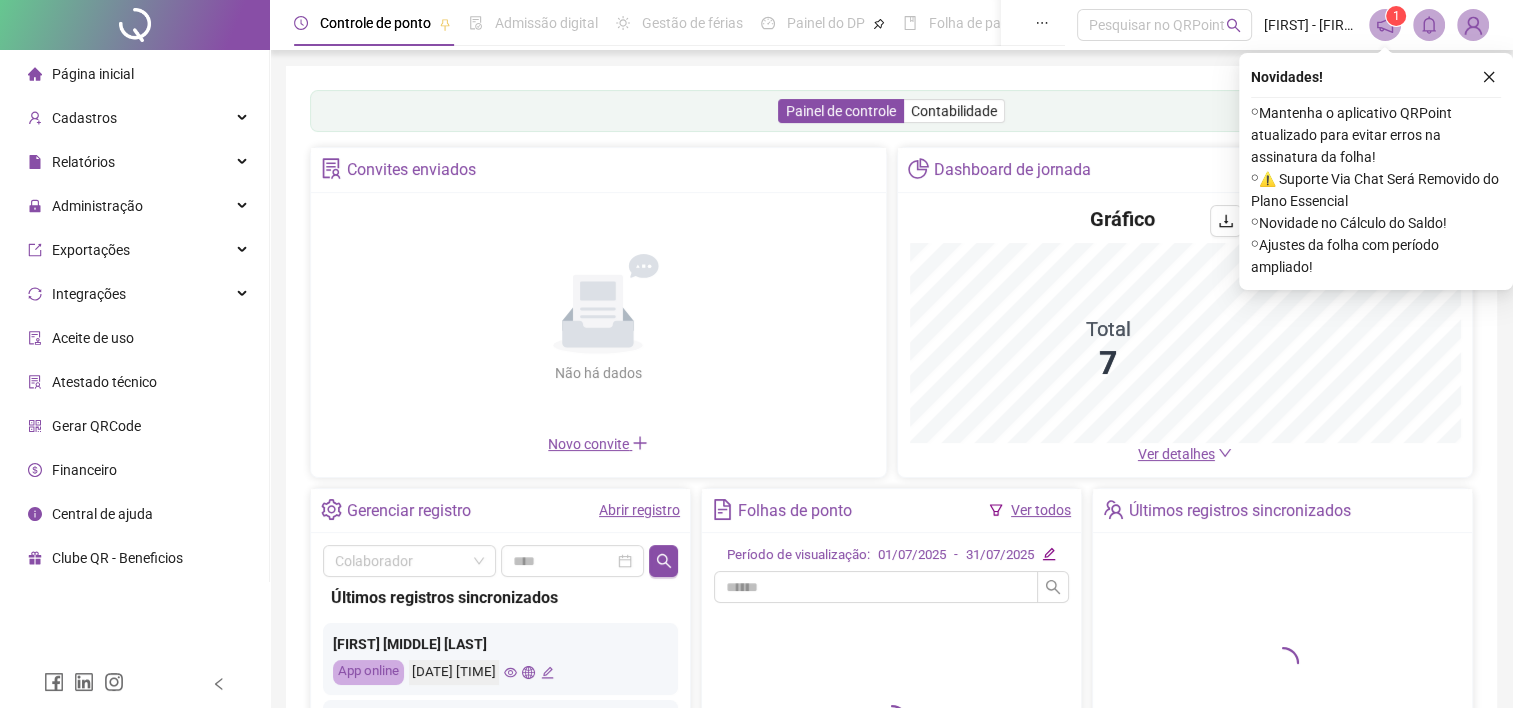 scroll, scrollTop: 200, scrollLeft: 0, axis: vertical 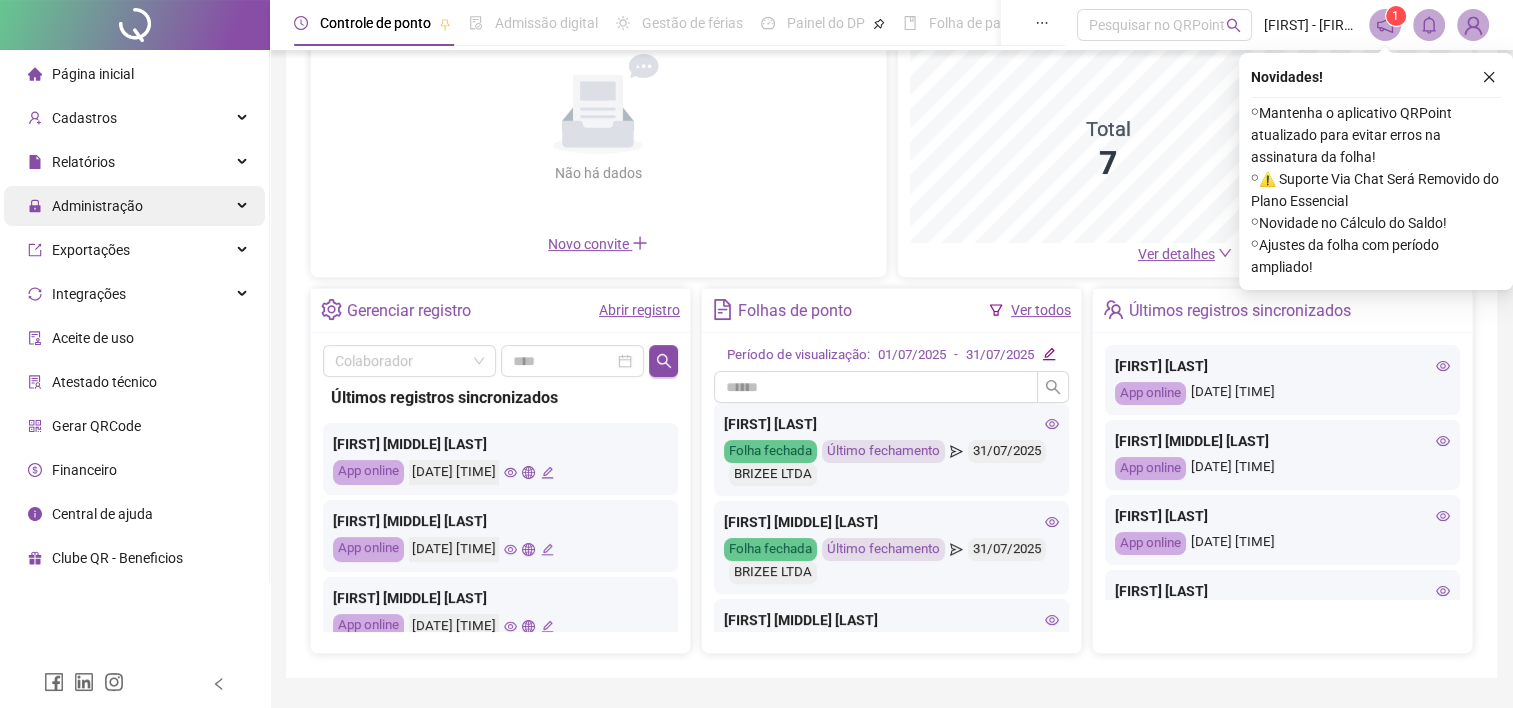 click on "Administração" at bounding box center [97, 206] 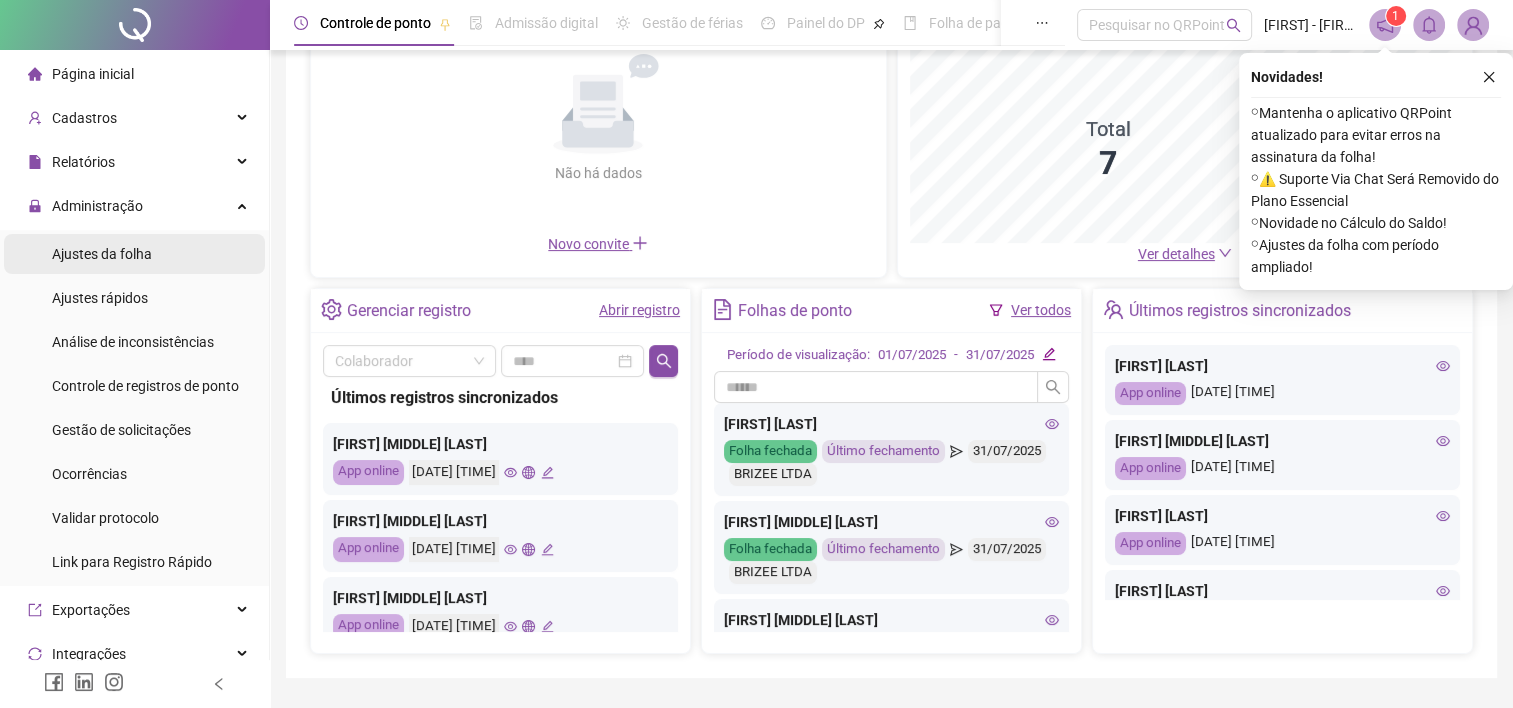 click on "Ajustes da folha" at bounding box center [102, 254] 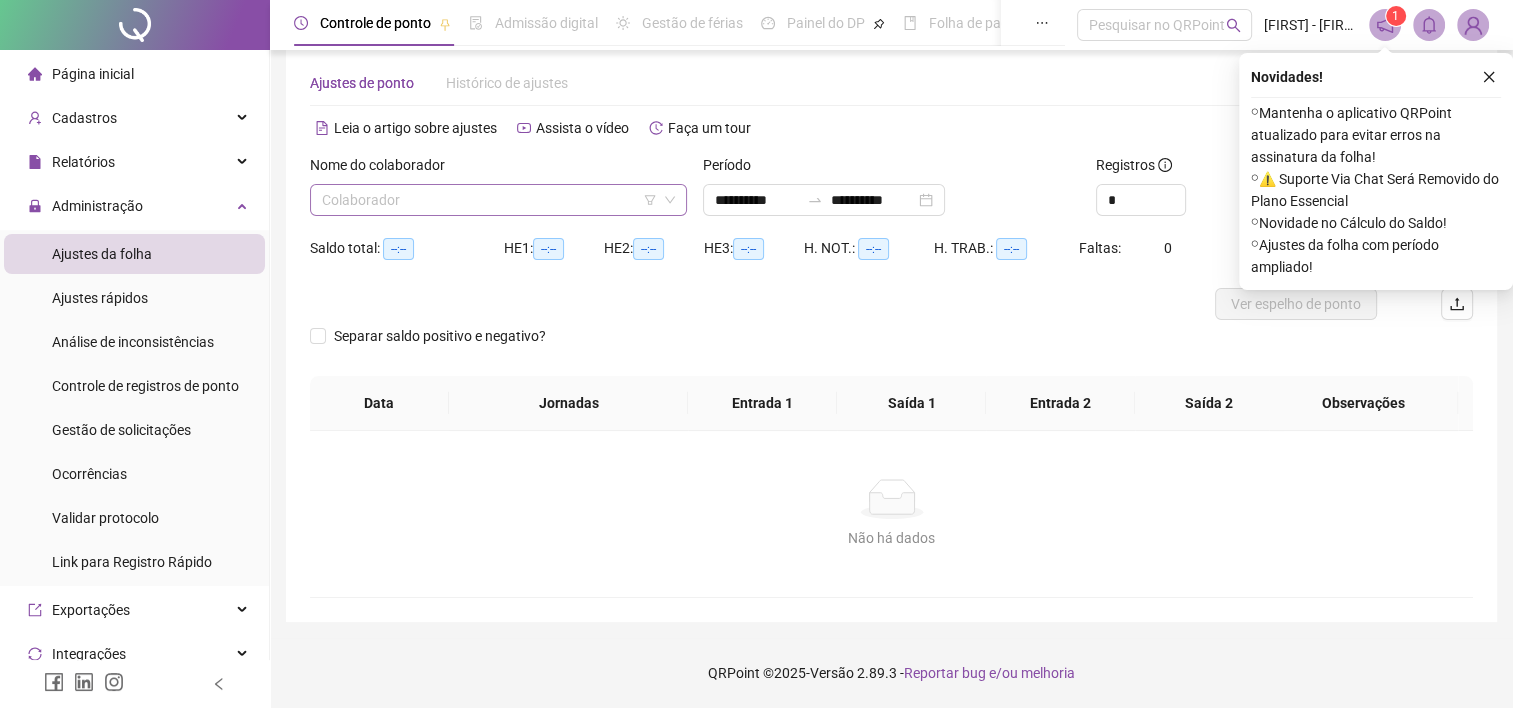 scroll, scrollTop: 29, scrollLeft: 0, axis: vertical 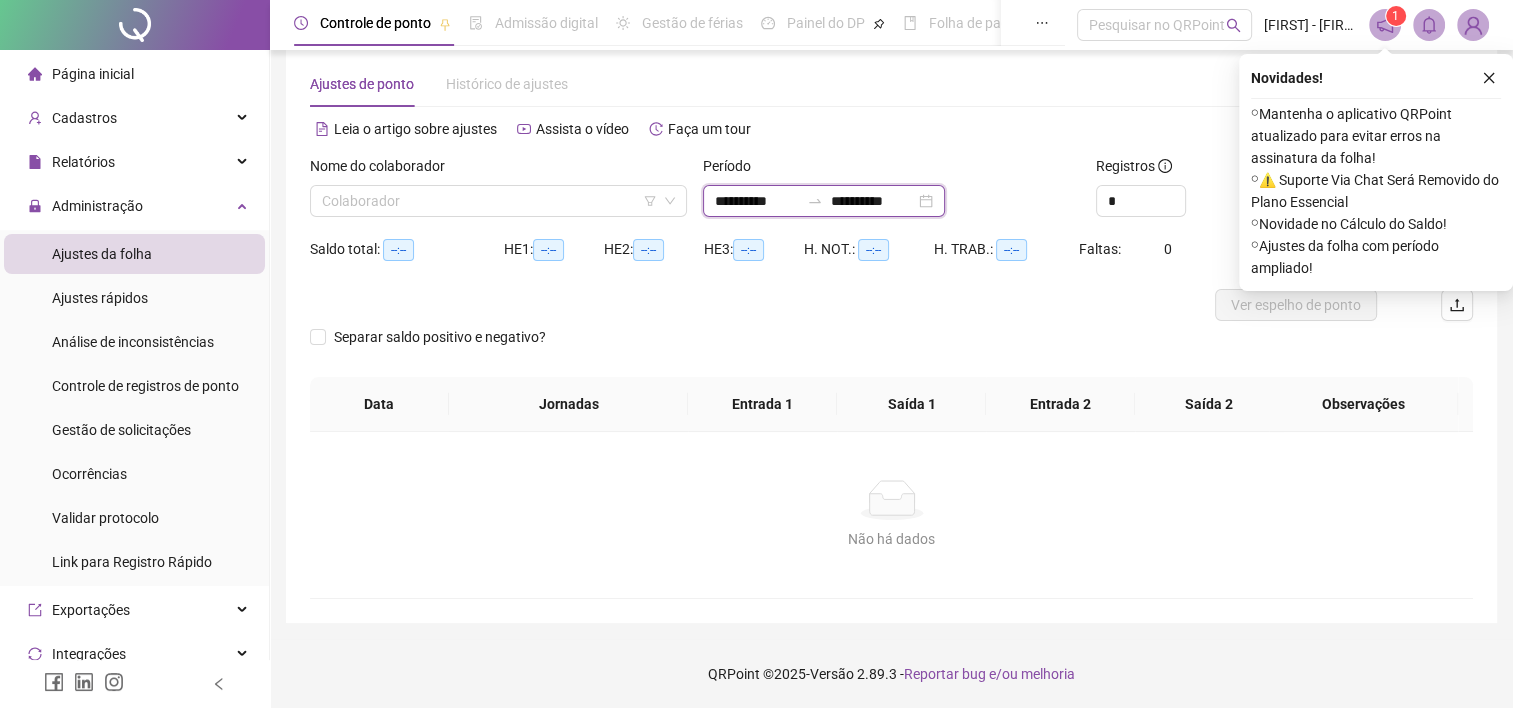click on "**********" at bounding box center [757, 201] 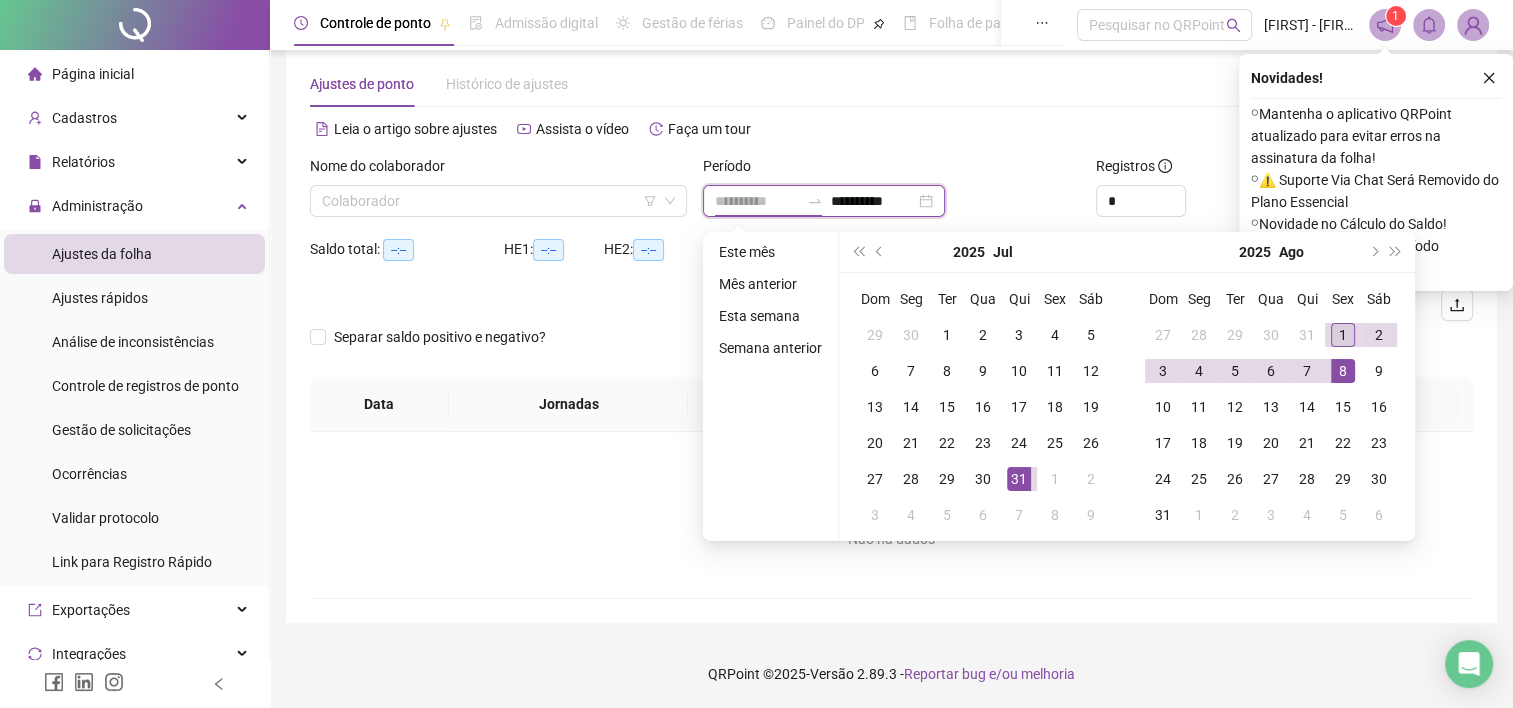 type on "**********" 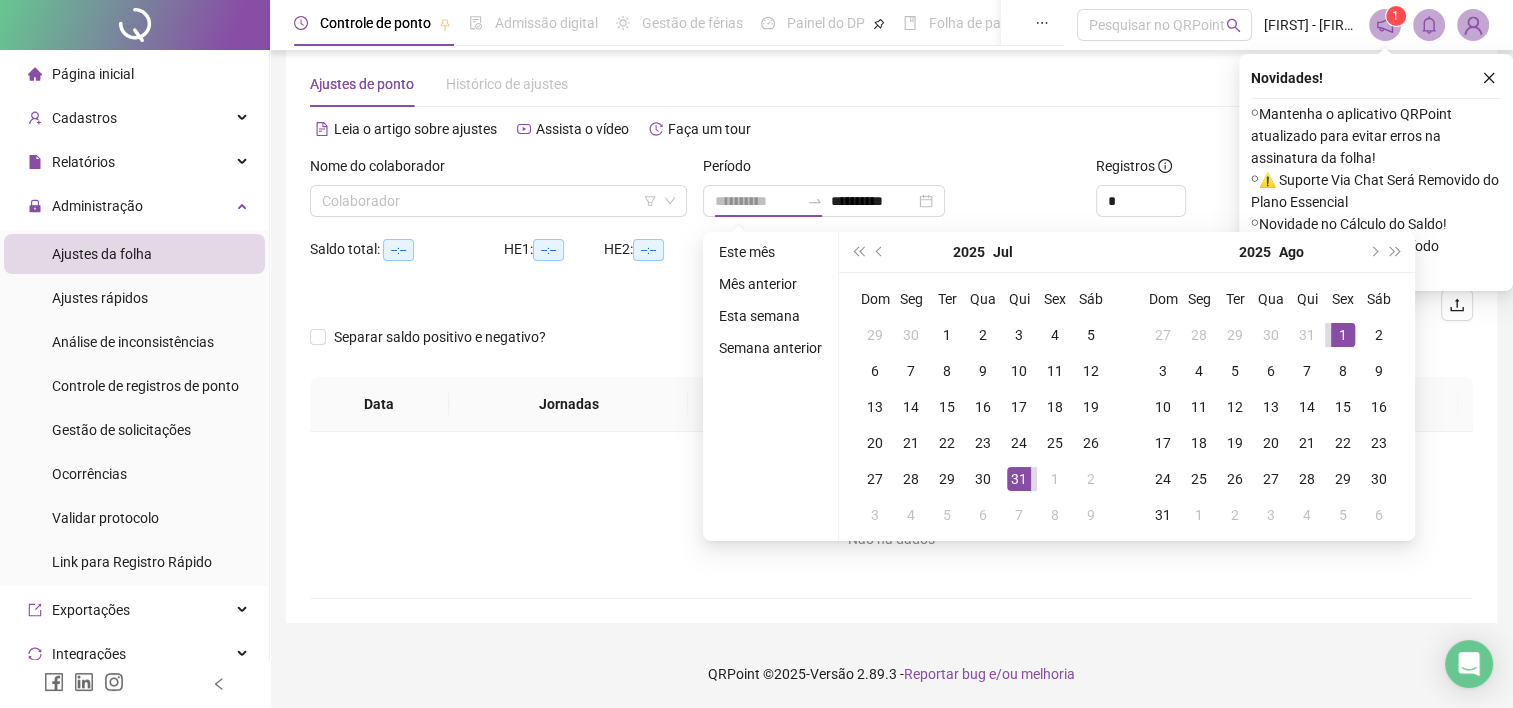 click on "1" at bounding box center (1343, 335) 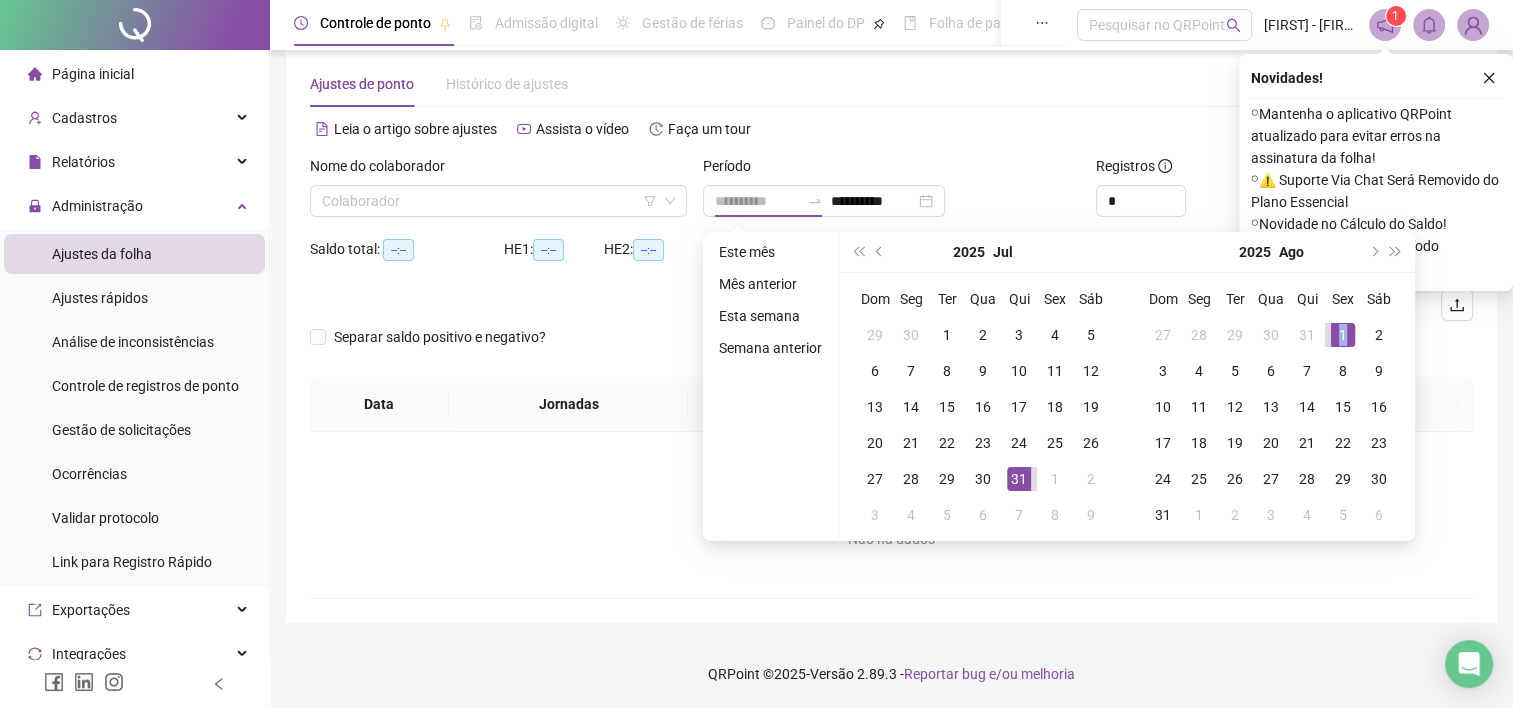 click on "1" at bounding box center [1343, 335] 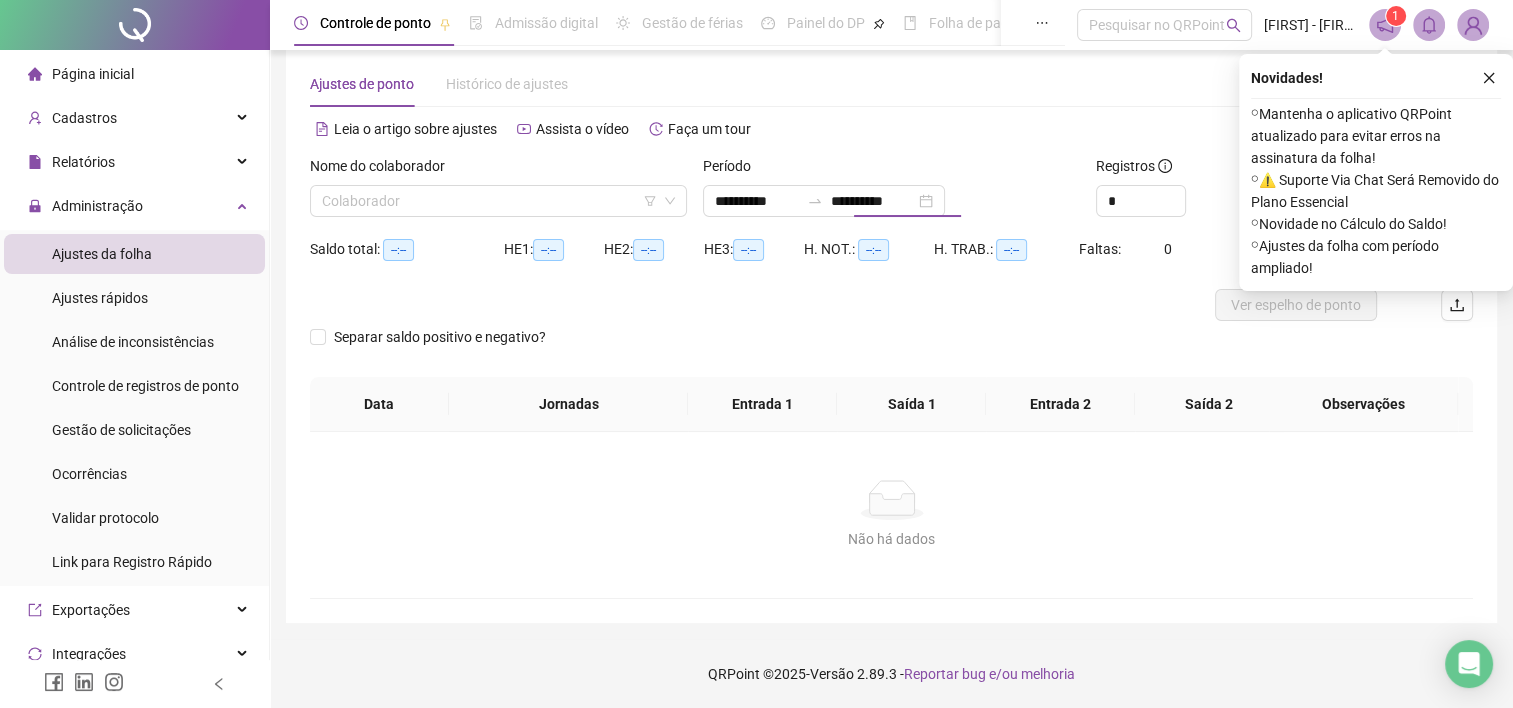 type on "**********" 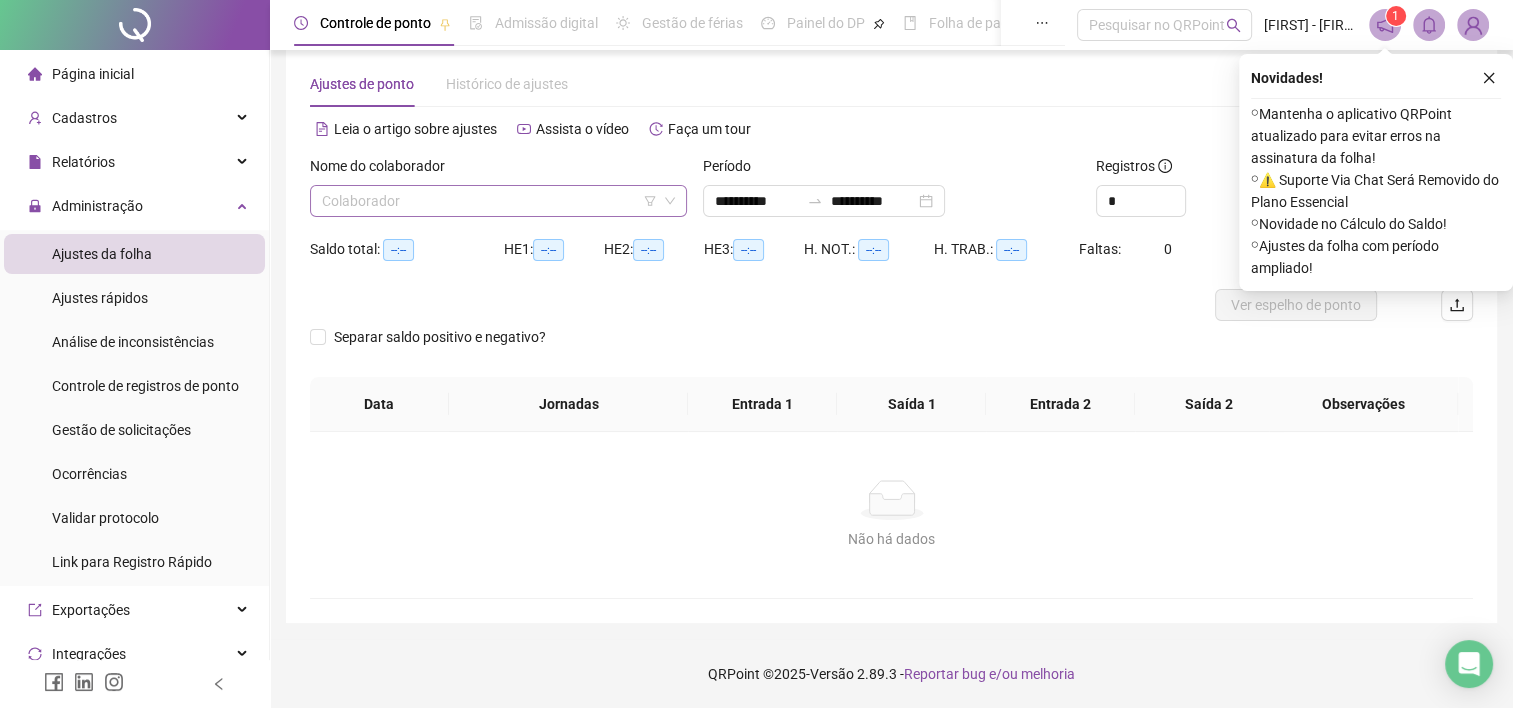click at bounding box center (489, 201) 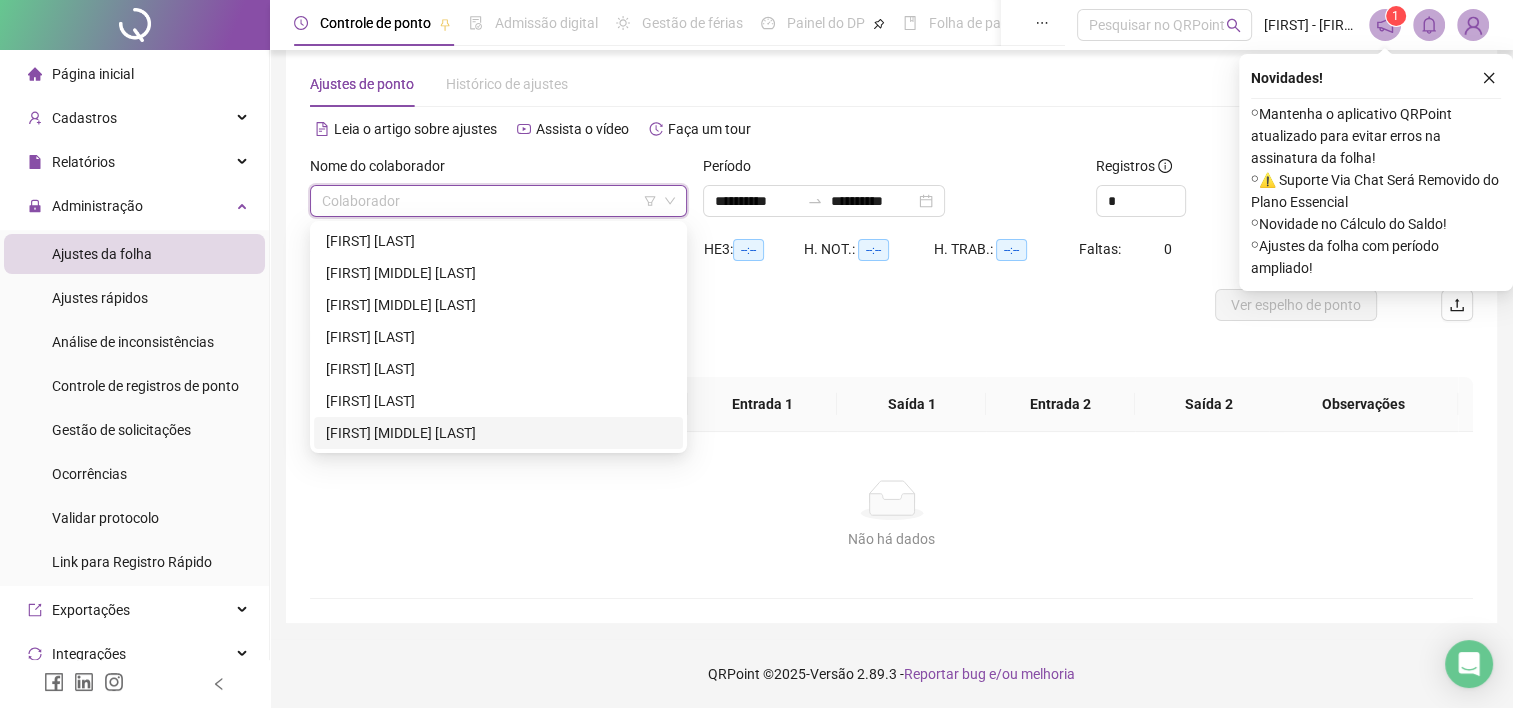click on "[FIRST] [MIDDLE] [LAST]" at bounding box center [498, 433] 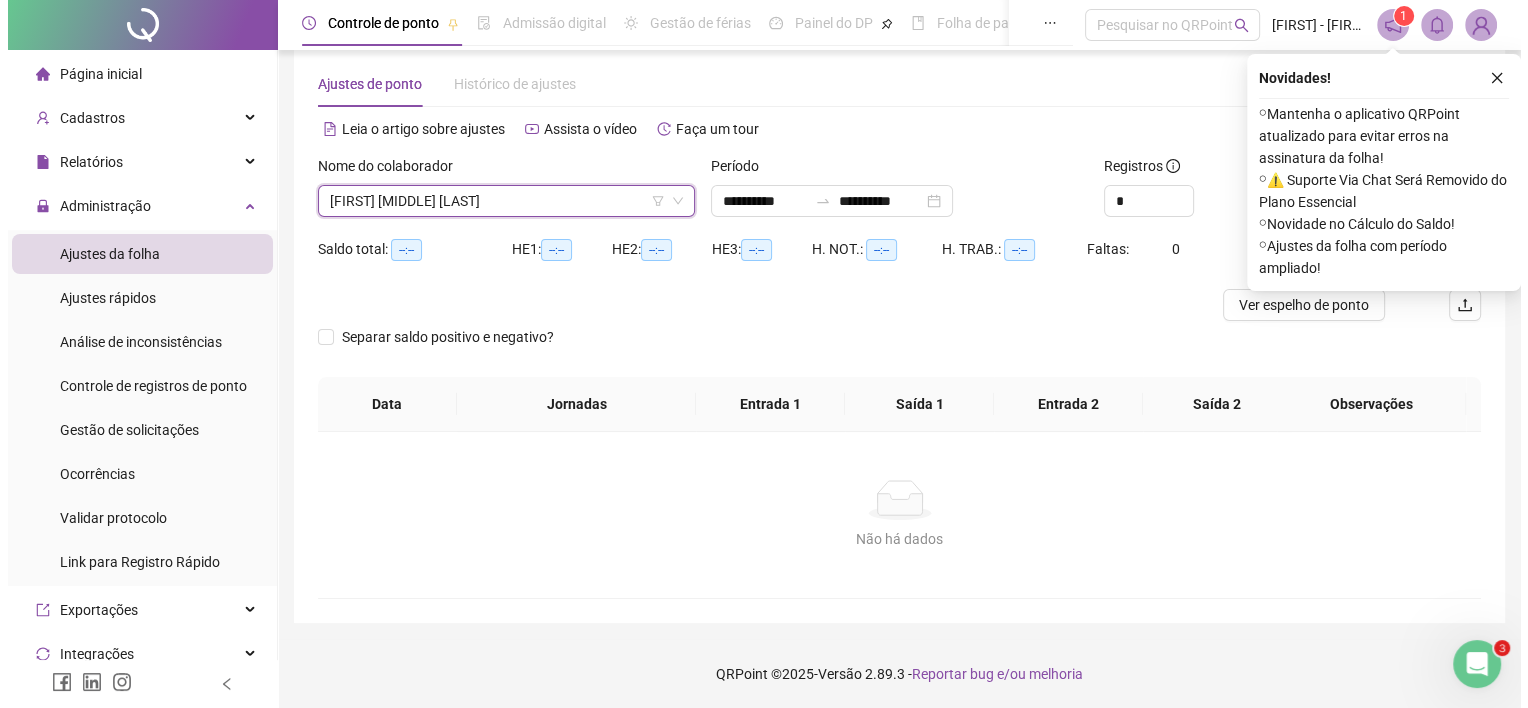 scroll, scrollTop: 0, scrollLeft: 0, axis: both 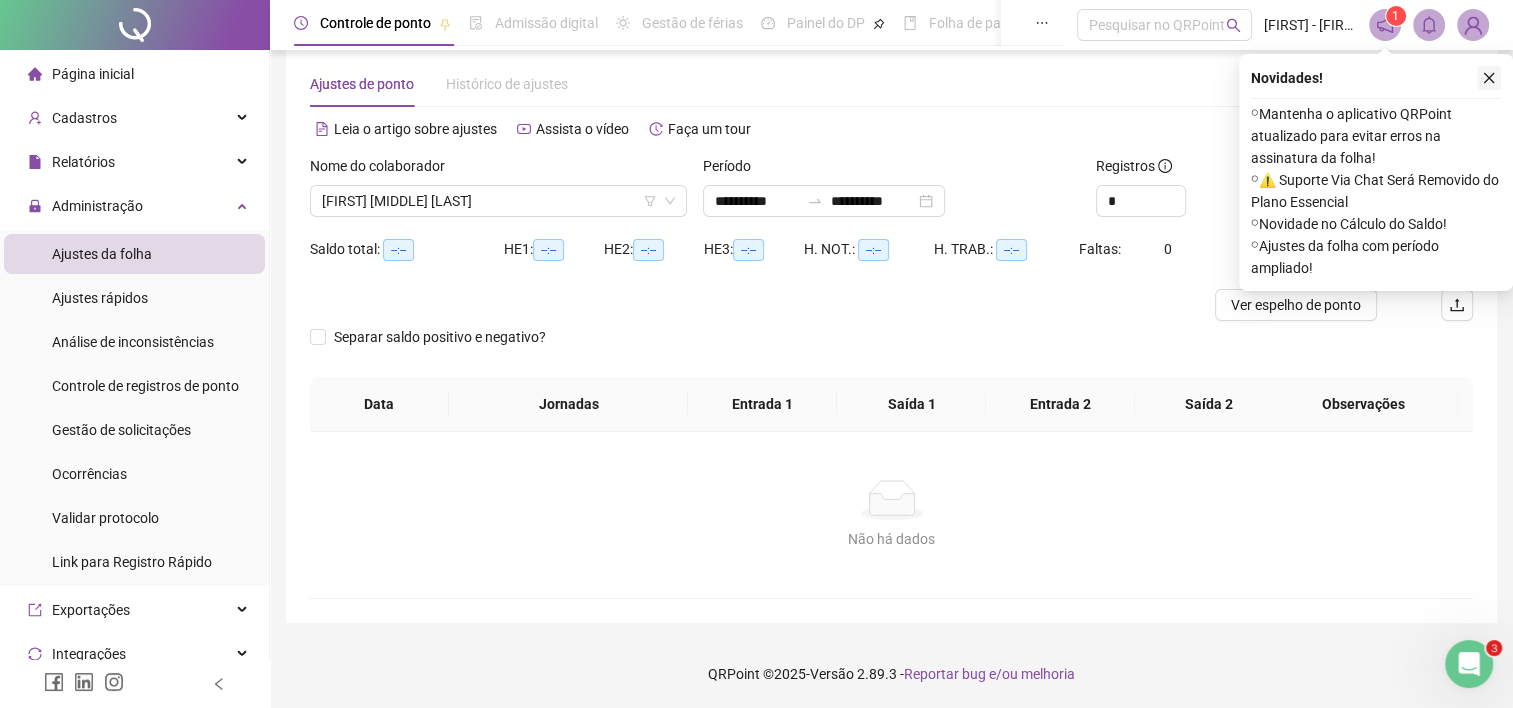 click 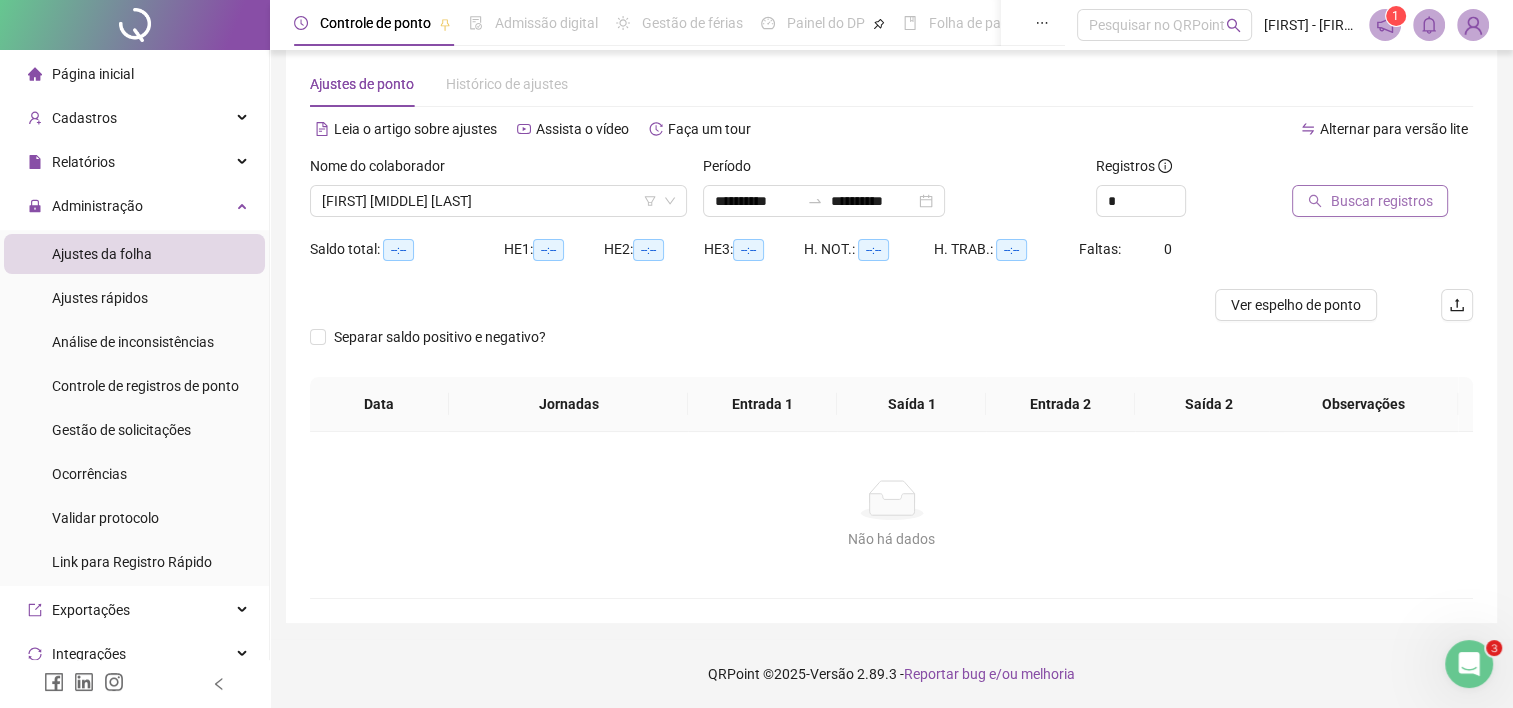click on "Buscar registros" at bounding box center [1381, 201] 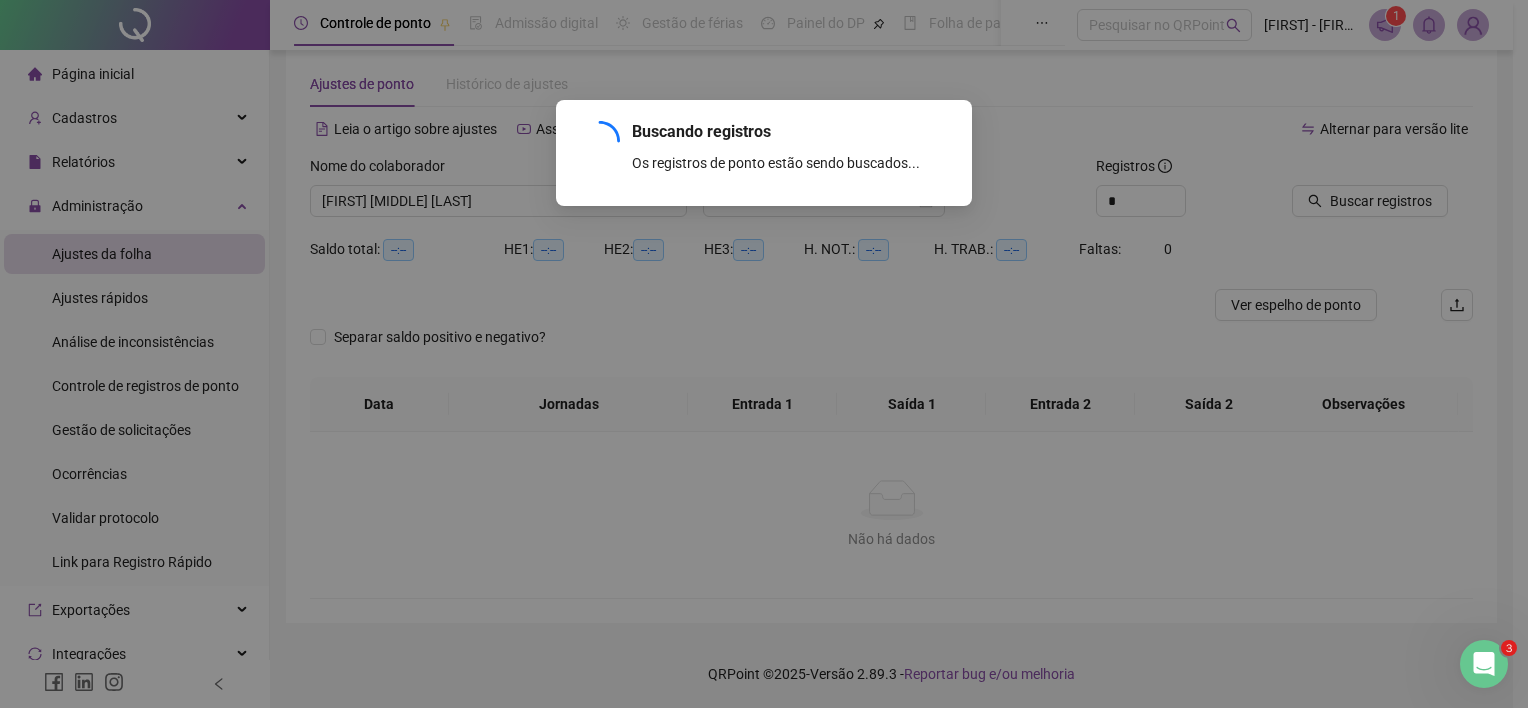 scroll, scrollTop: 0, scrollLeft: 0, axis: both 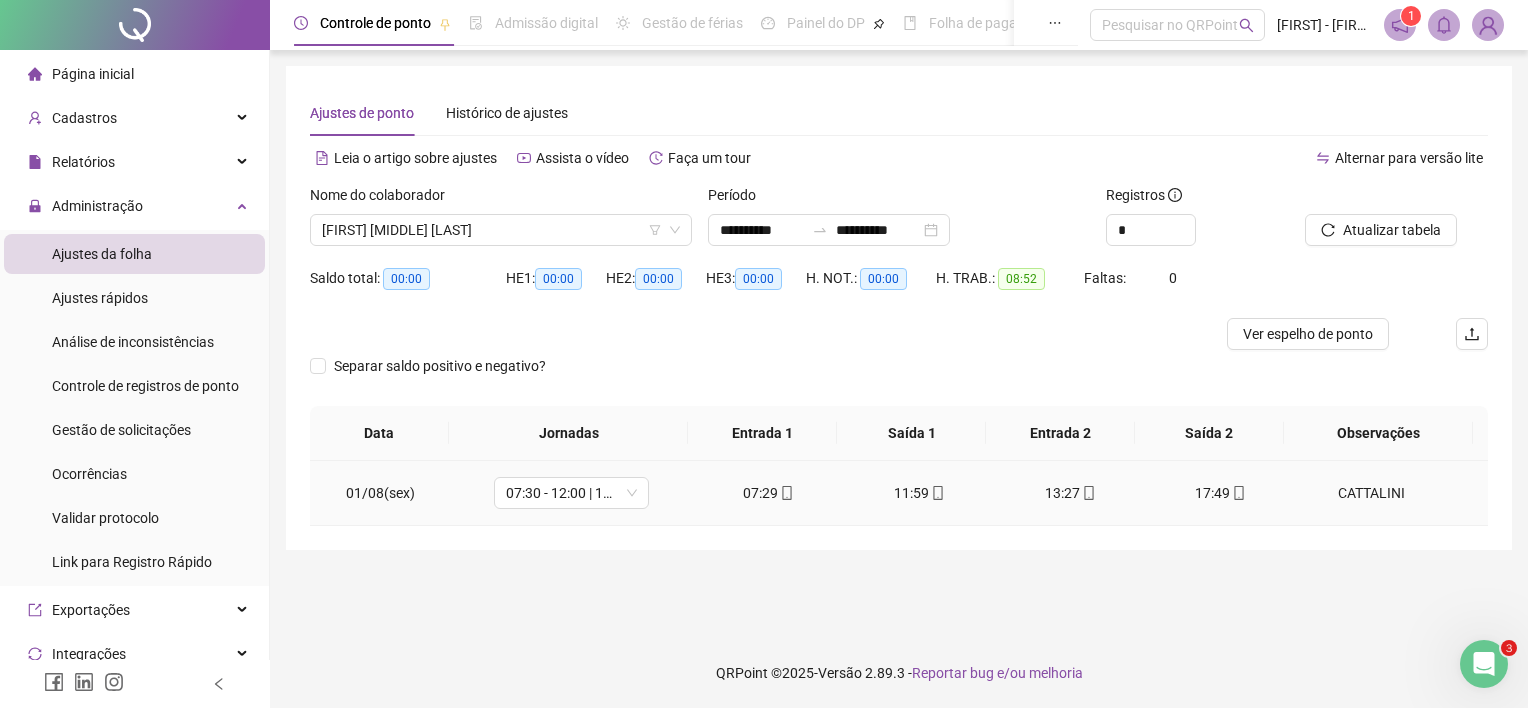 click on "17:49" at bounding box center (1221, 493) 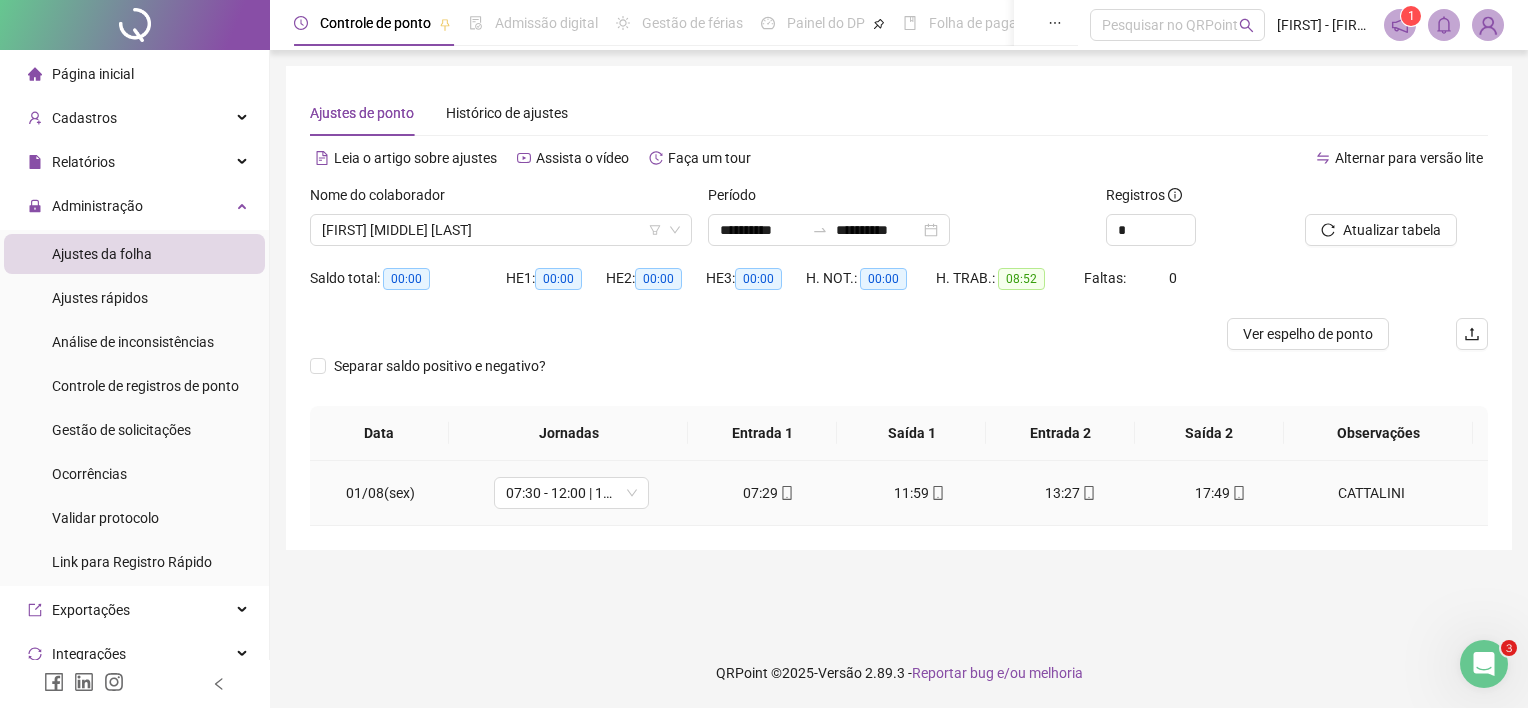 type on "**********" 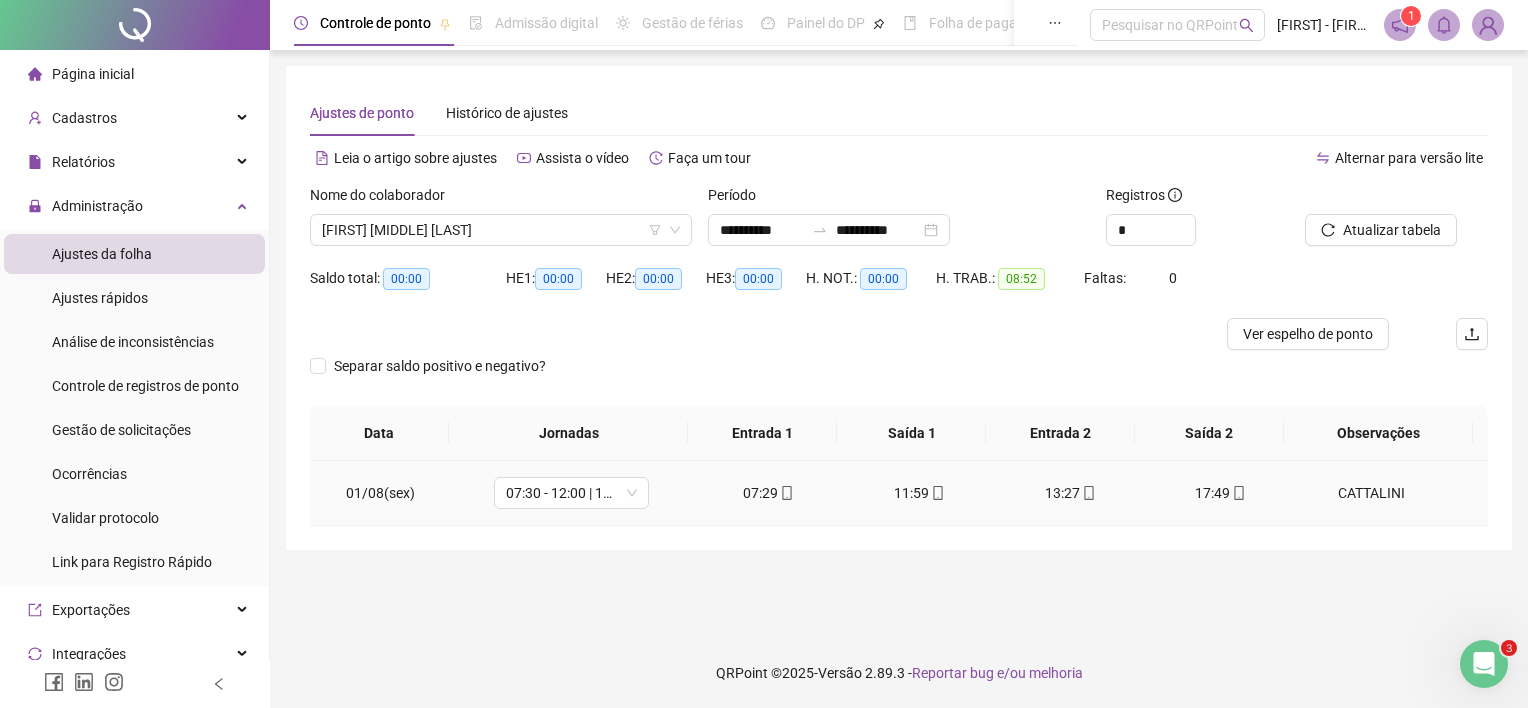 type on "**********" 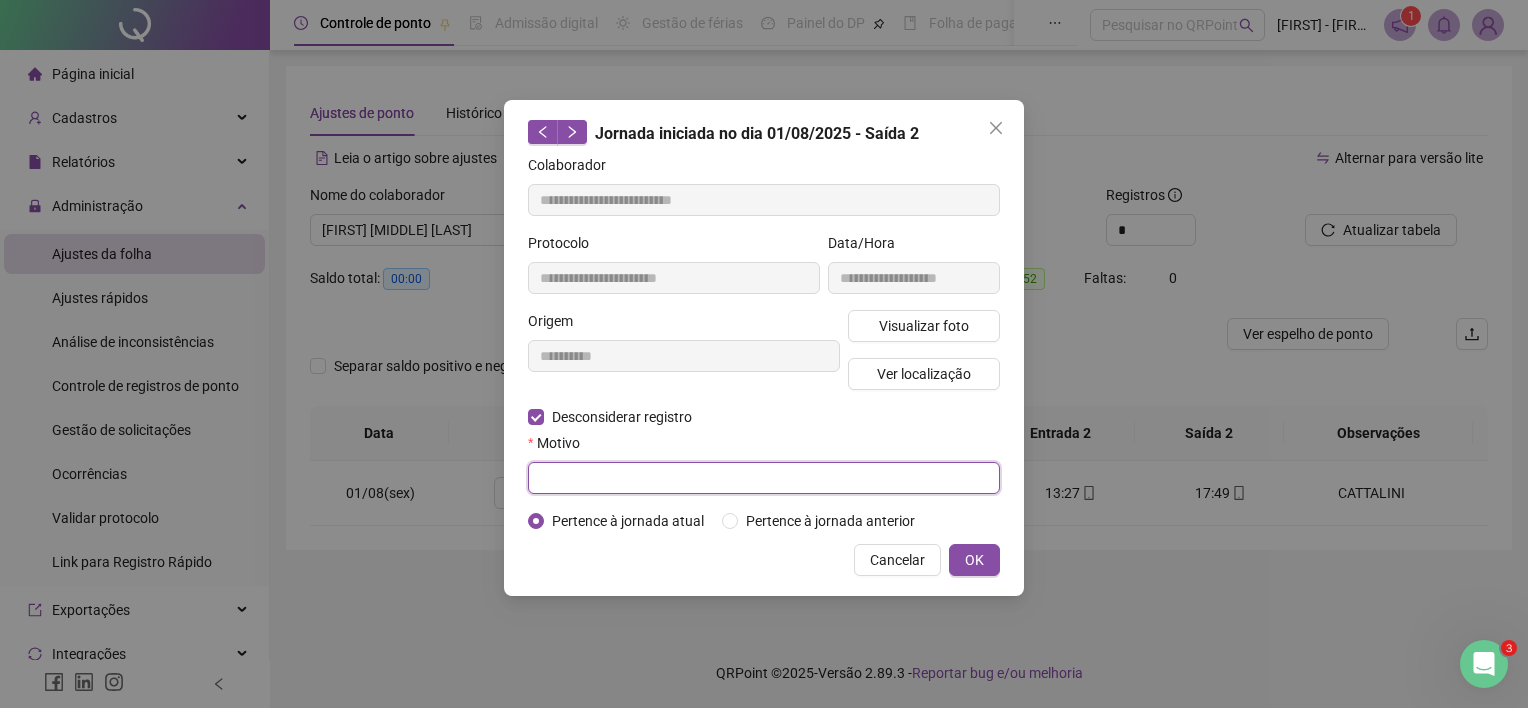 drag, startPoint x: 574, startPoint y: 481, endPoint x: 559, endPoint y: 460, distance: 25.806976 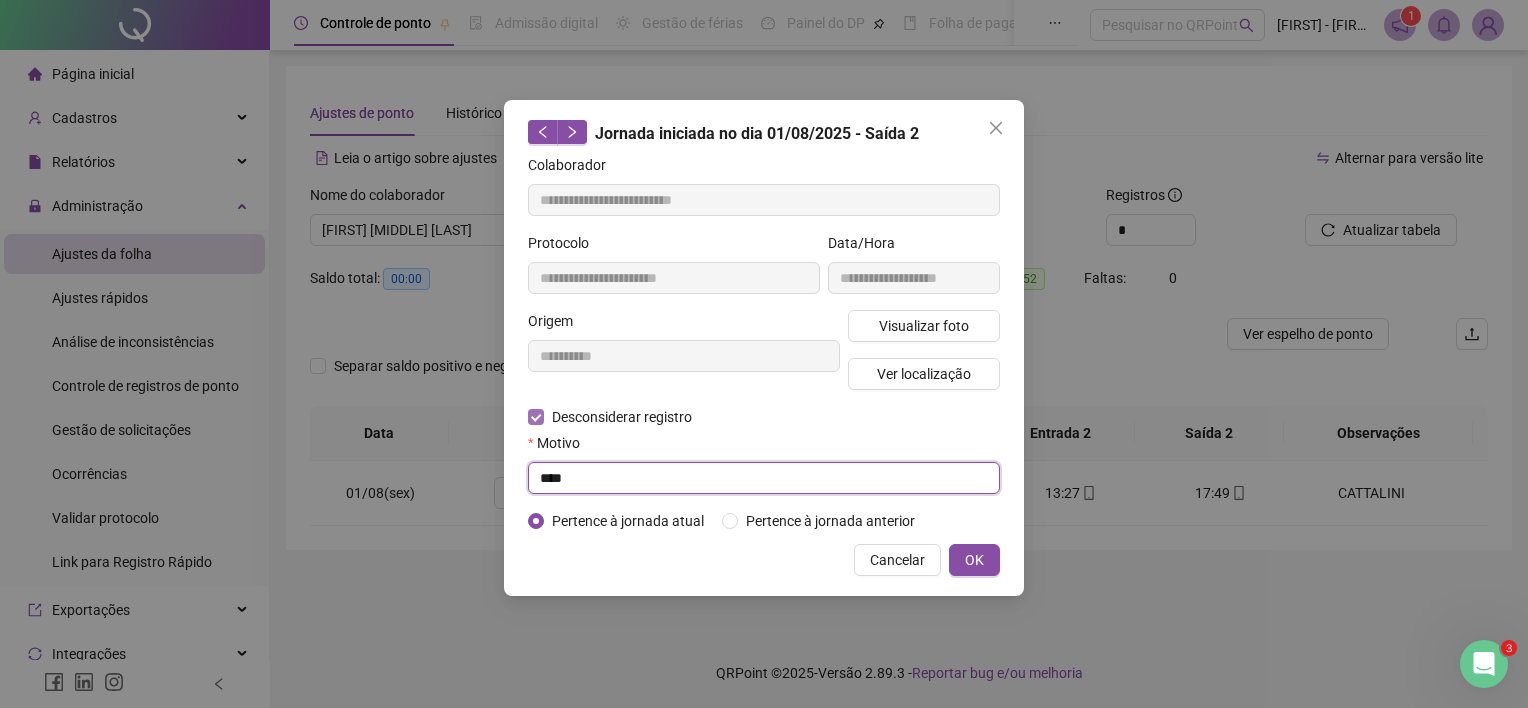 type on "****" 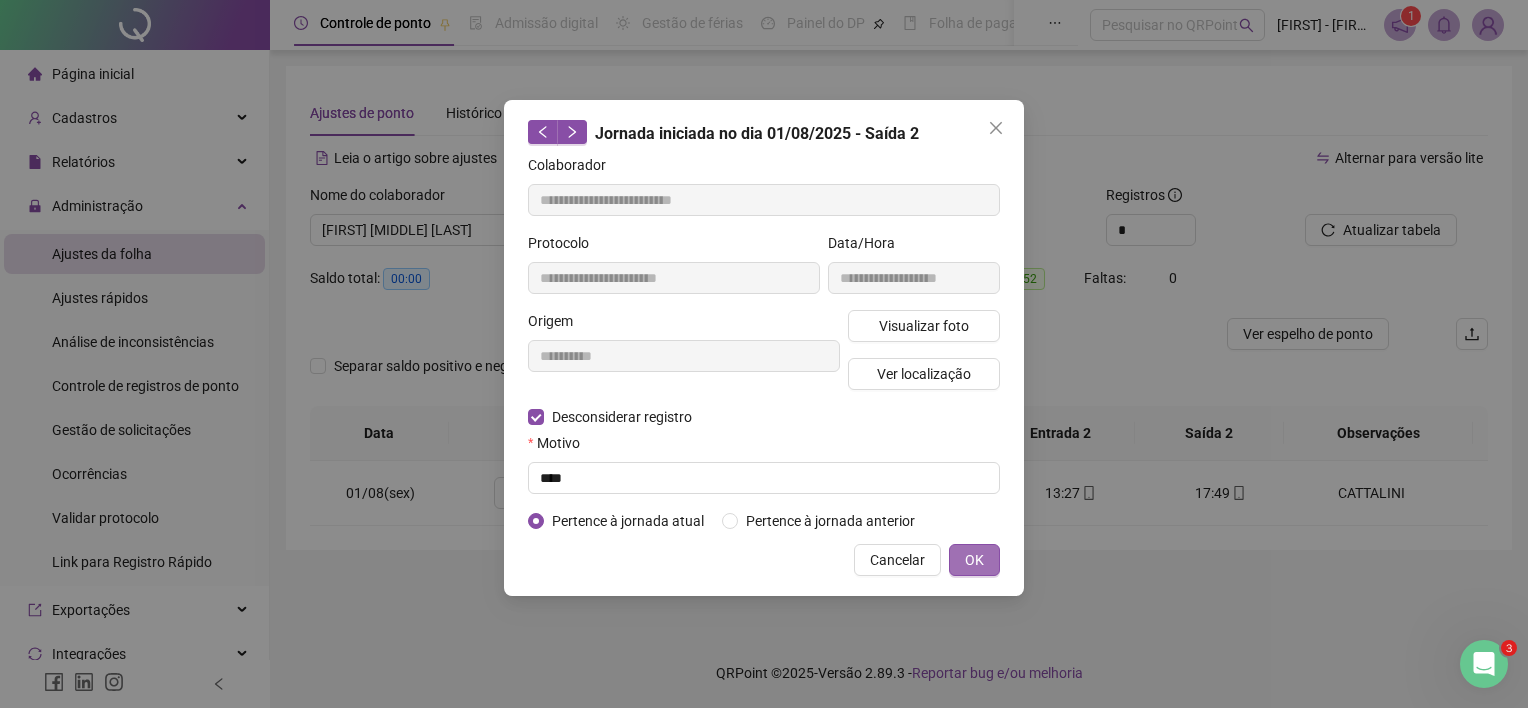 click on "OK" at bounding box center (974, 560) 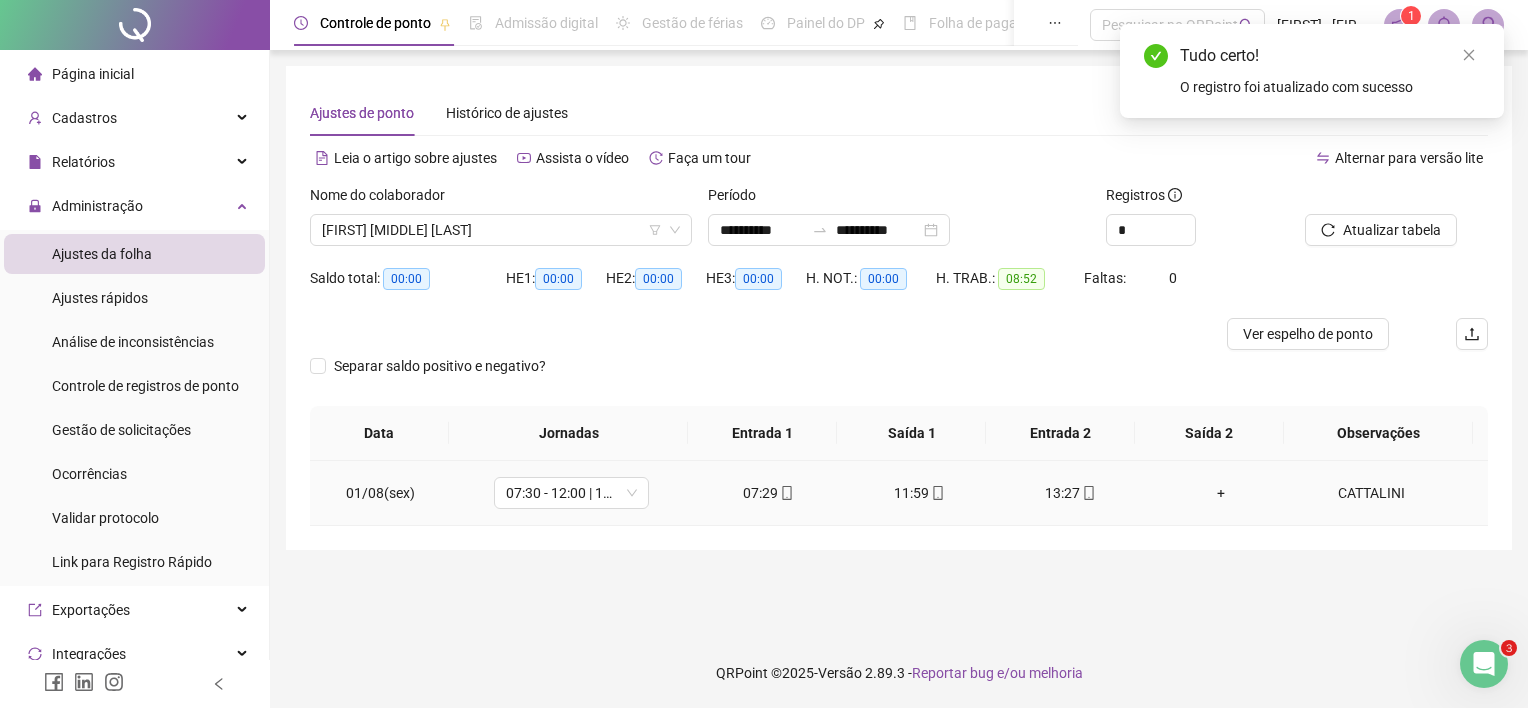click on "+" at bounding box center [1221, 493] 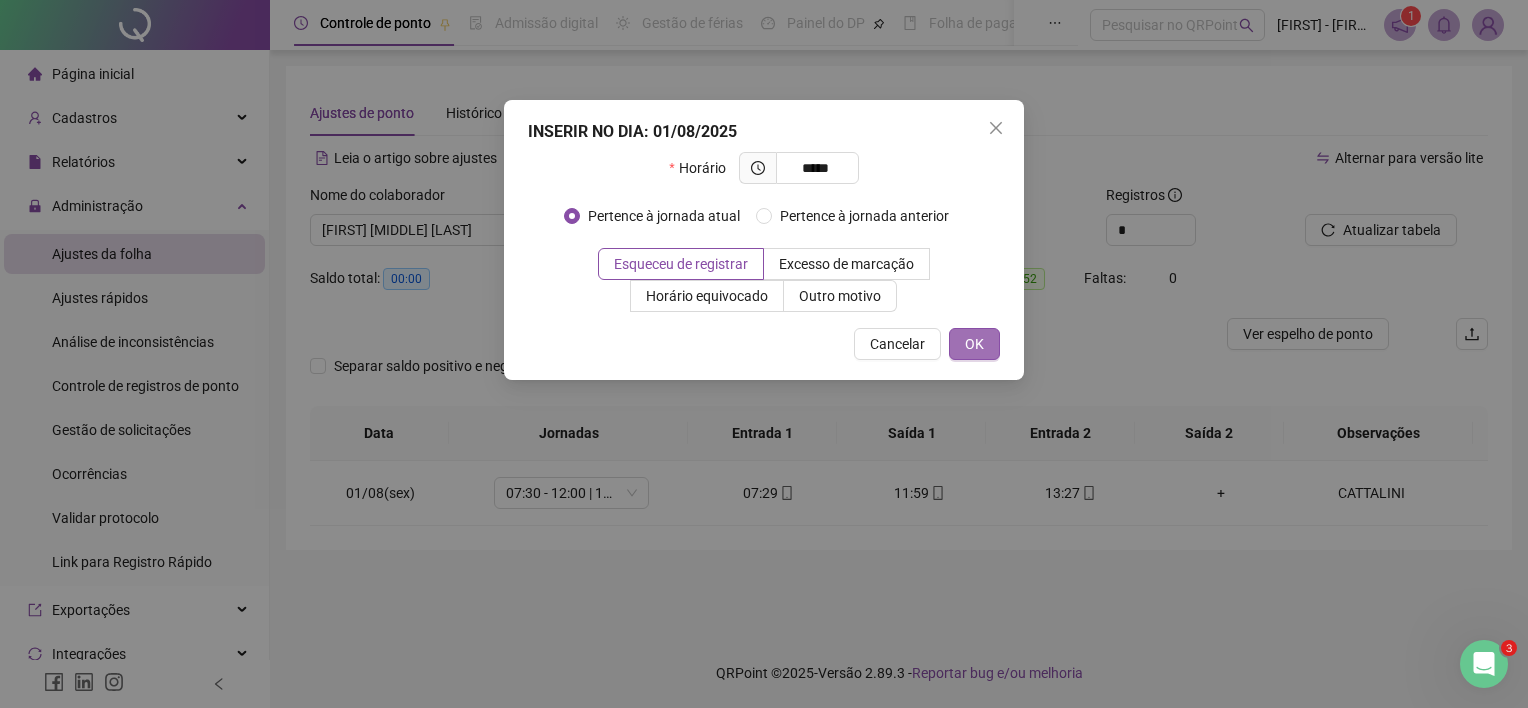 type on "*****" 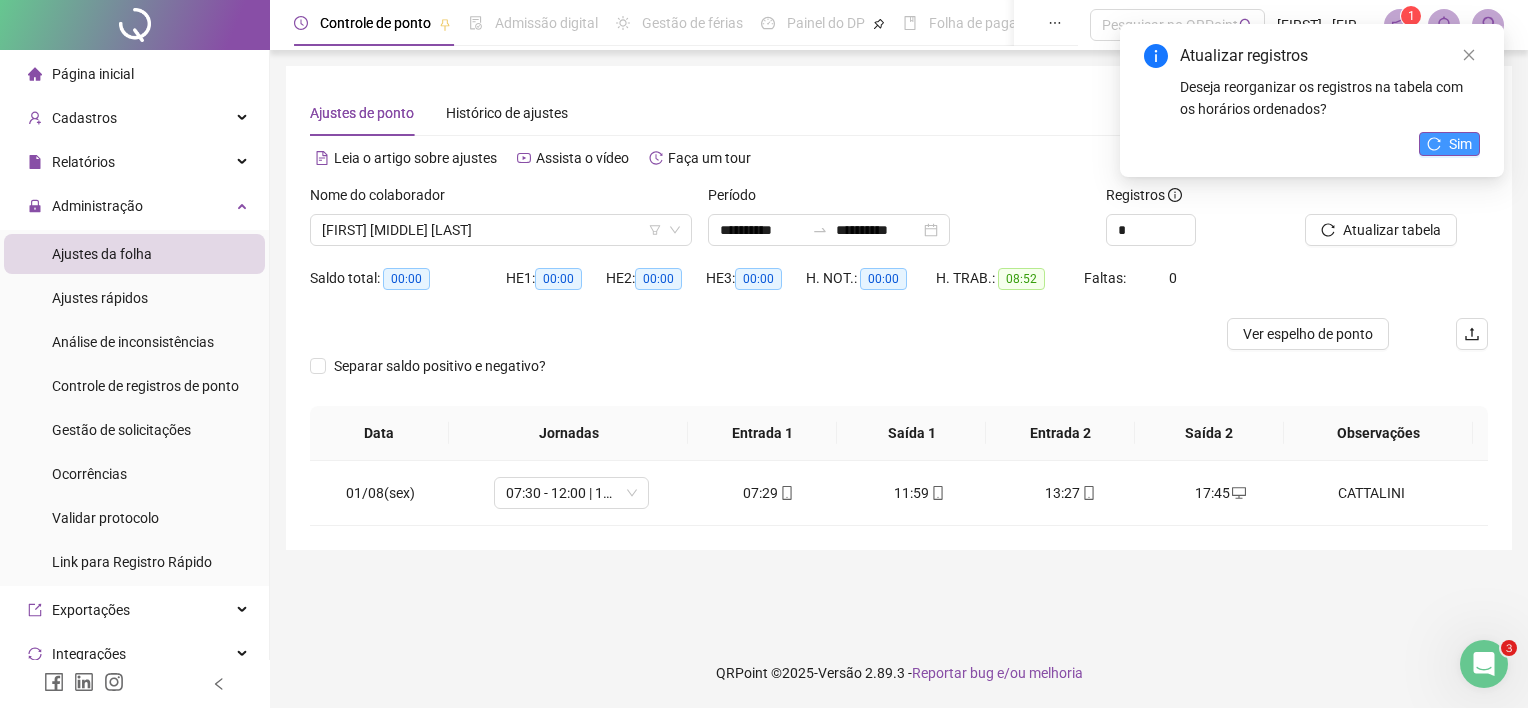 click on "Sim" at bounding box center [1449, 144] 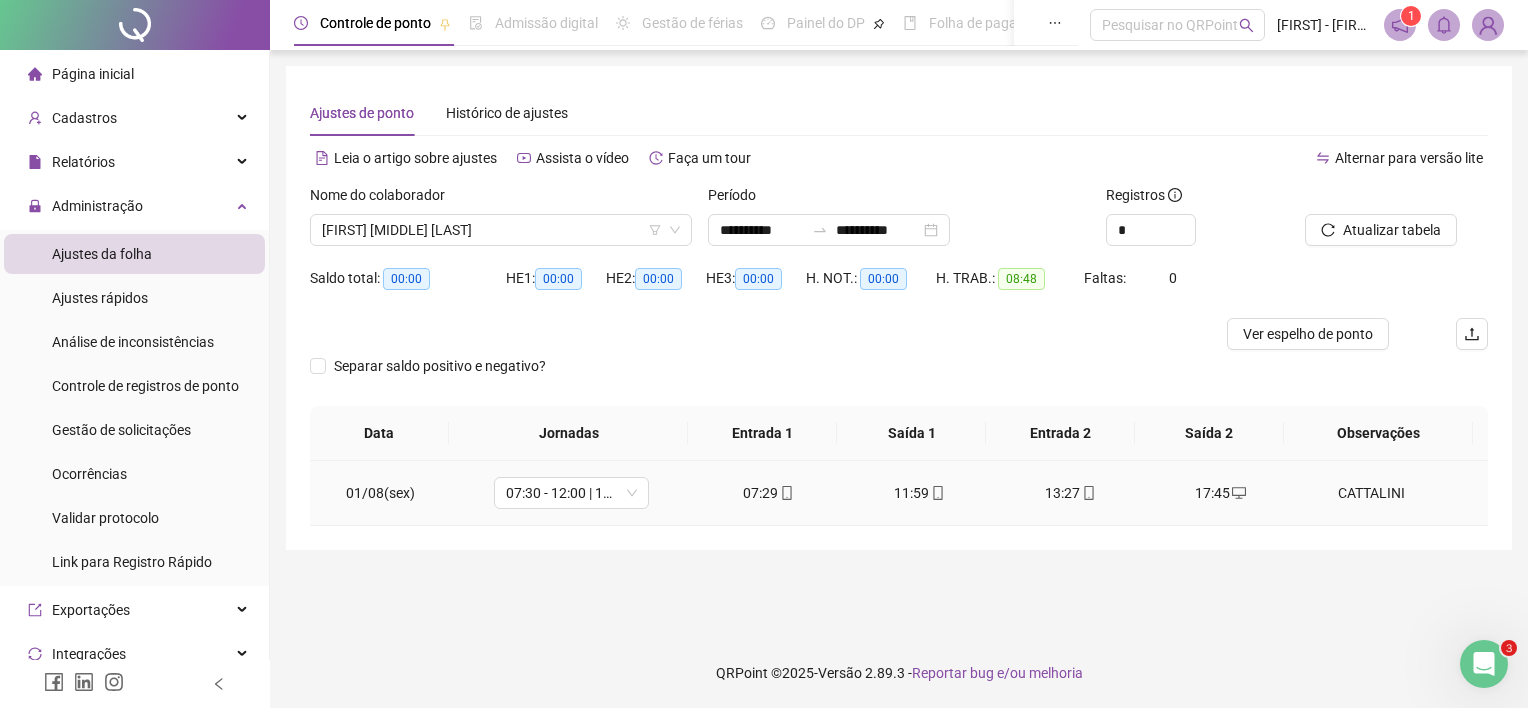 click on "13:27" at bounding box center (1070, 493) 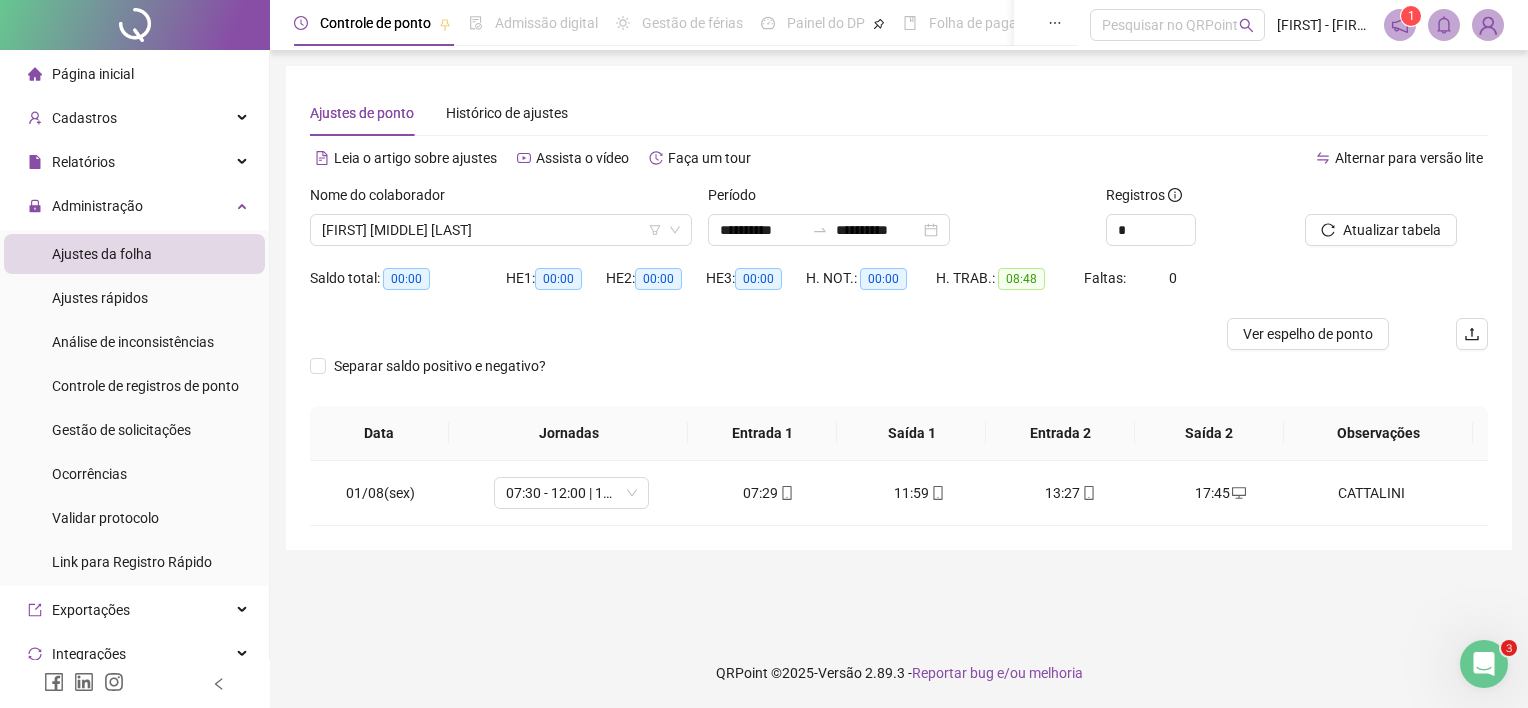 type on "**********" 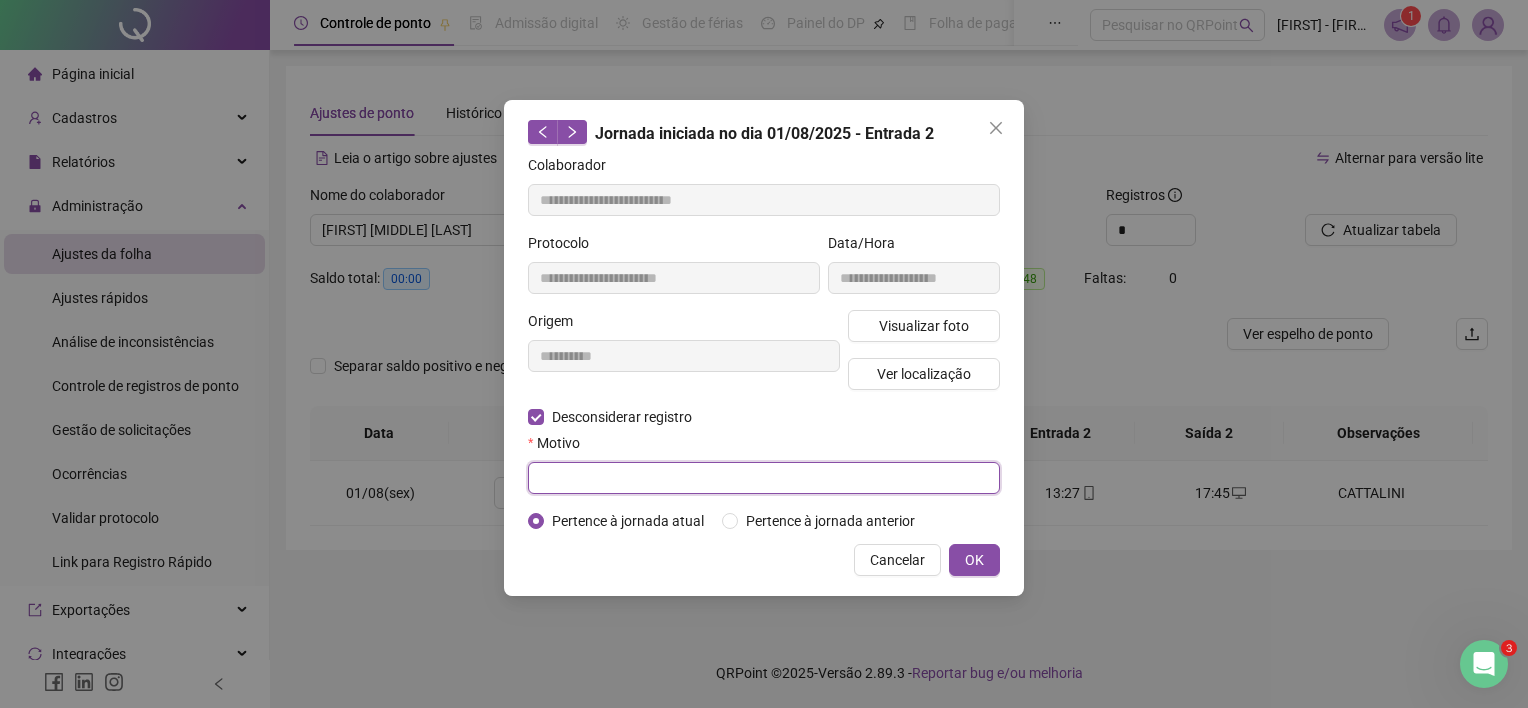 drag, startPoint x: 612, startPoint y: 476, endPoint x: 628, endPoint y: 468, distance: 17.888544 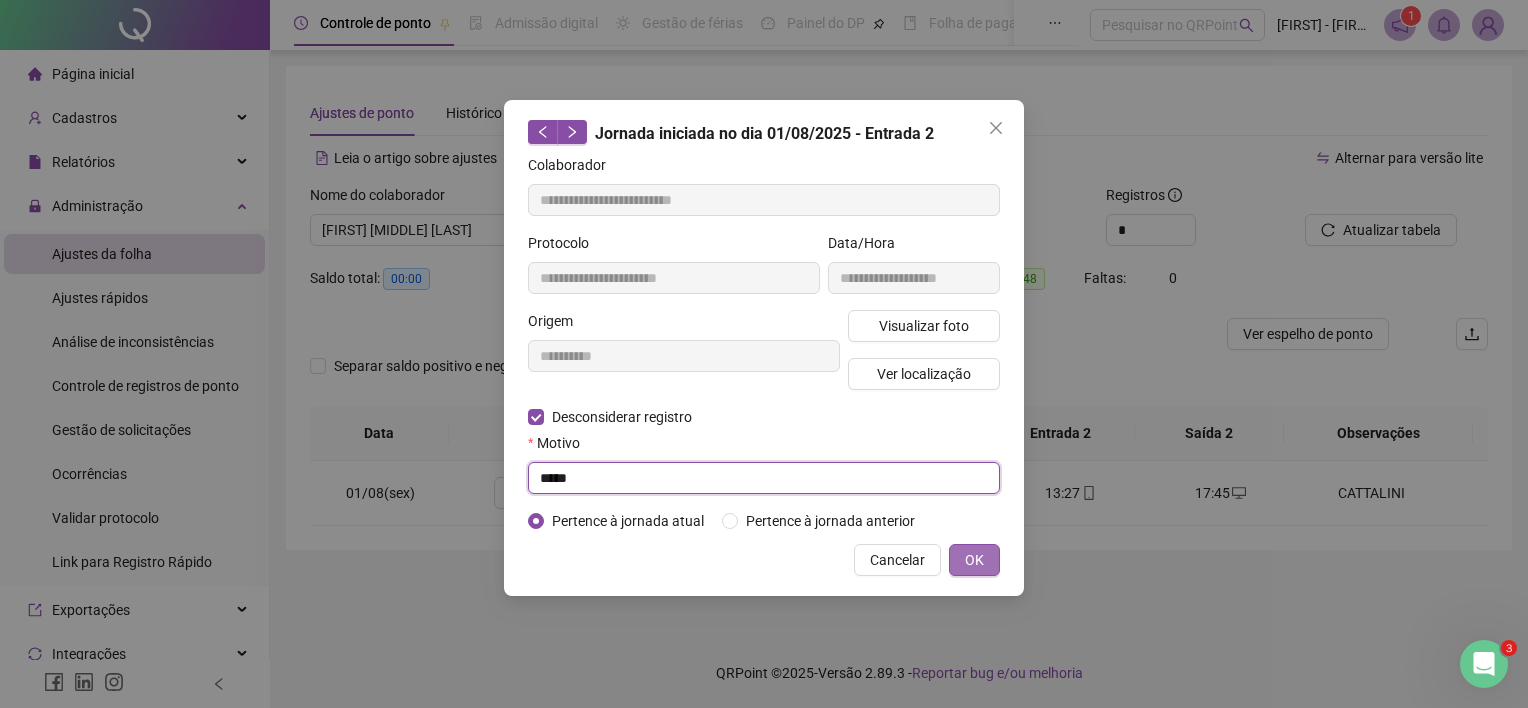type on "****" 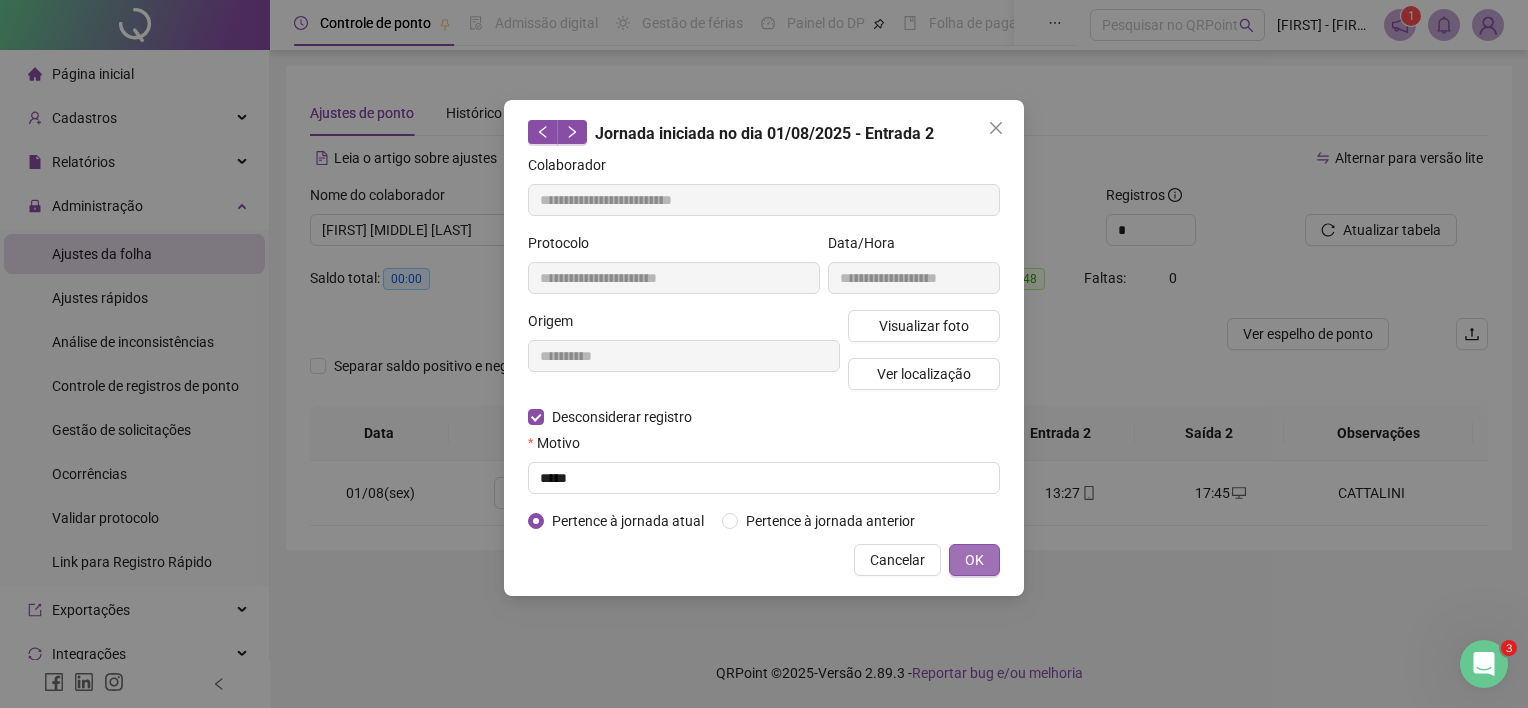 click on "OK" at bounding box center (974, 560) 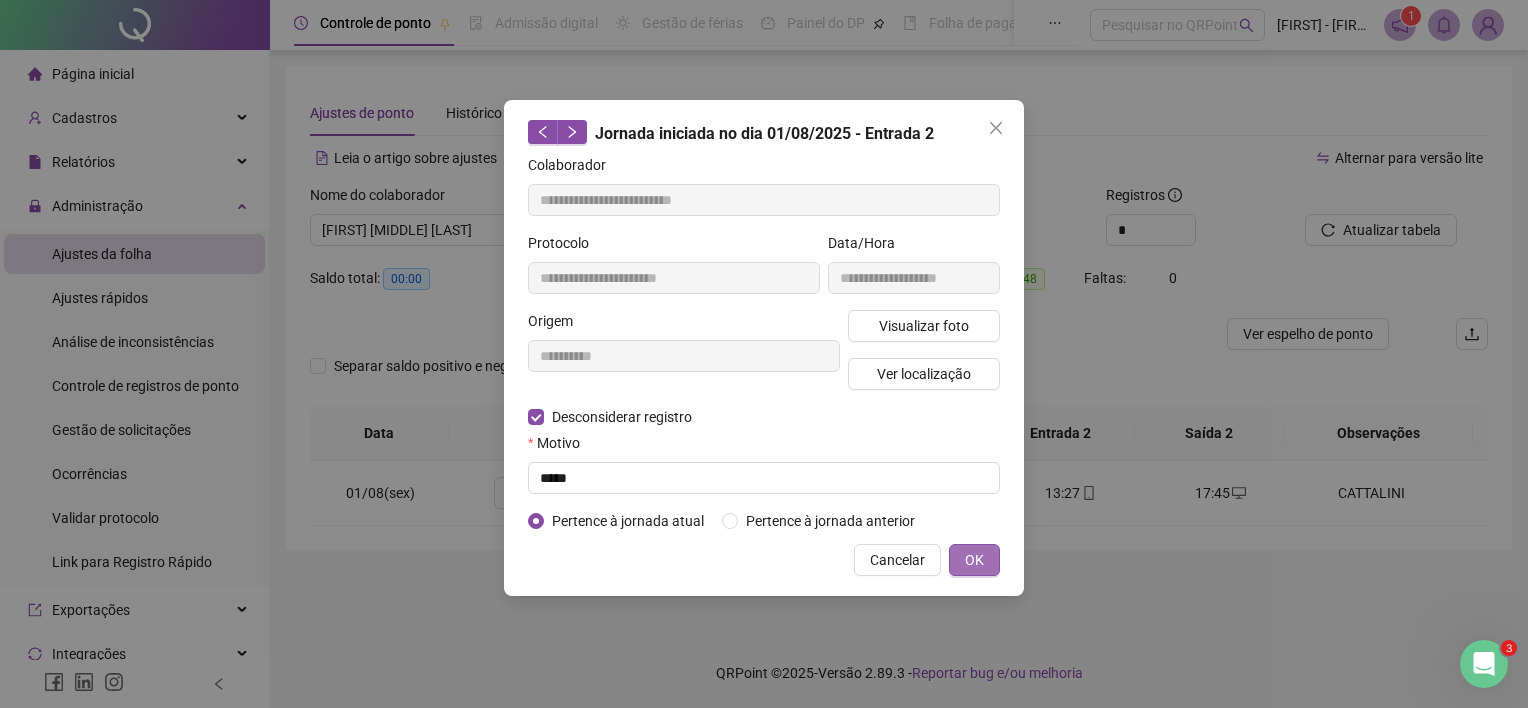 click on "OK" at bounding box center [974, 560] 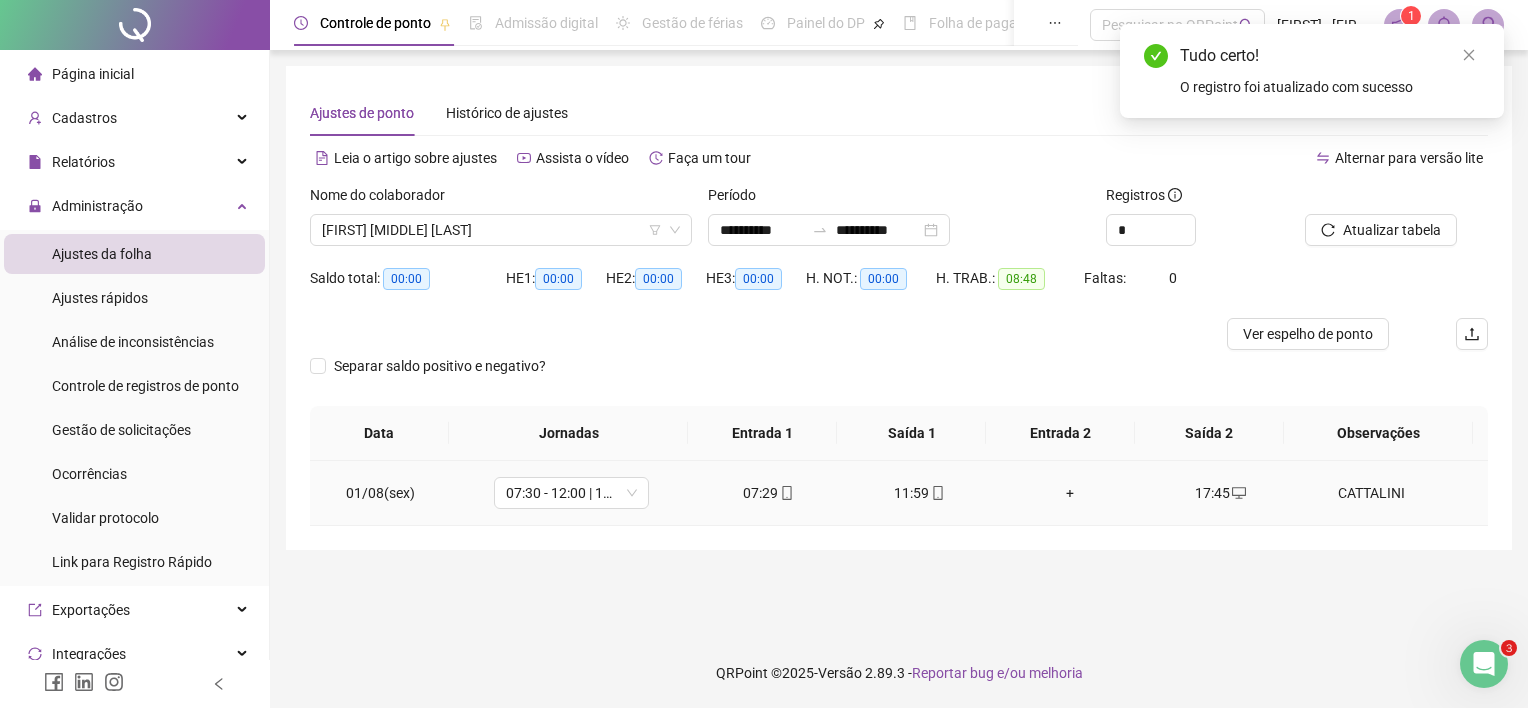 click on "+" at bounding box center [1070, 493] 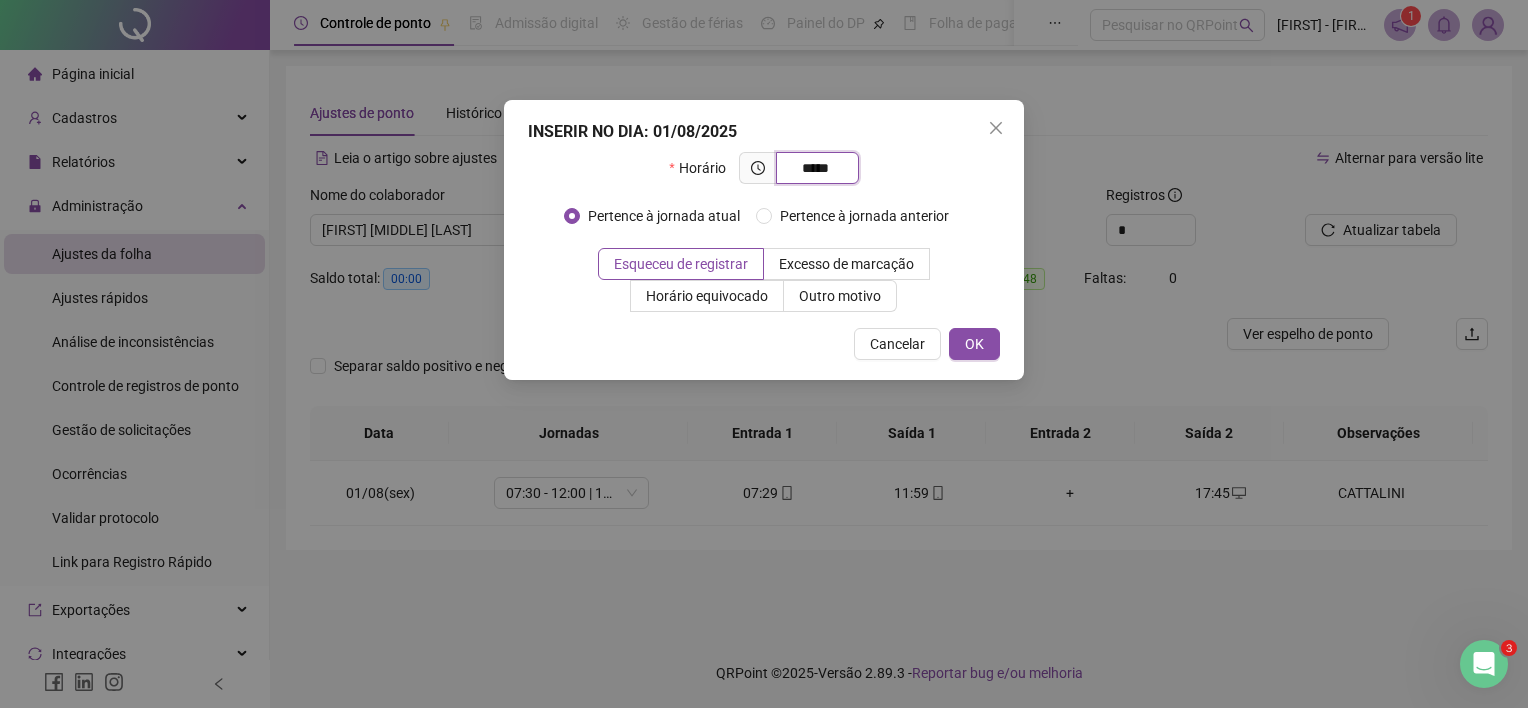 type on "*****" 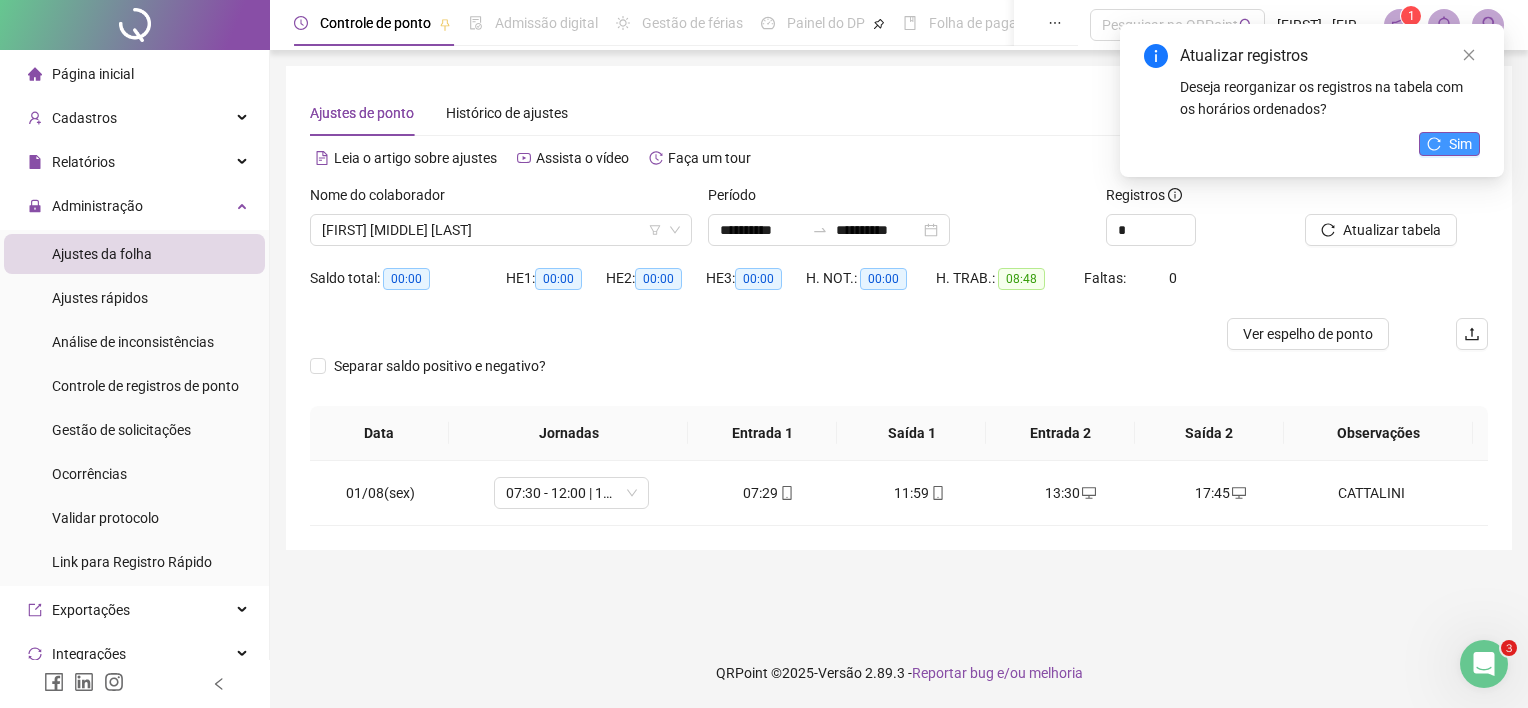 click on "Sim" at bounding box center [1460, 144] 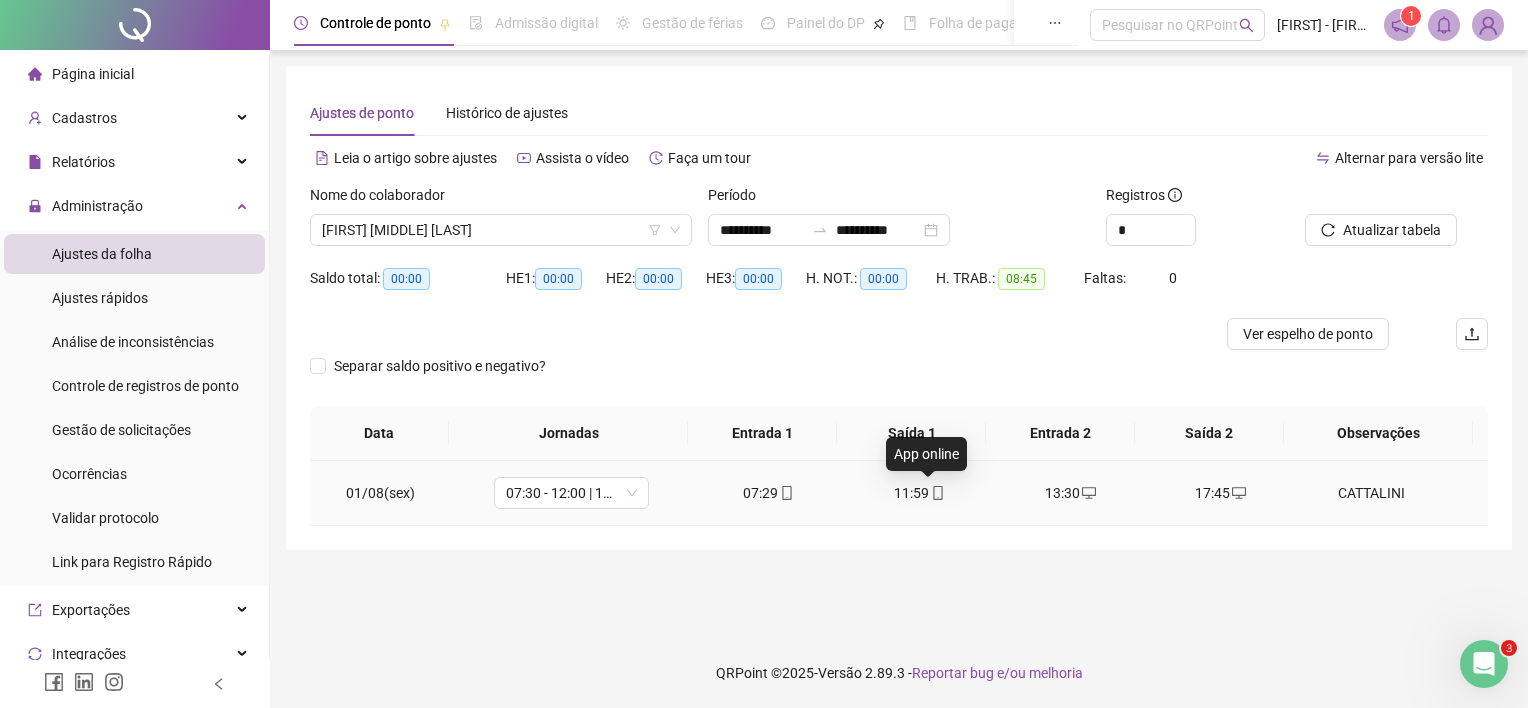 click 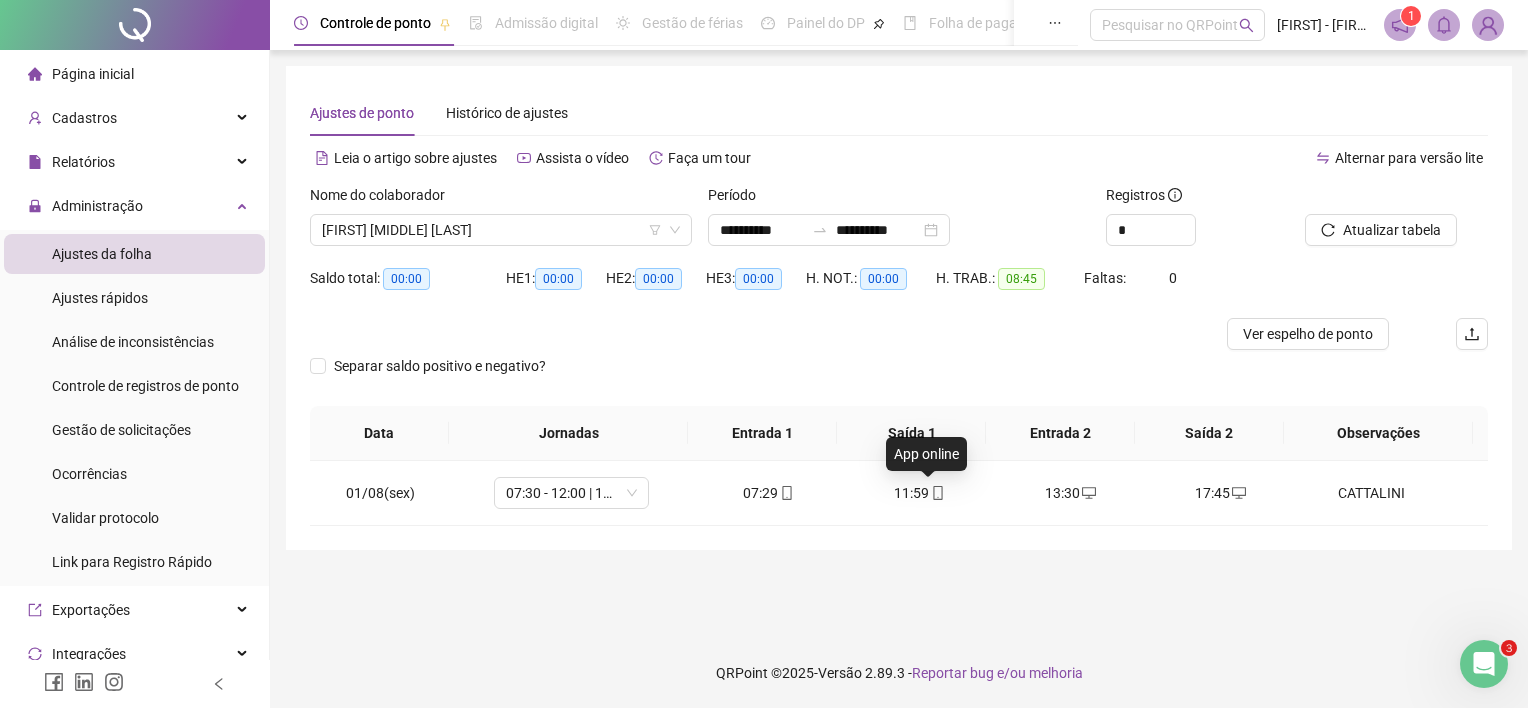 type on "**********" 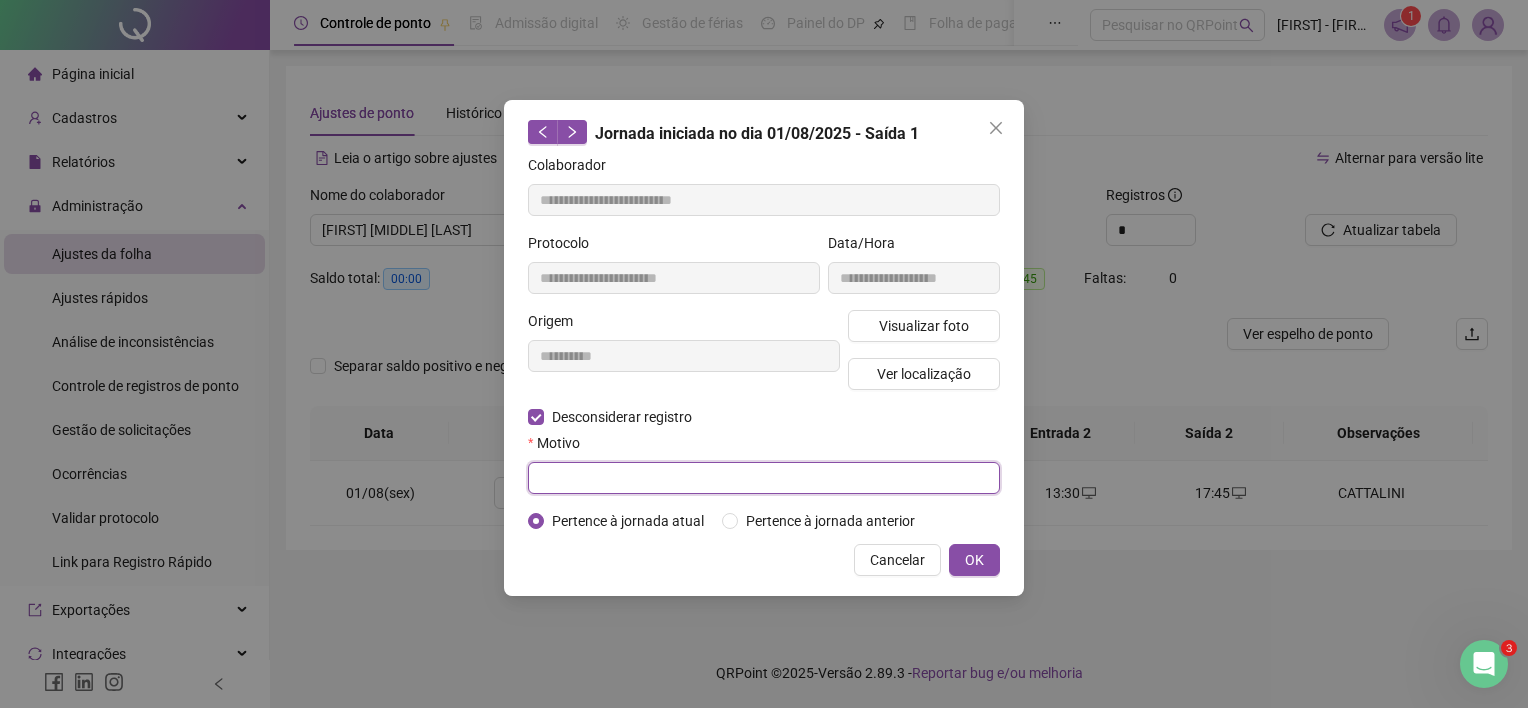 click at bounding box center [764, 478] 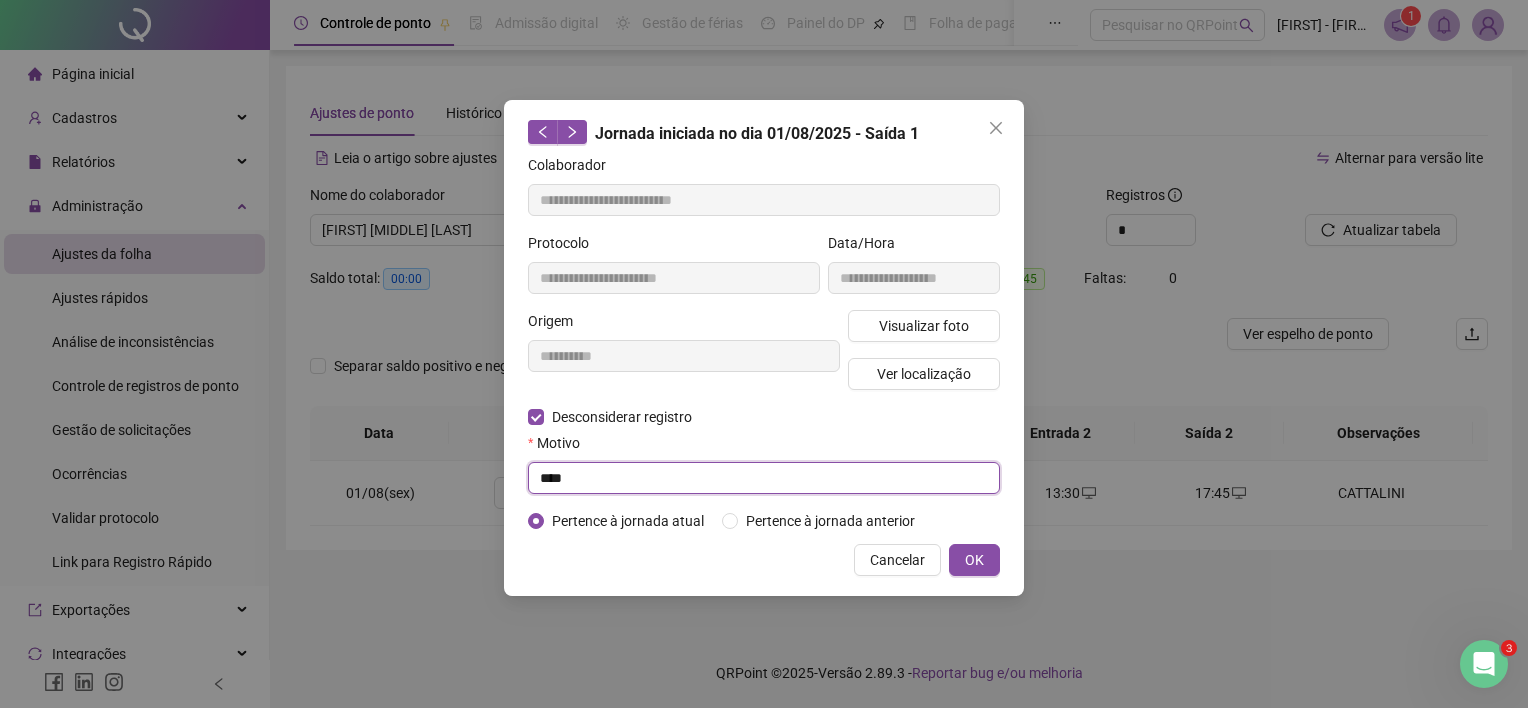 type on "****" 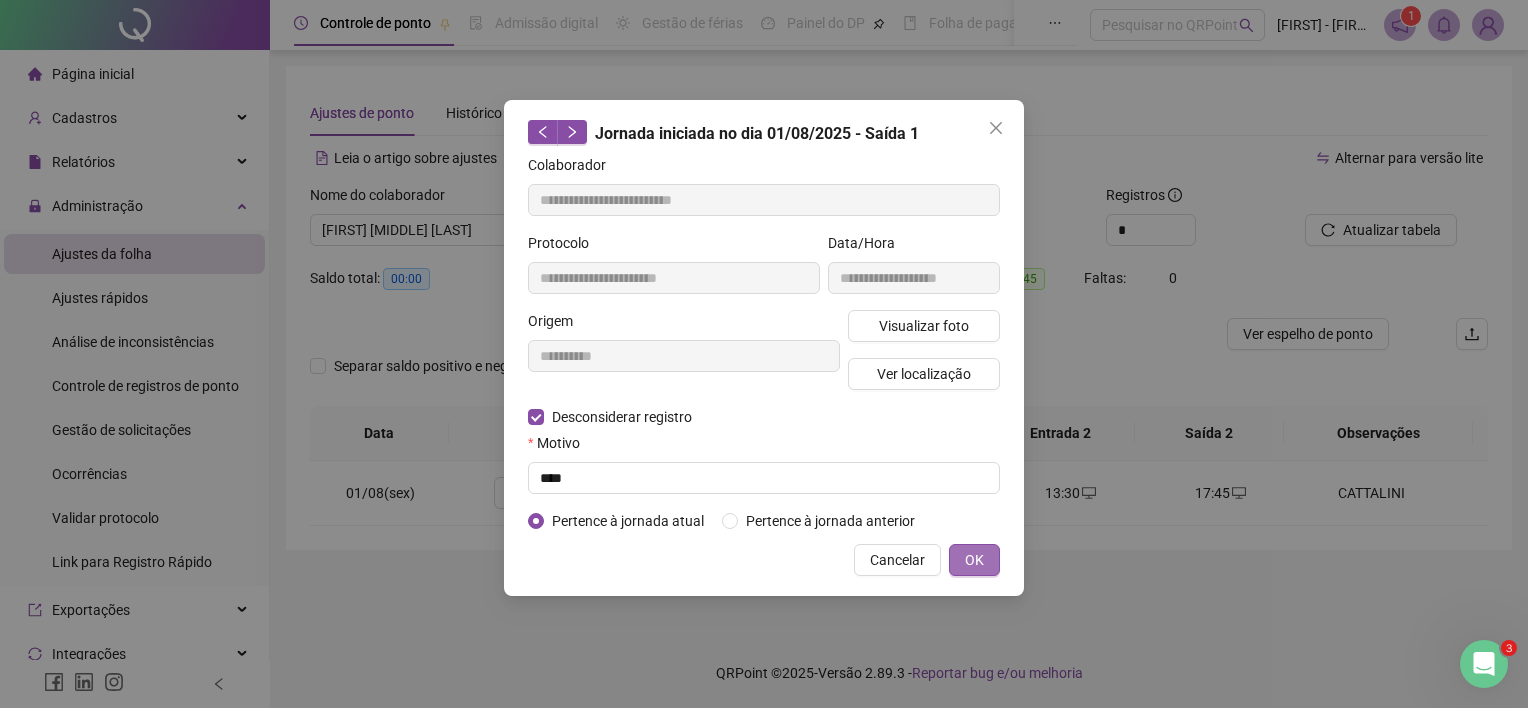 click on "OK" at bounding box center [974, 560] 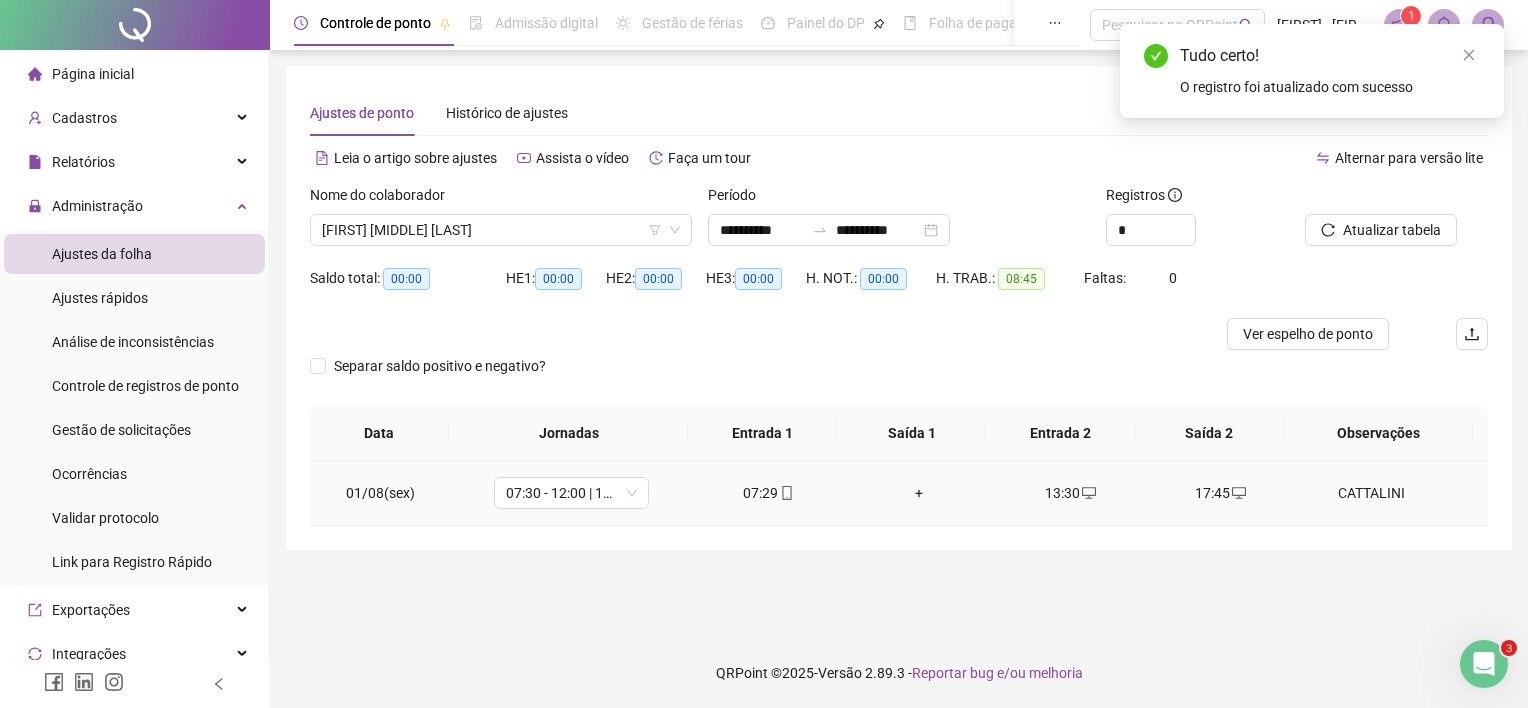click on "+" at bounding box center (919, 493) 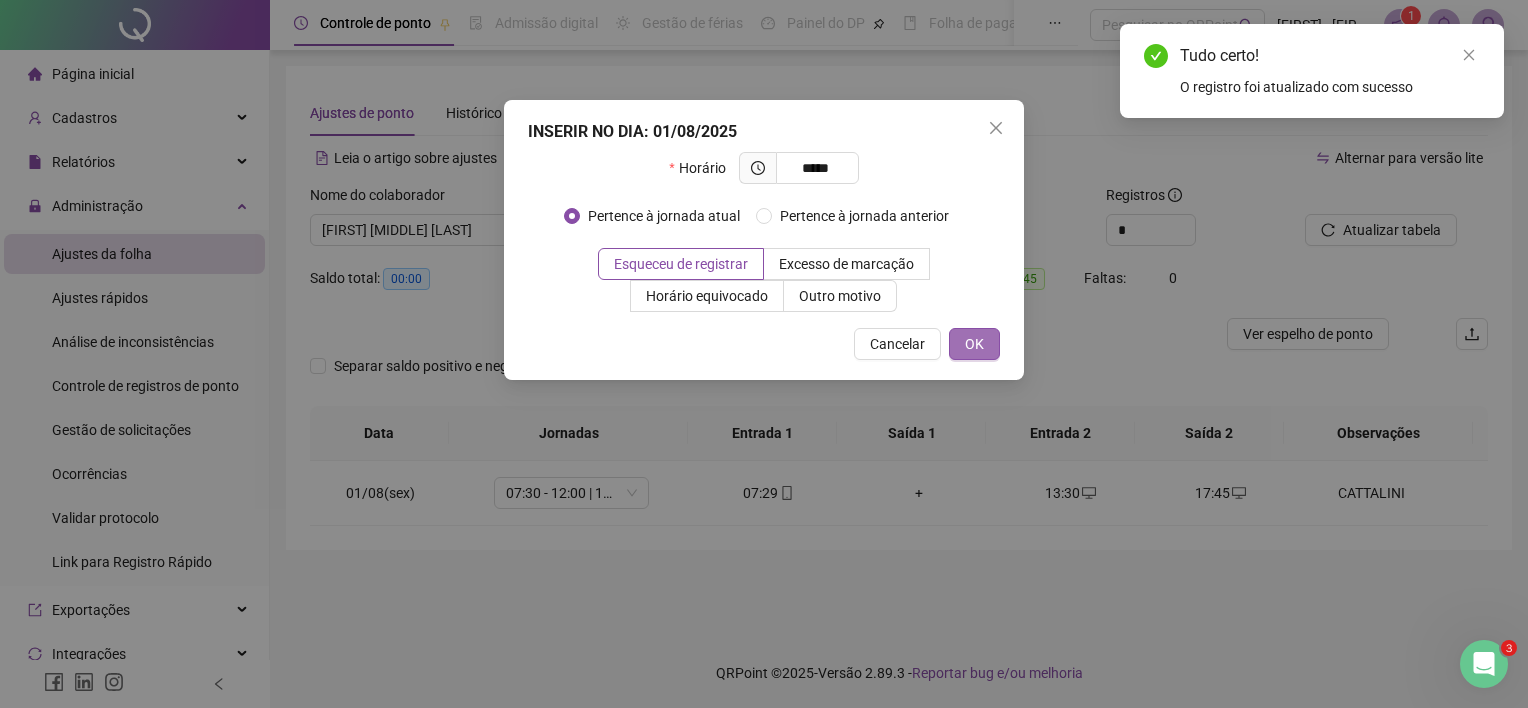 type on "*****" 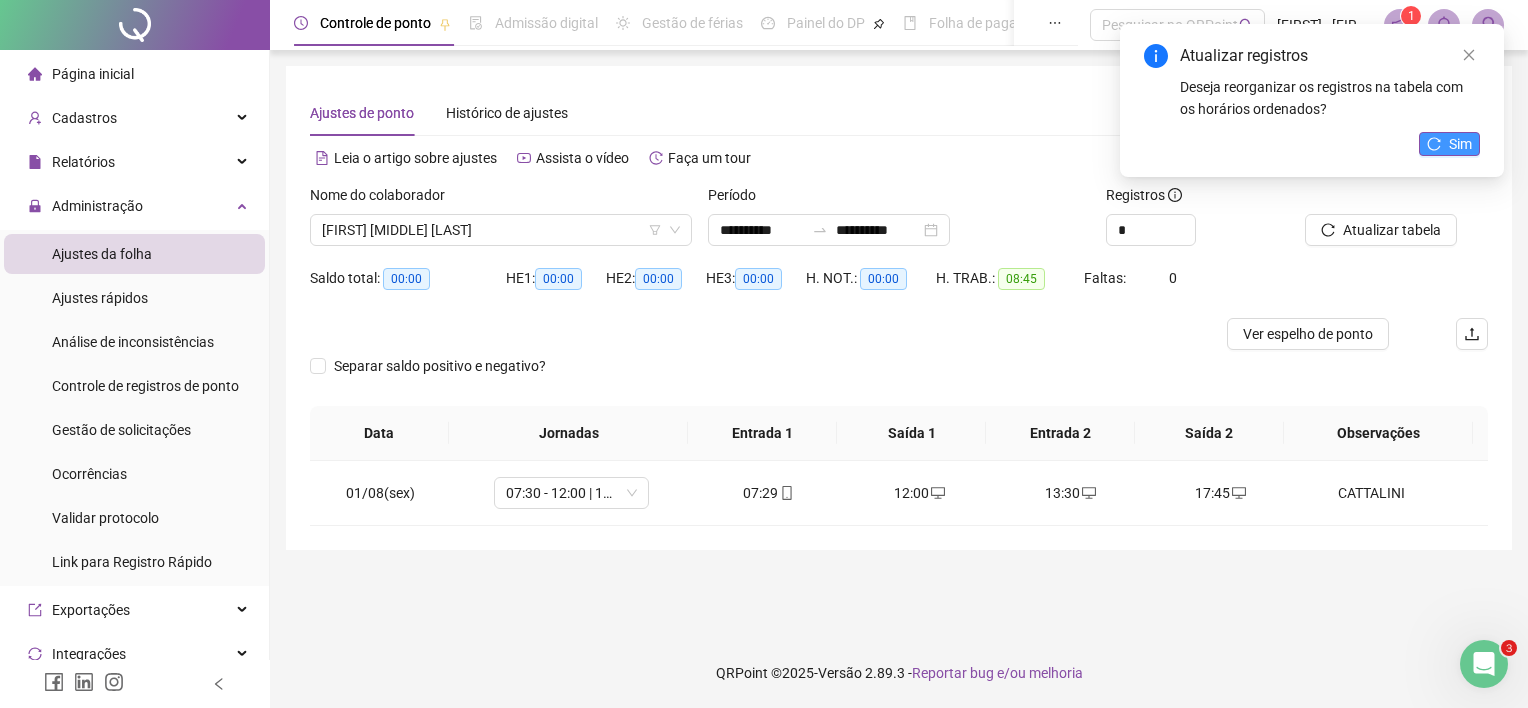 click on "Sim" at bounding box center (1460, 144) 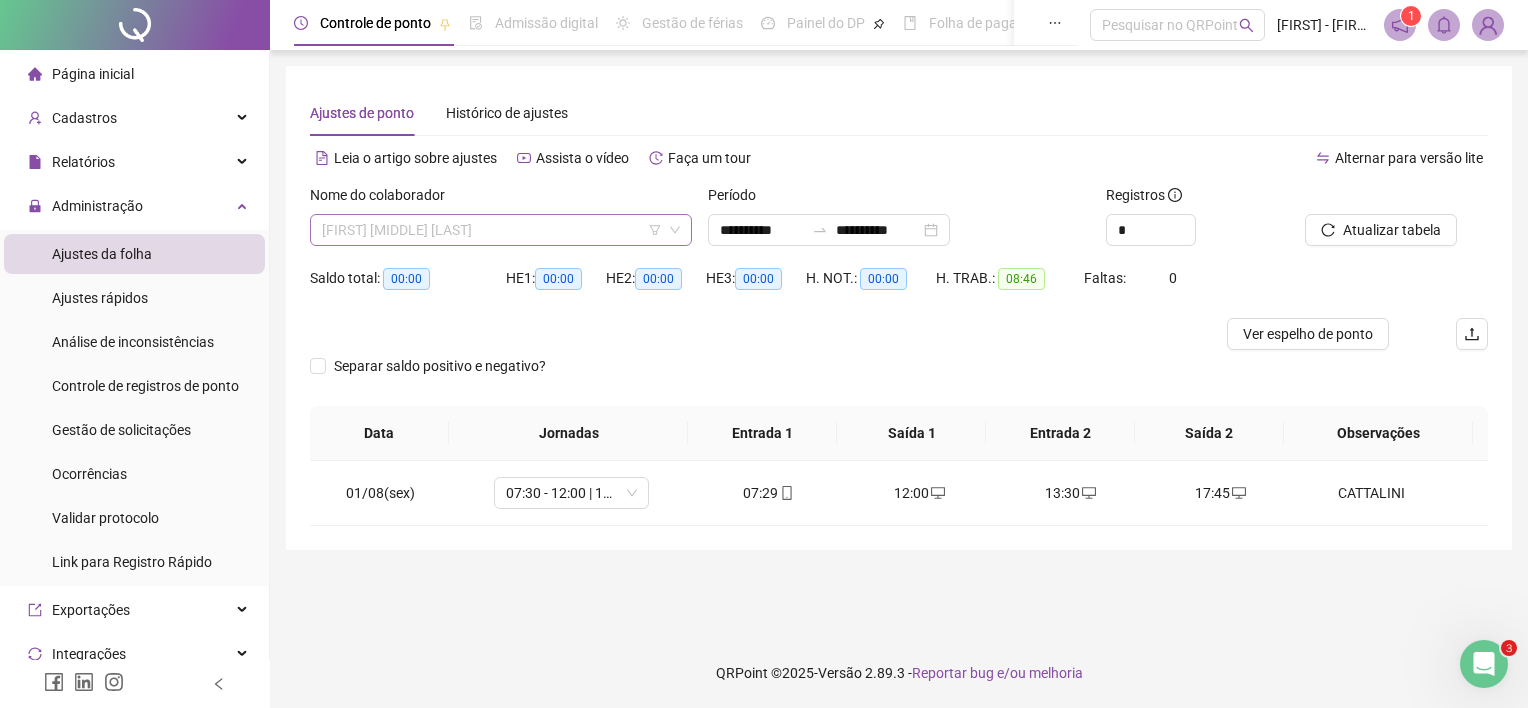 click on "[FIRST] [MIDDLE] [LAST]" at bounding box center [501, 230] 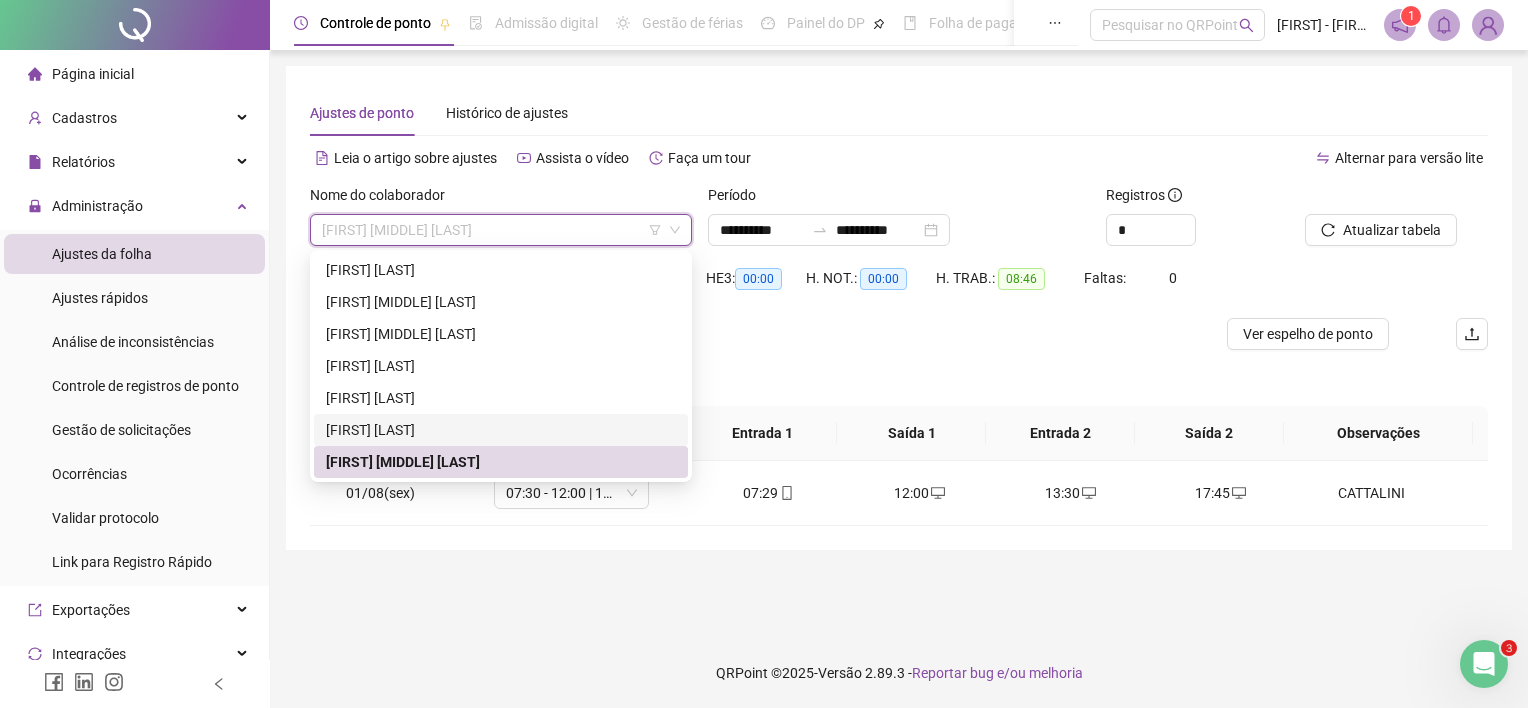 click on "[FIRST] [LAST]" at bounding box center (501, 430) 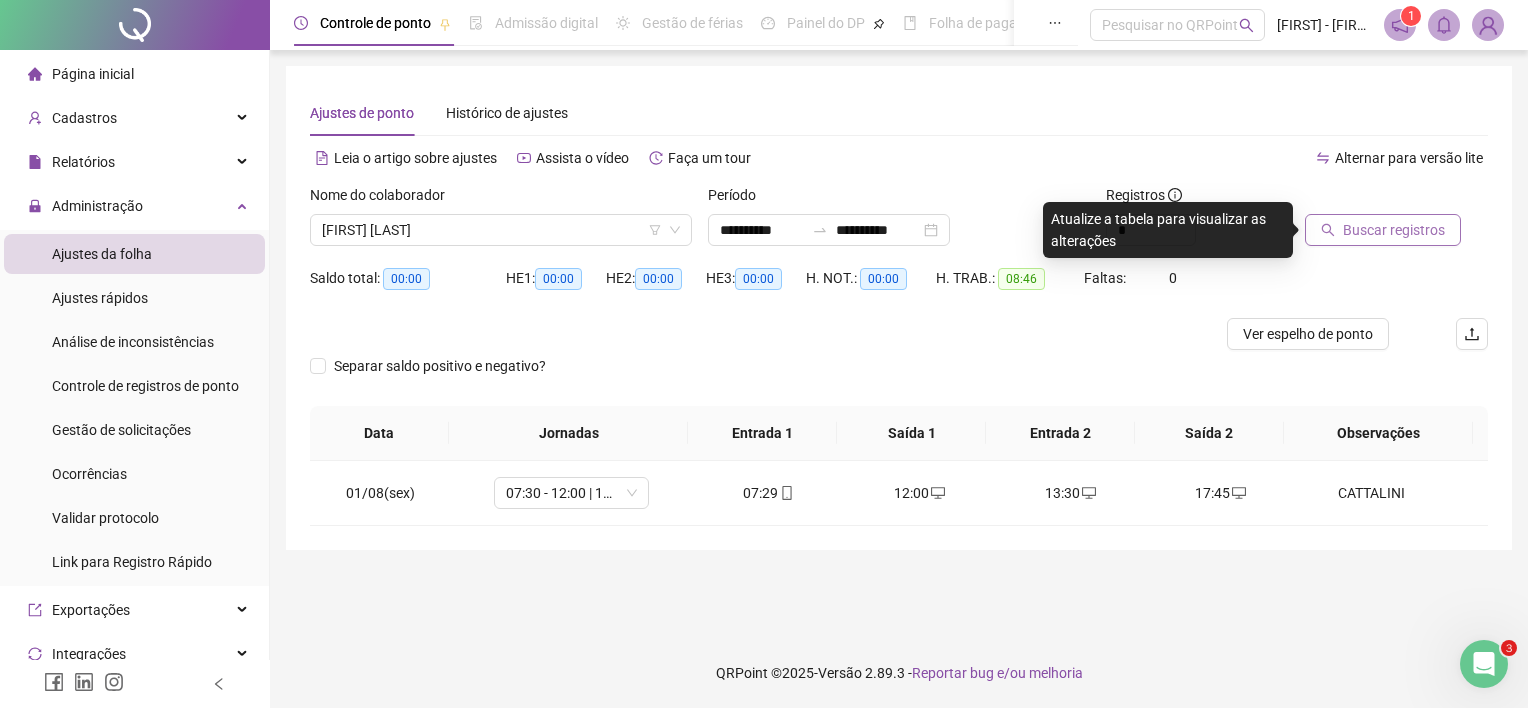 click on "Buscar registros" at bounding box center (1394, 230) 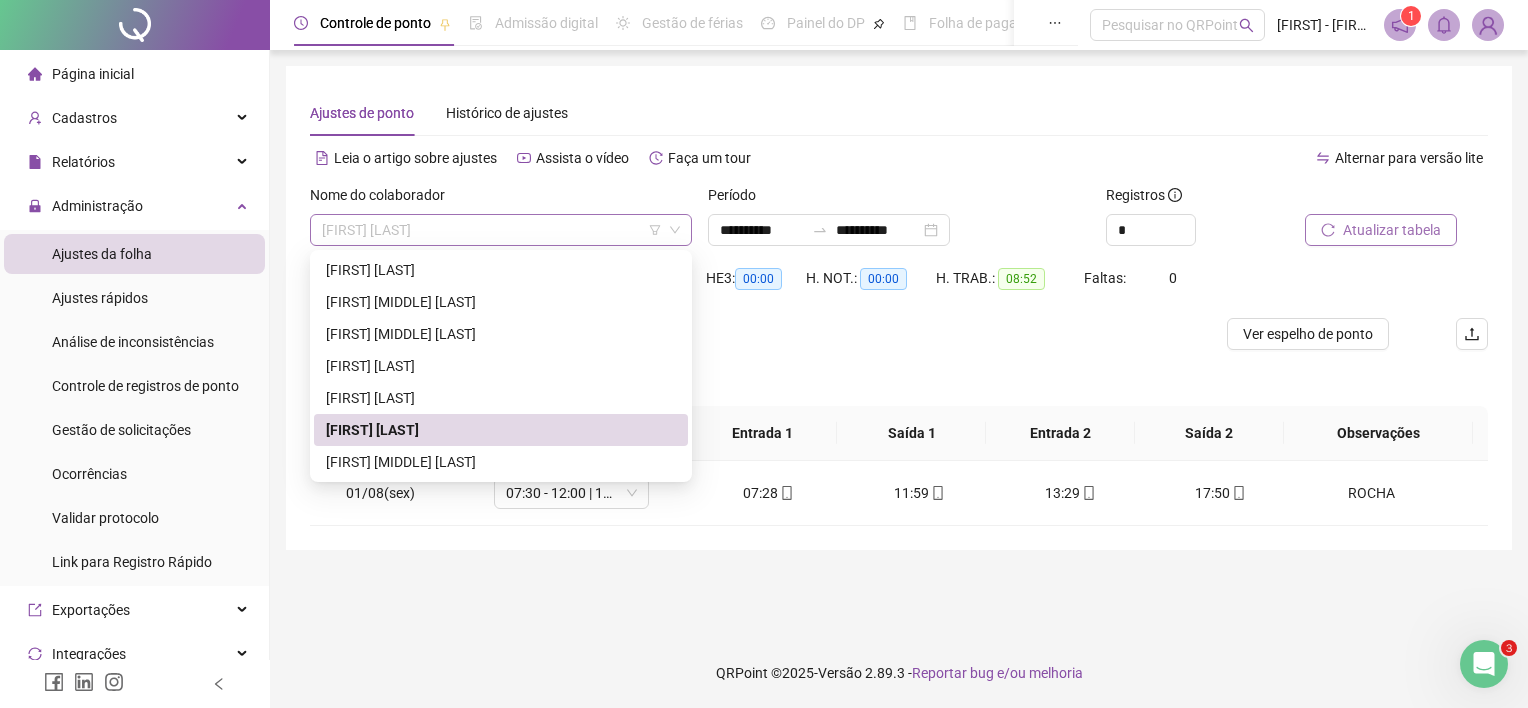 click on "[FIRST] [LAST]" at bounding box center [501, 230] 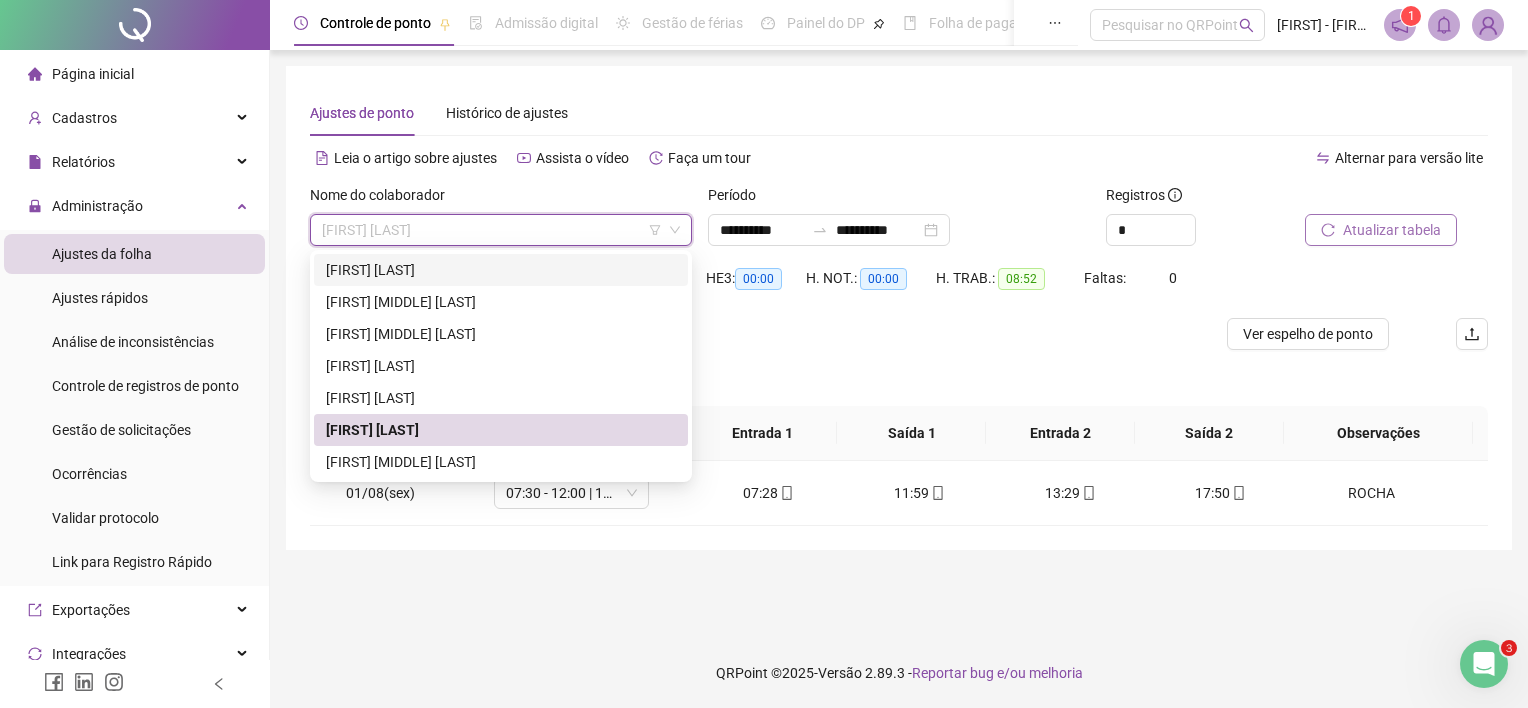 click on "Período" at bounding box center (899, 199) 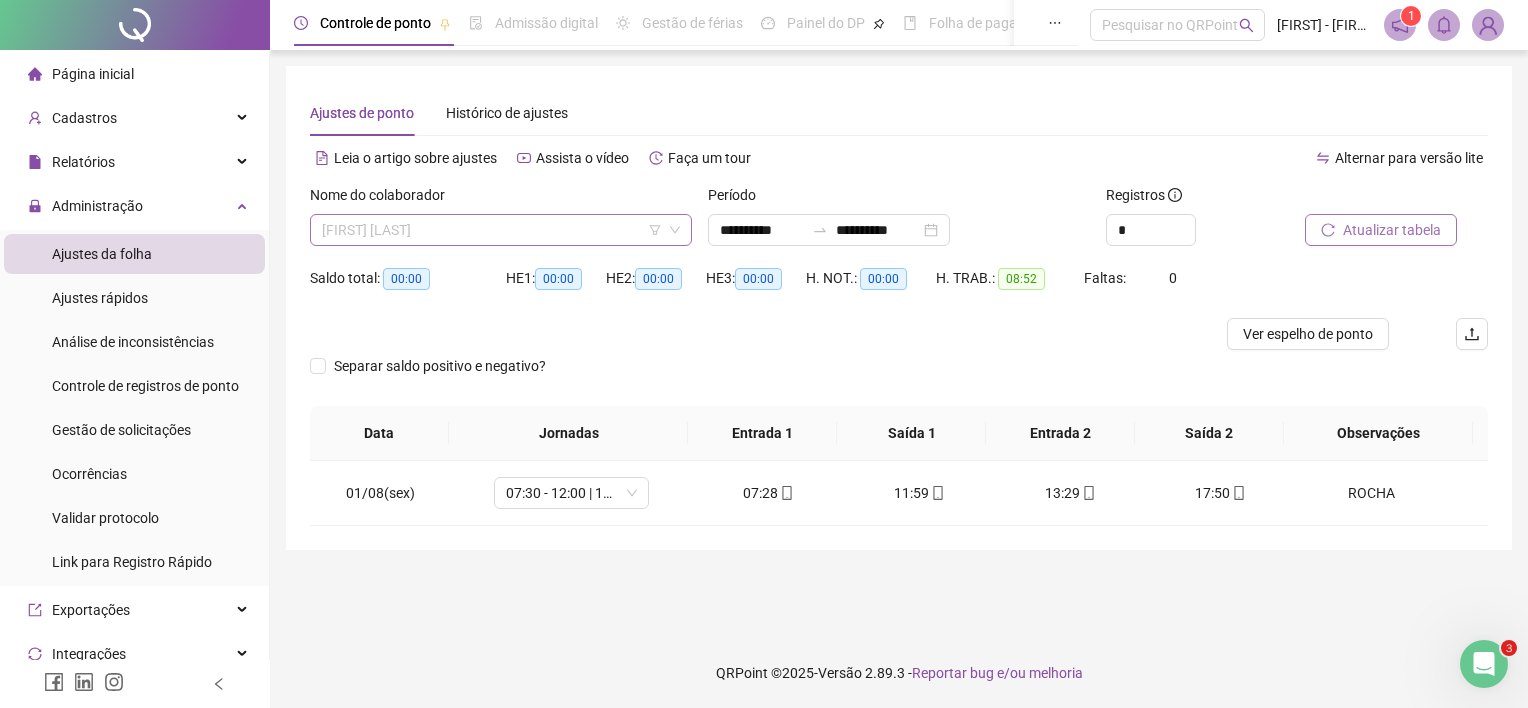 click on "[FIRST] [LAST]" at bounding box center [501, 230] 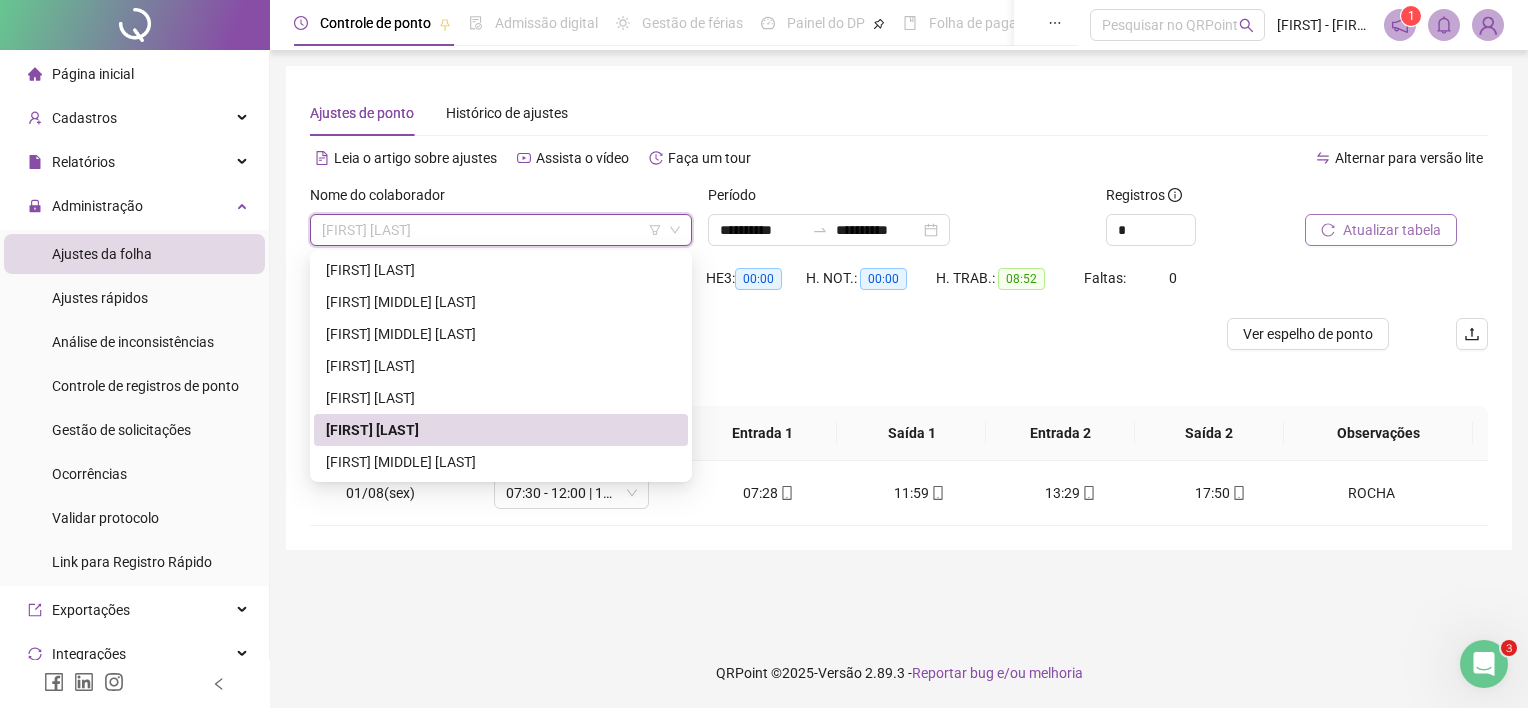 click on "[FIRST] [LAST]" at bounding box center (501, 430) 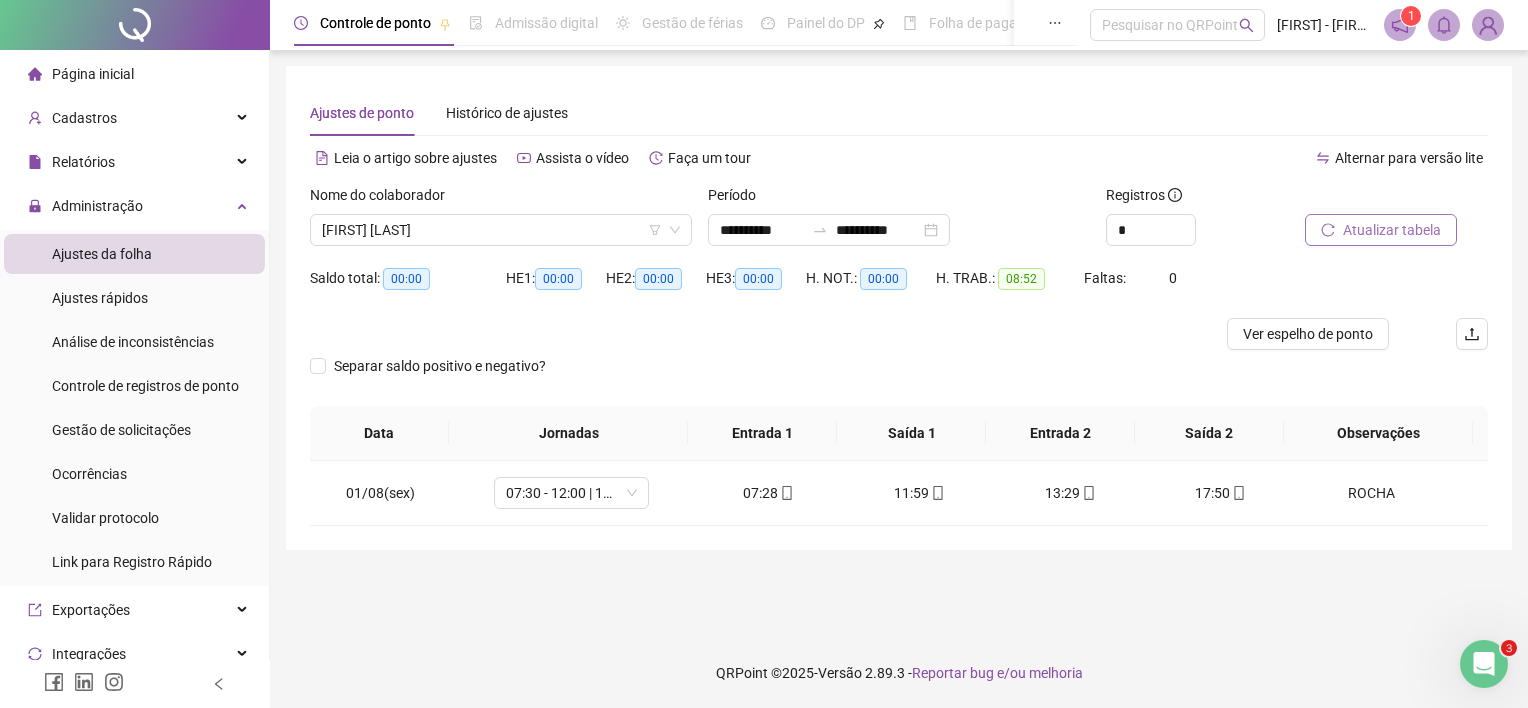 click on "Atualizar tabela" at bounding box center [1381, 230] 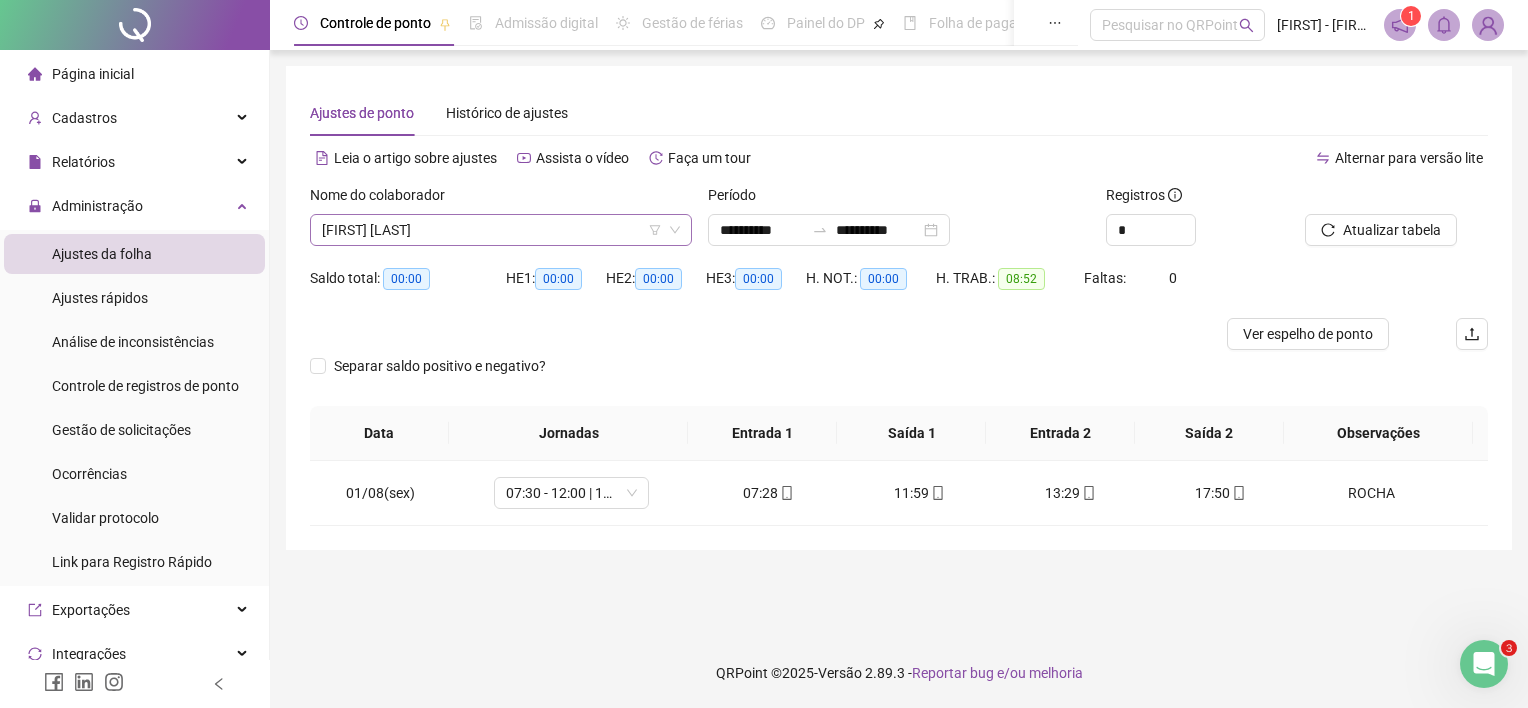 click on "[FIRST] [LAST]" at bounding box center (501, 230) 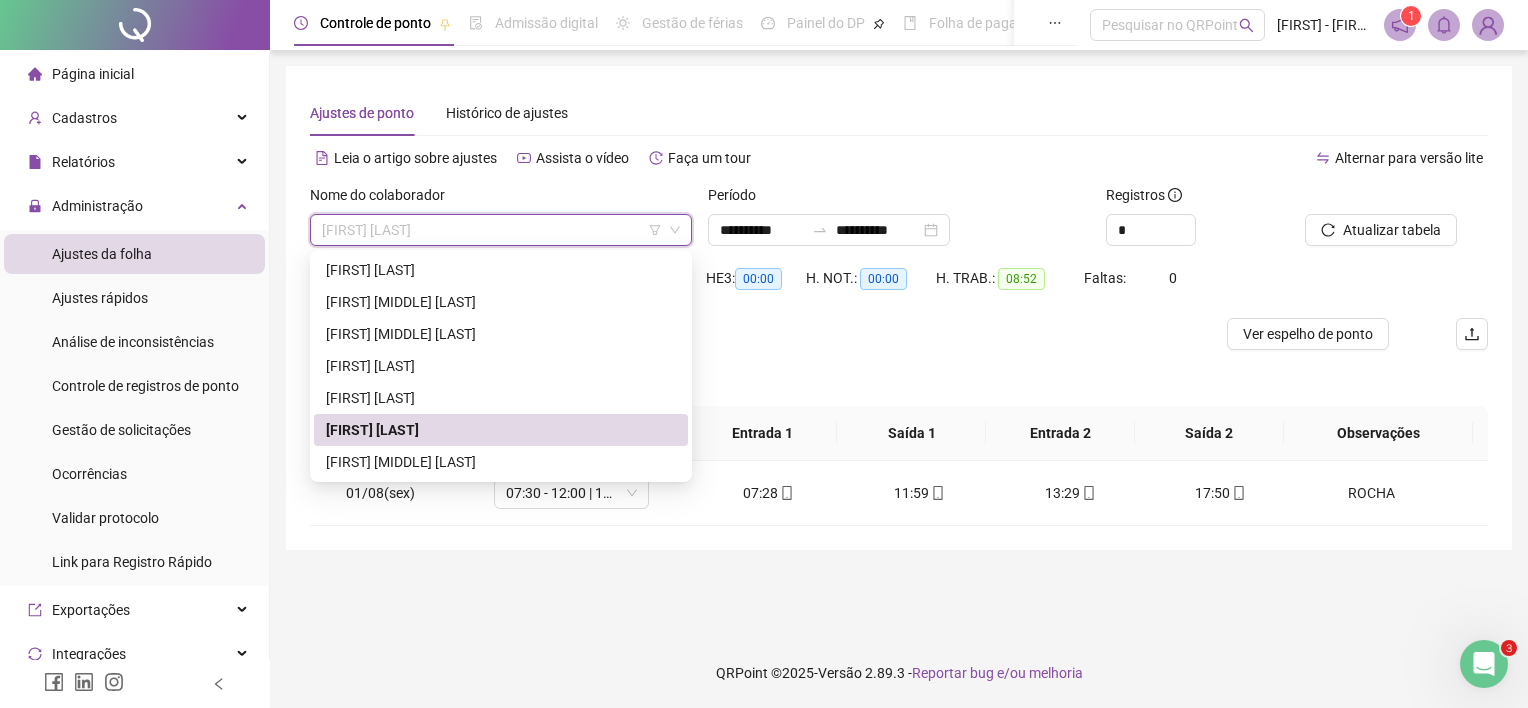 click on "[FIRST] [LAST]" at bounding box center [501, 430] 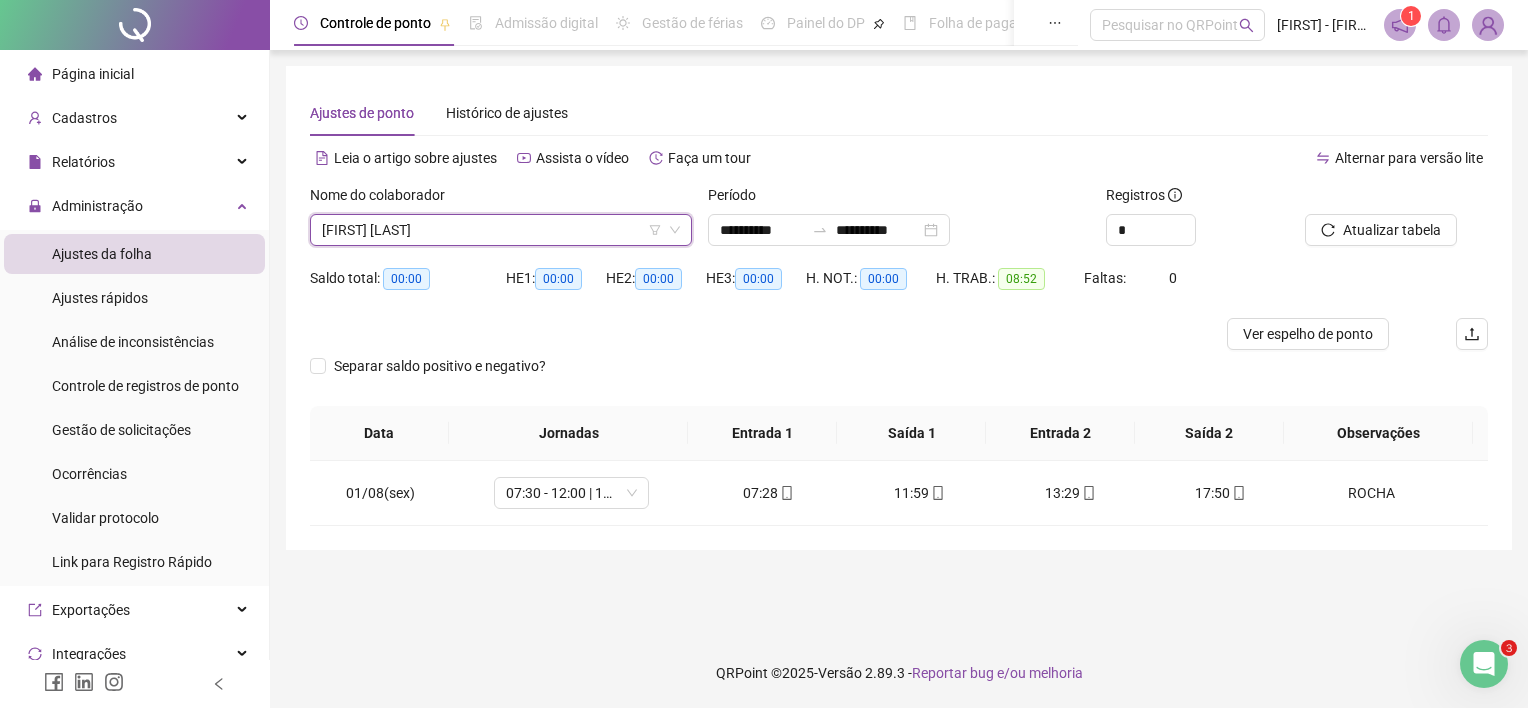 click on "Alternar para versão lite" at bounding box center (1193, 158) 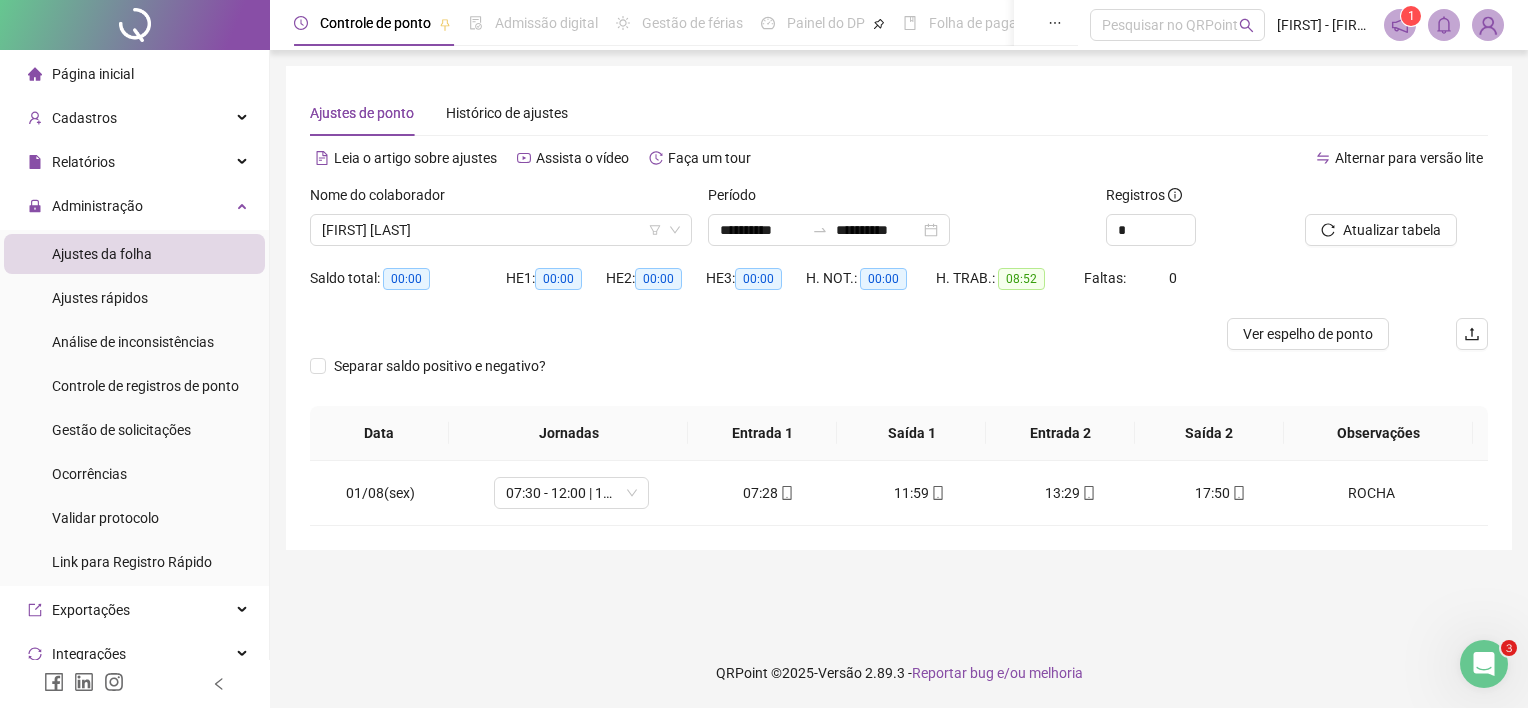 click on "Ajustes da folha" at bounding box center [102, 254] 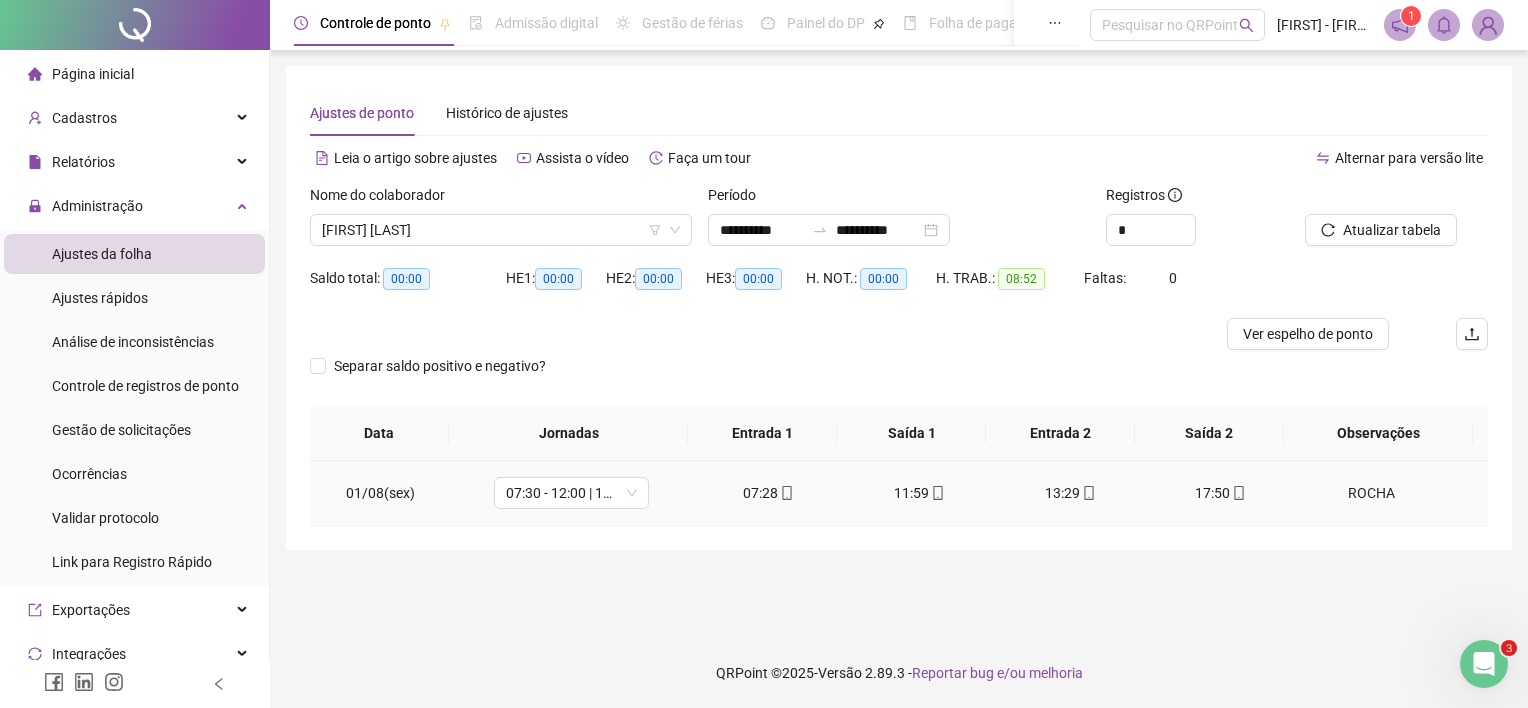 click on "17:50" at bounding box center (1221, 493) 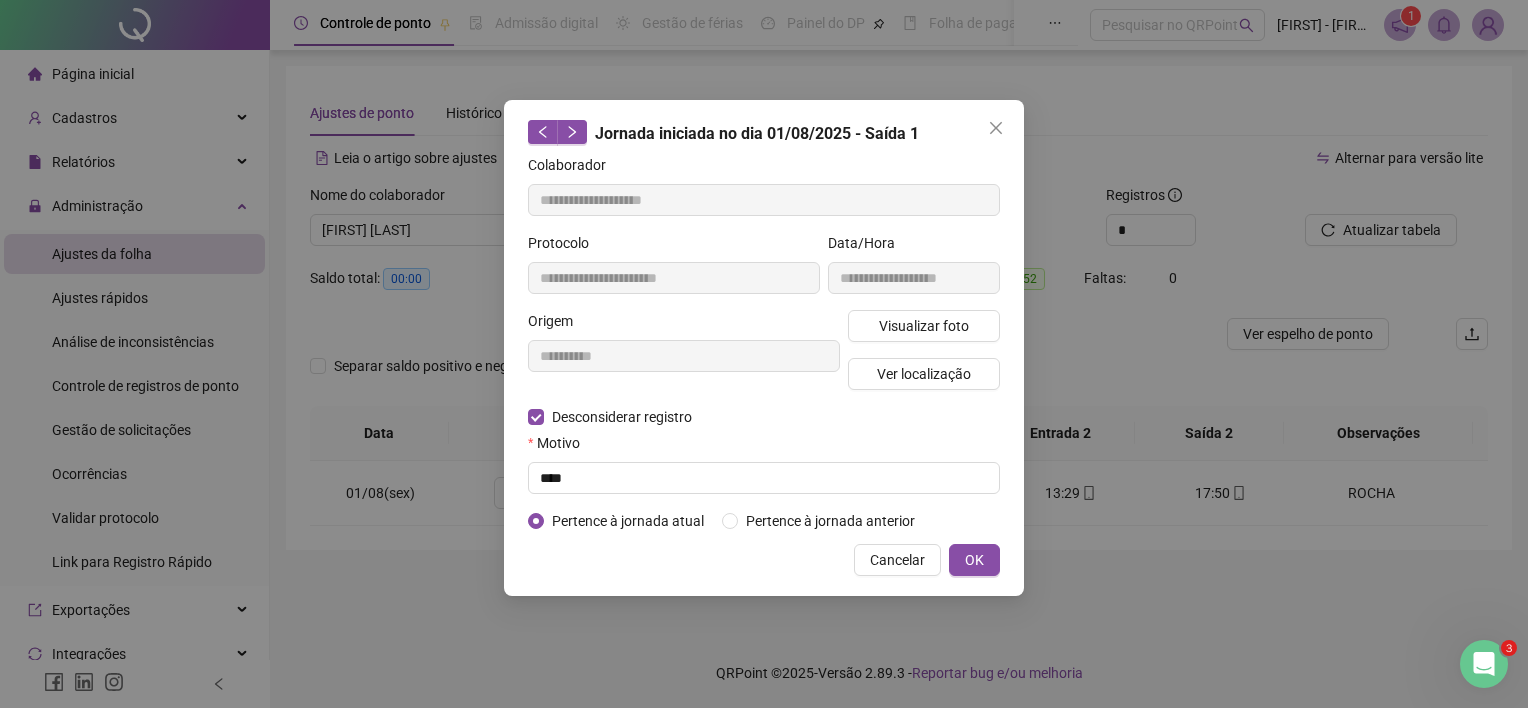 type on "**********" 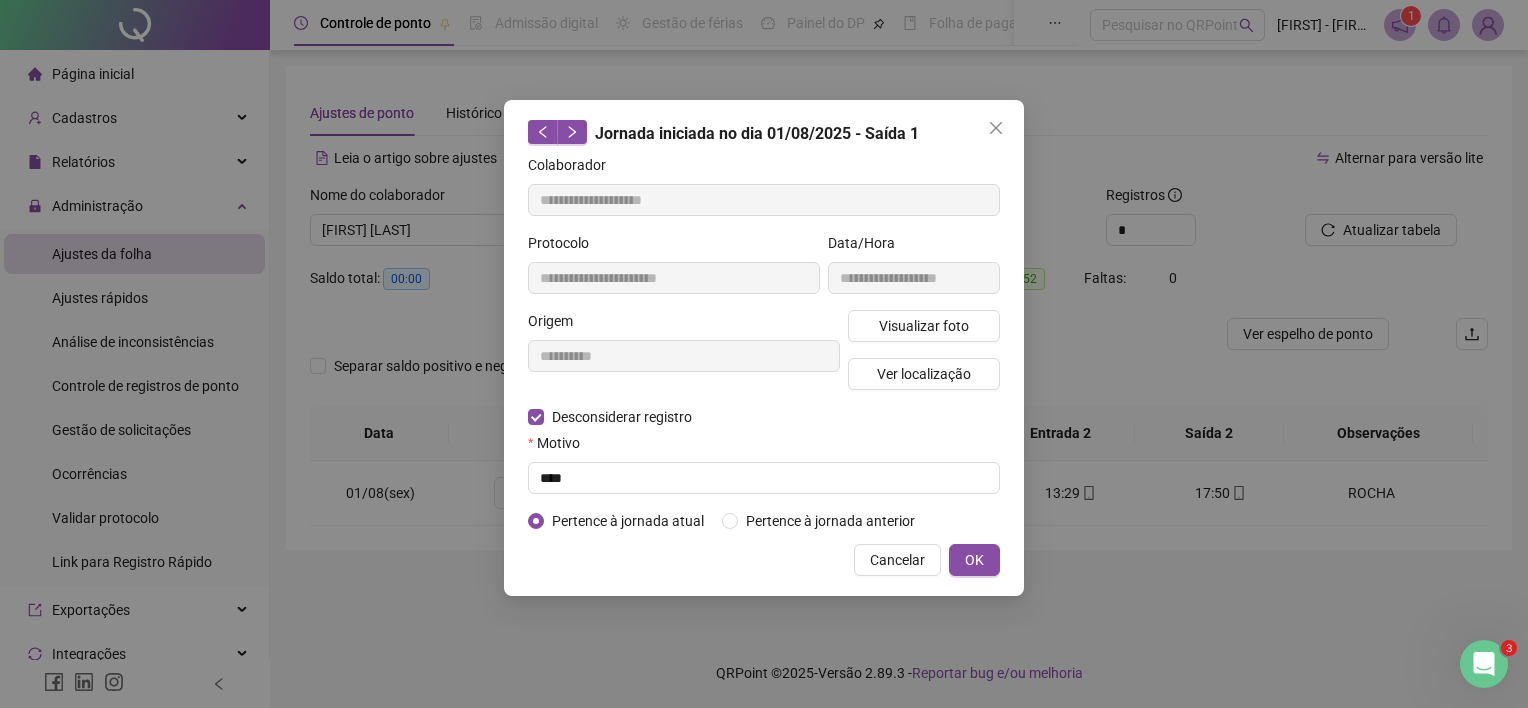 type on "**********" 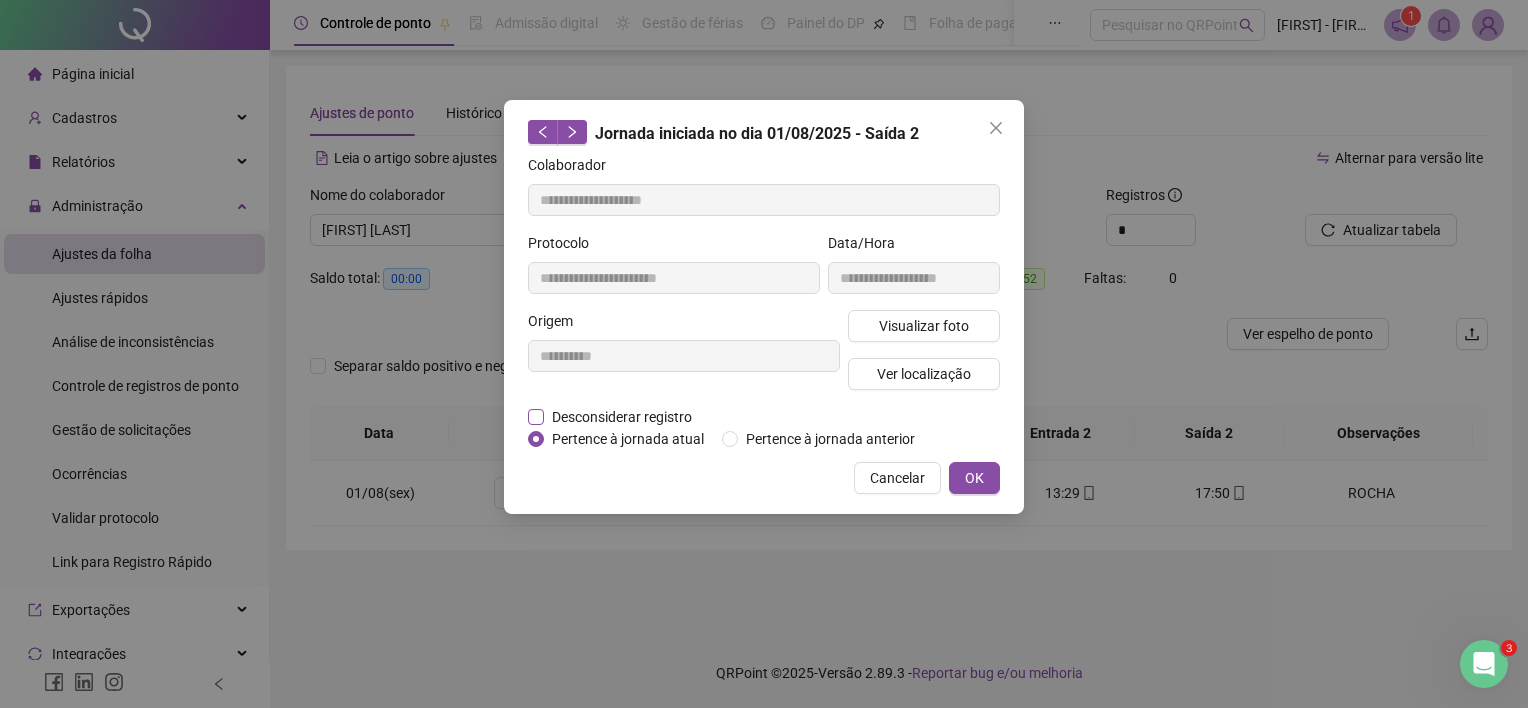 click on "Desconsiderar registro" at bounding box center [622, 417] 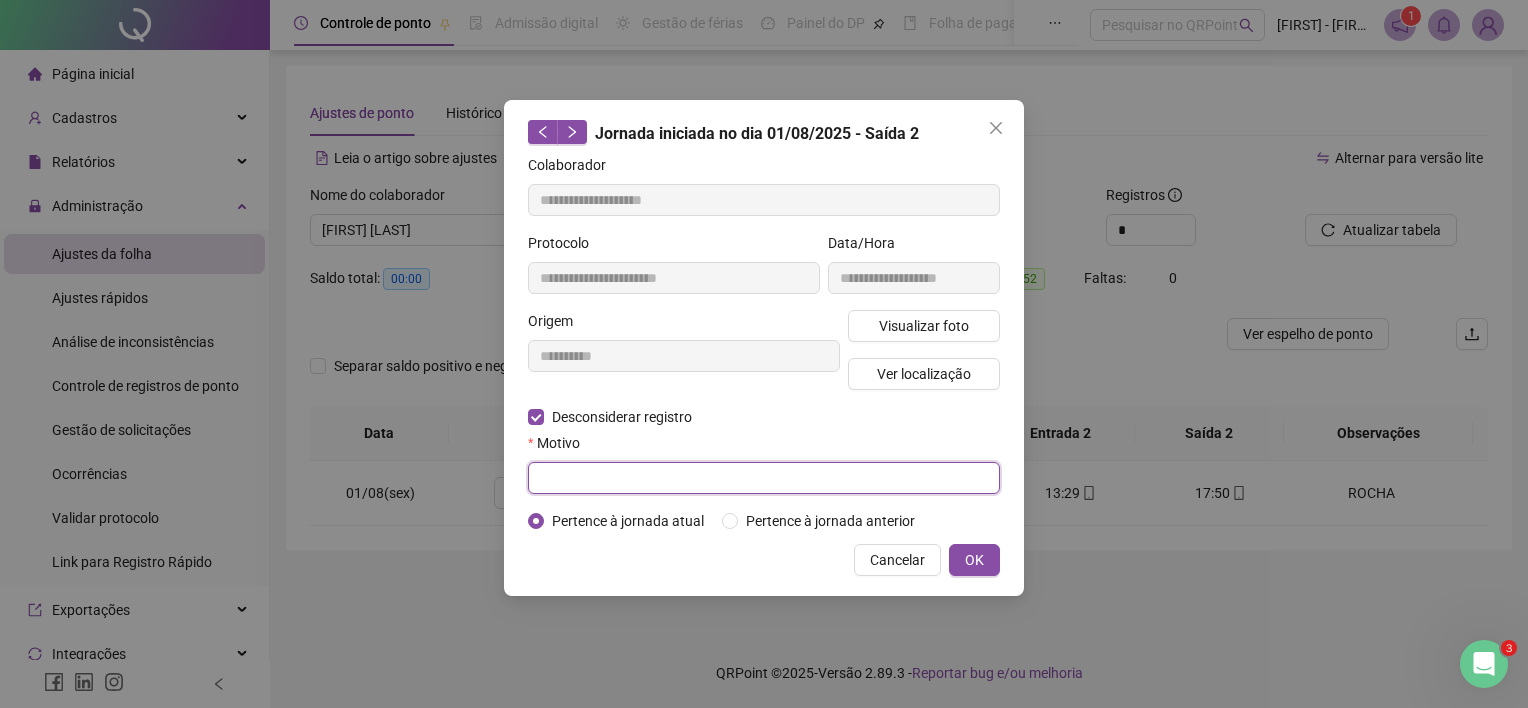 click at bounding box center (764, 478) 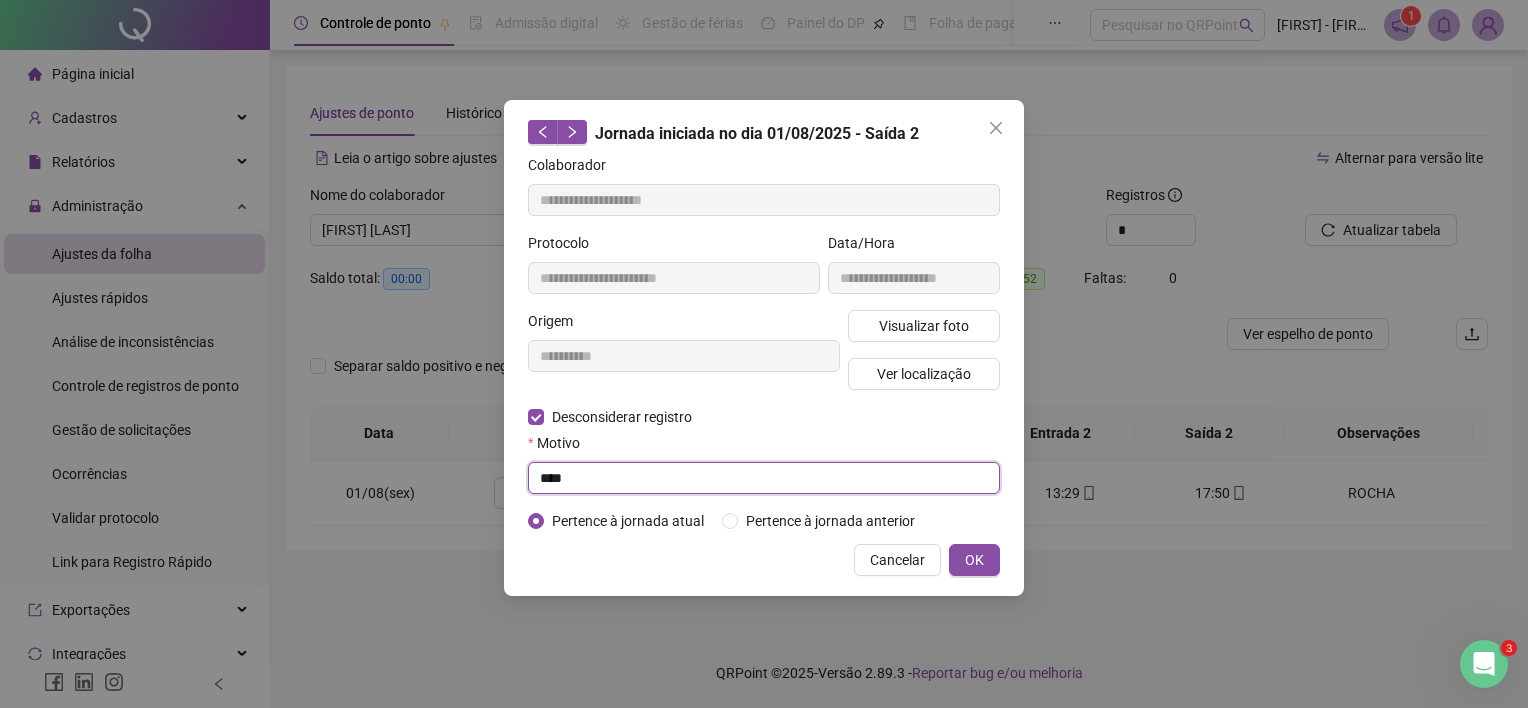 type on "****" 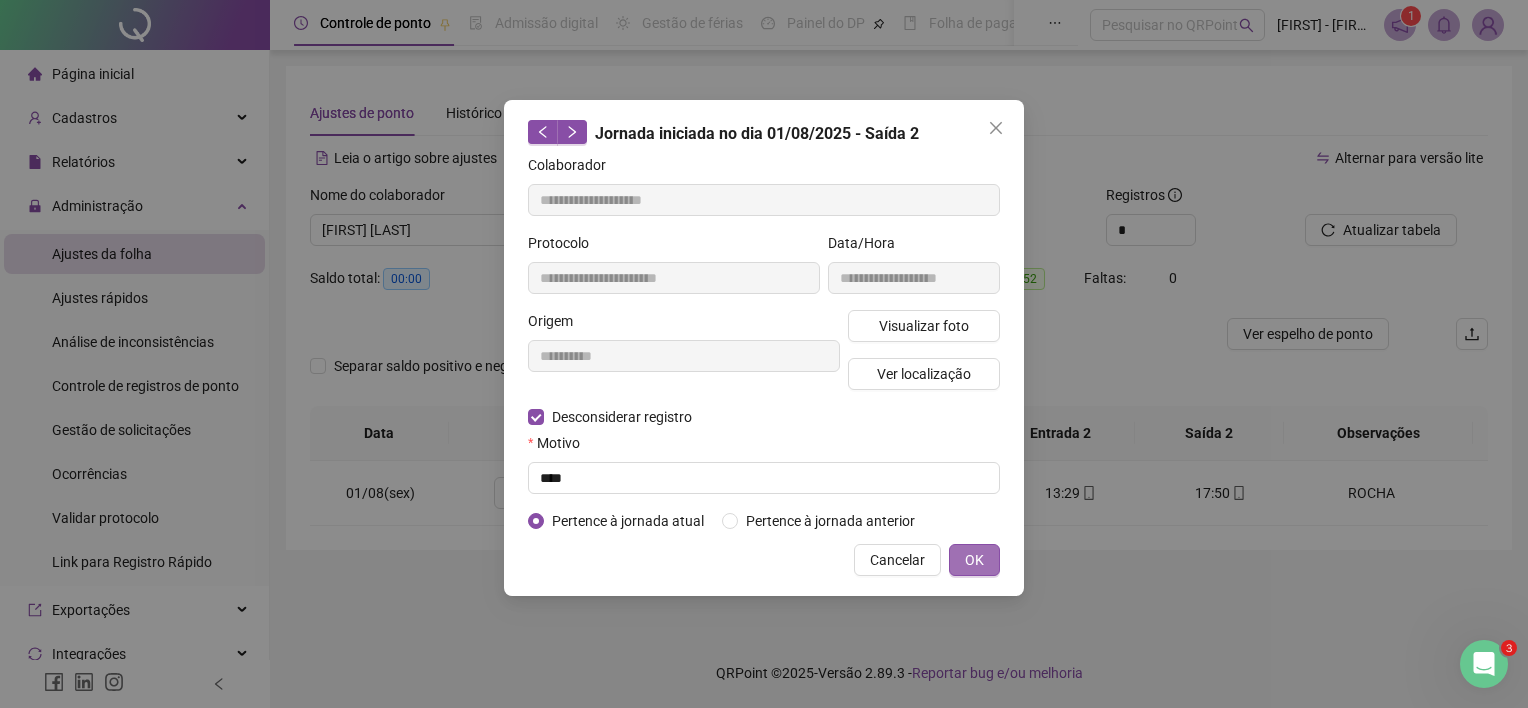 click on "OK" at bounding box center (974, 560) 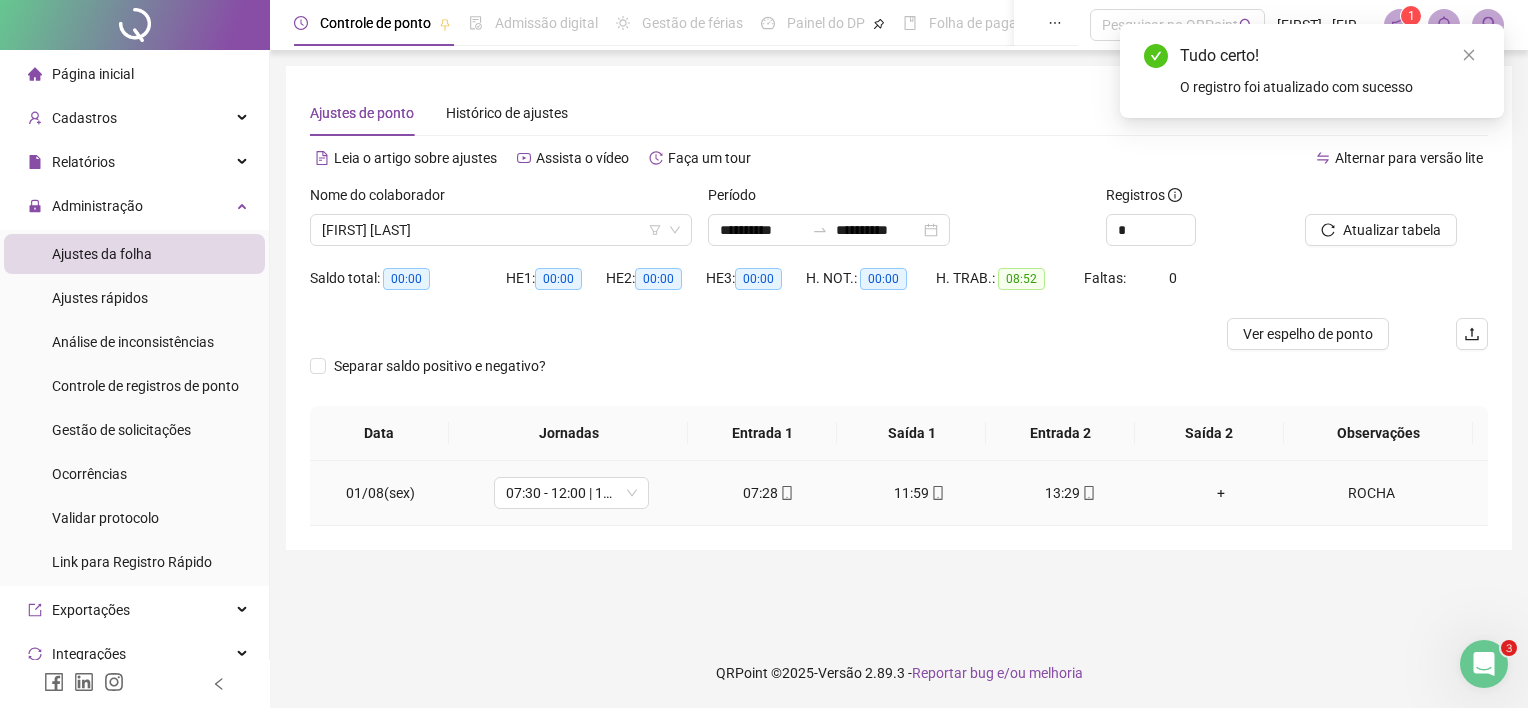 click on "+" at bounding box center (1221, 493) 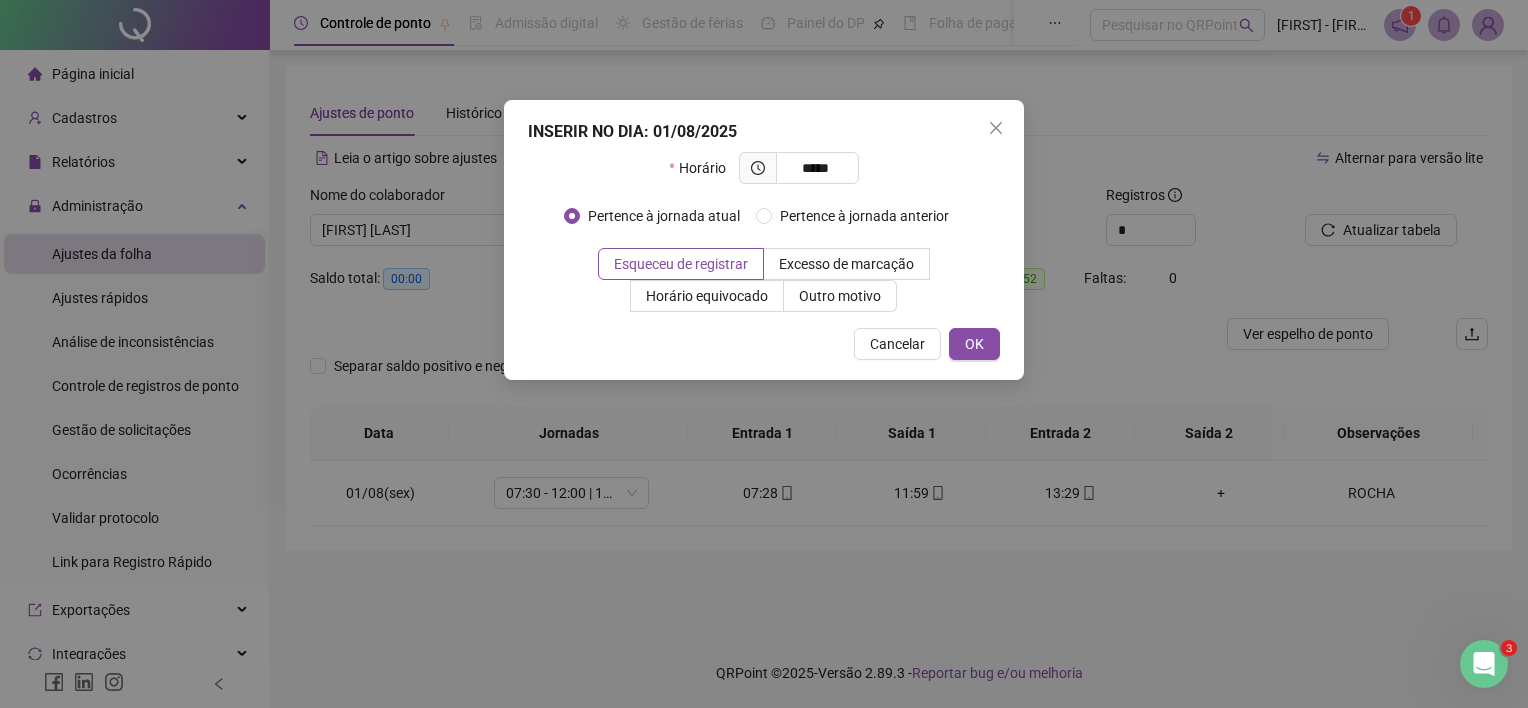 type on "*****" 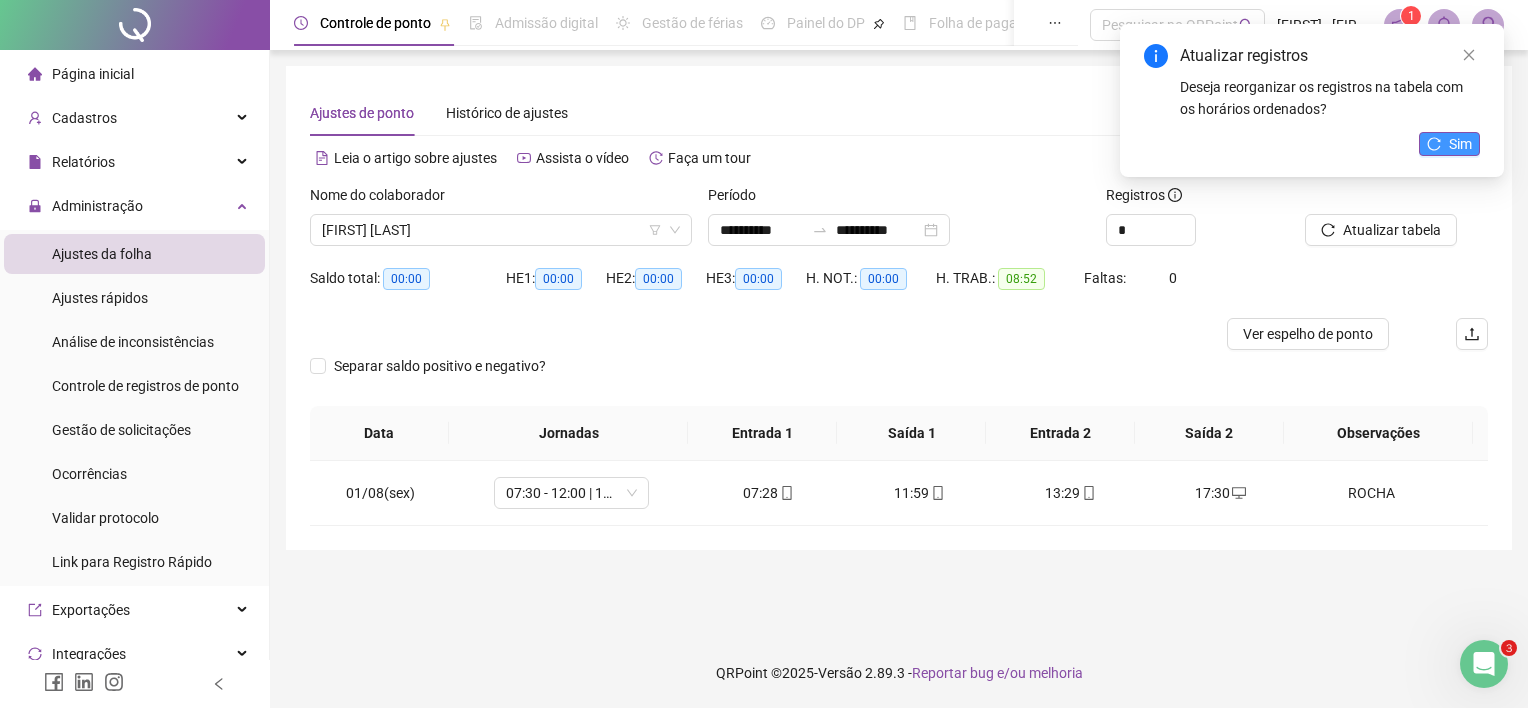 click on "Sim" at bounding box center (1460, 144) 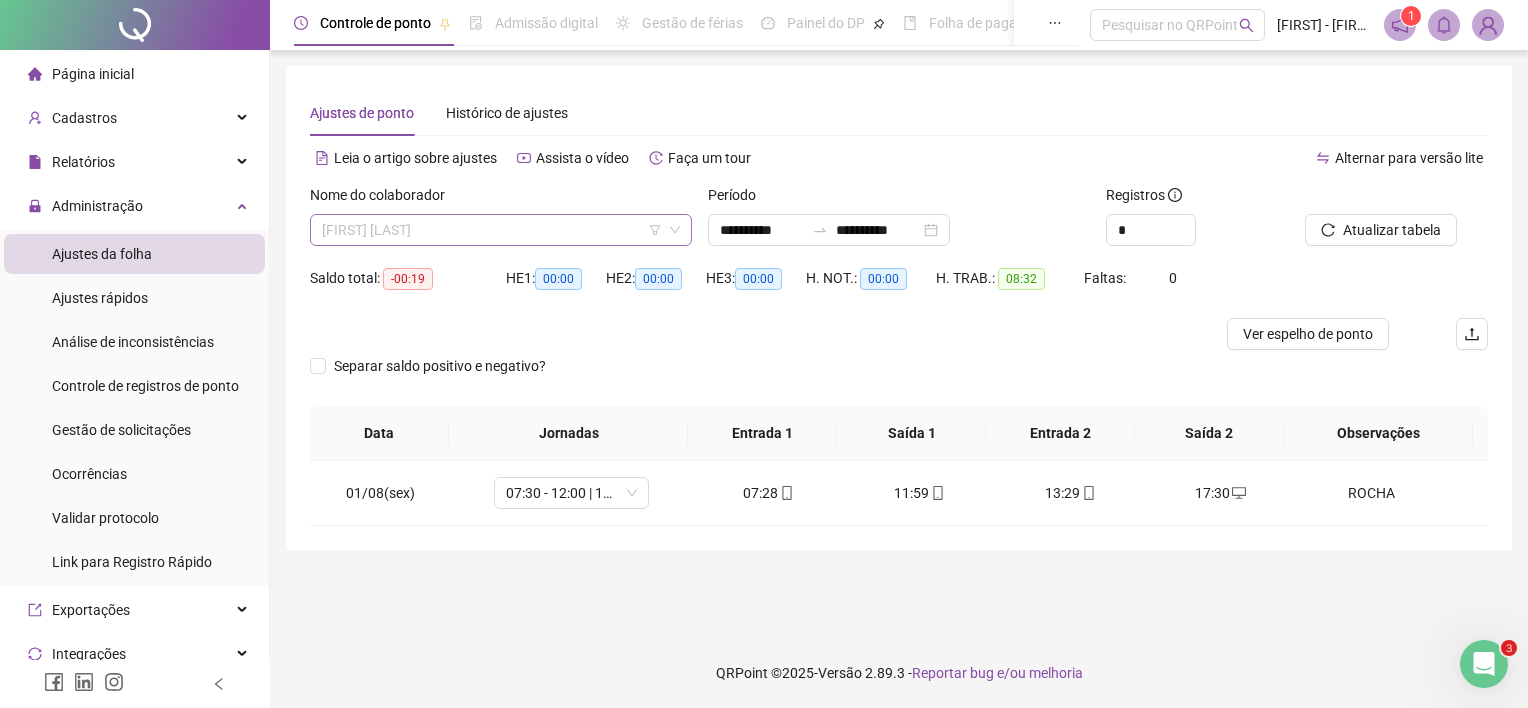 click on "[FIRST] [LAST]" at bounding box center [501, 230] 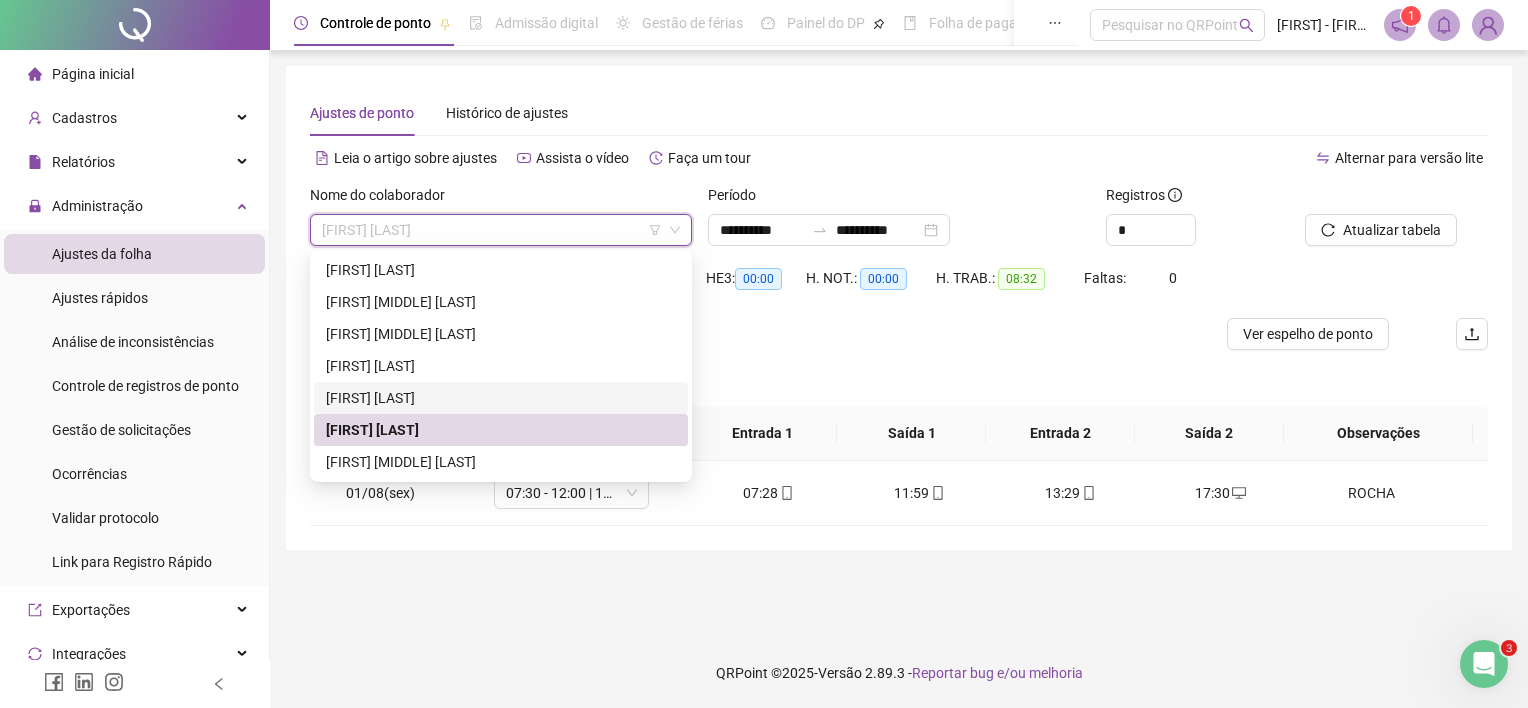 click on "[FIRST] [LAST]" at bounding box center [501, 398] 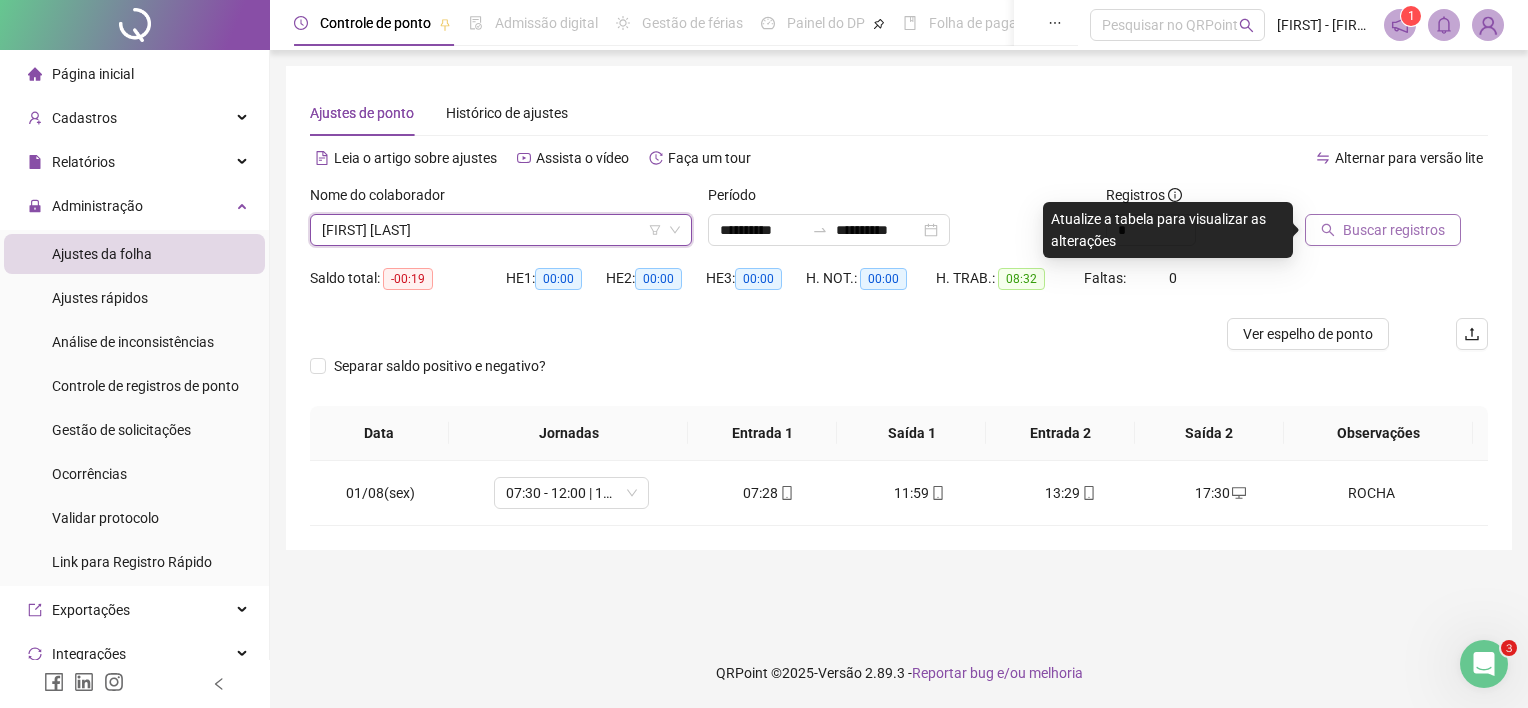 click on "Buscar registros" at bounding box center [1394, 230] 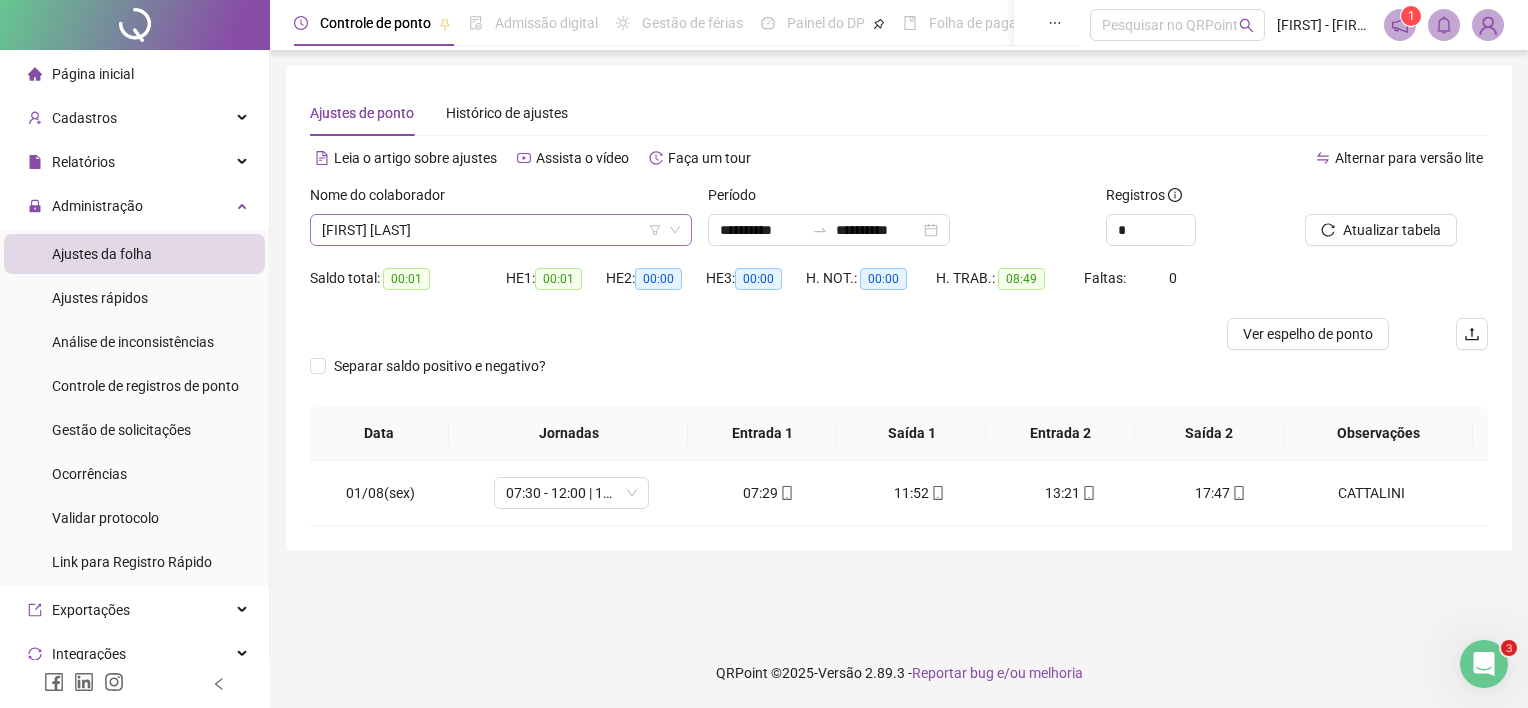 click on "[FIRST] [LAST]" at bounding box center [501, 230] 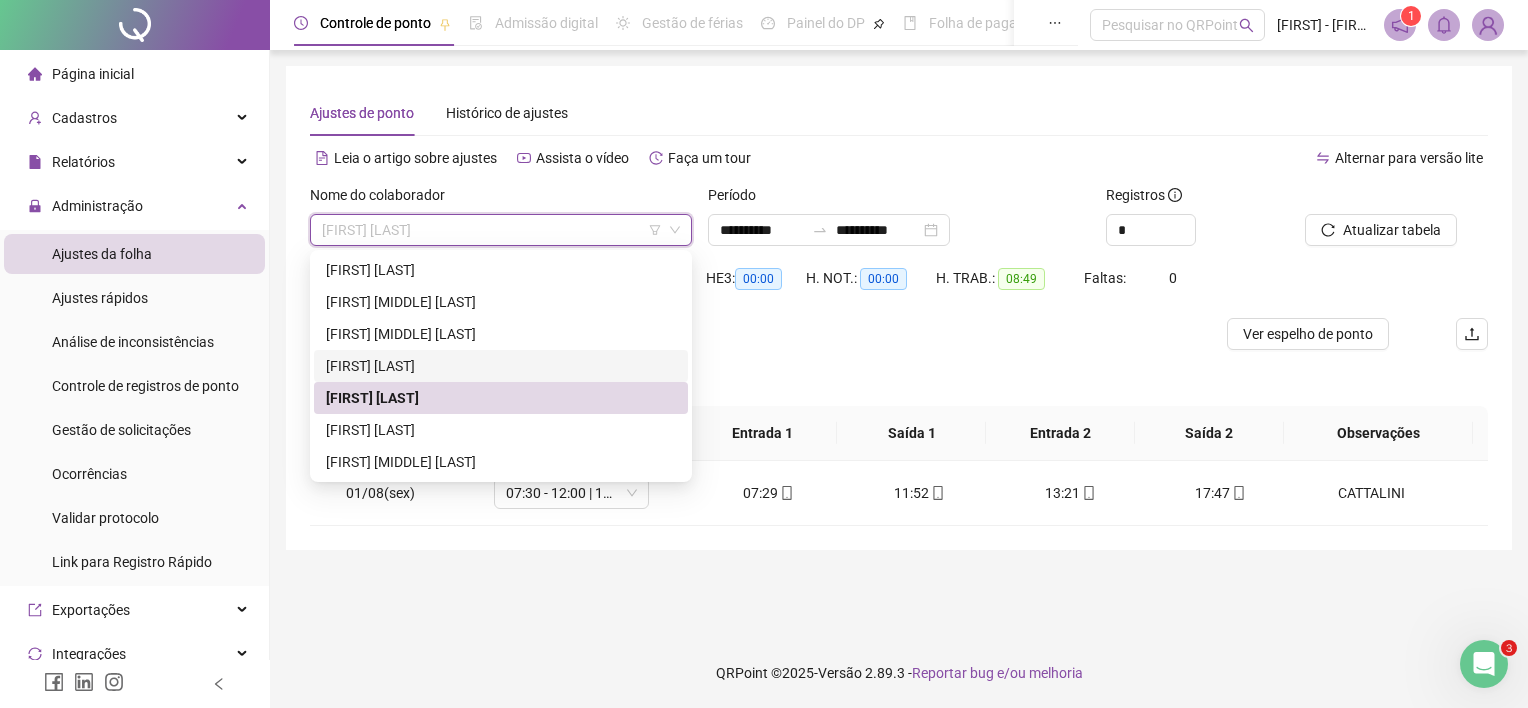 click on "[FIRST] [LAST]" at bounding box center (501, 366) 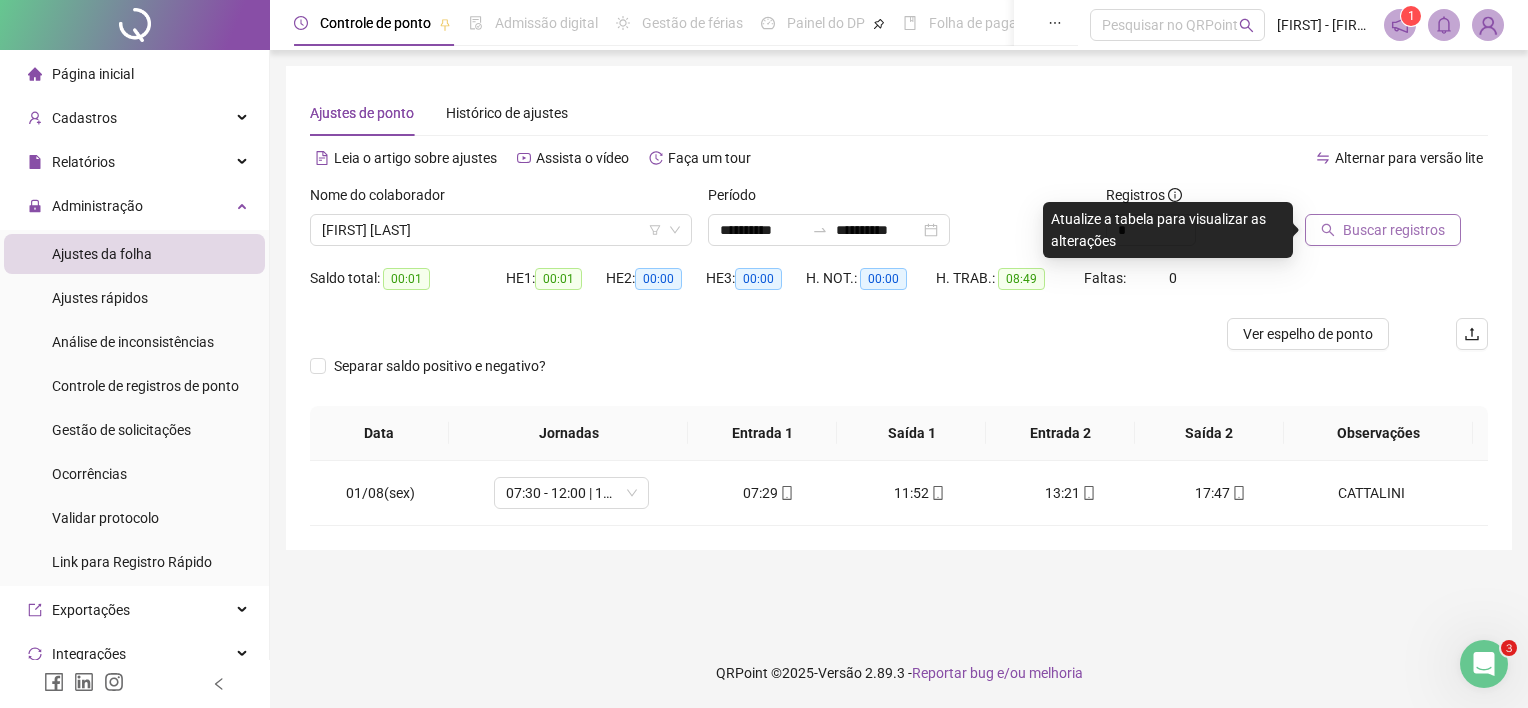 click on "Buscar registros" at bounding box center [1394, 230] 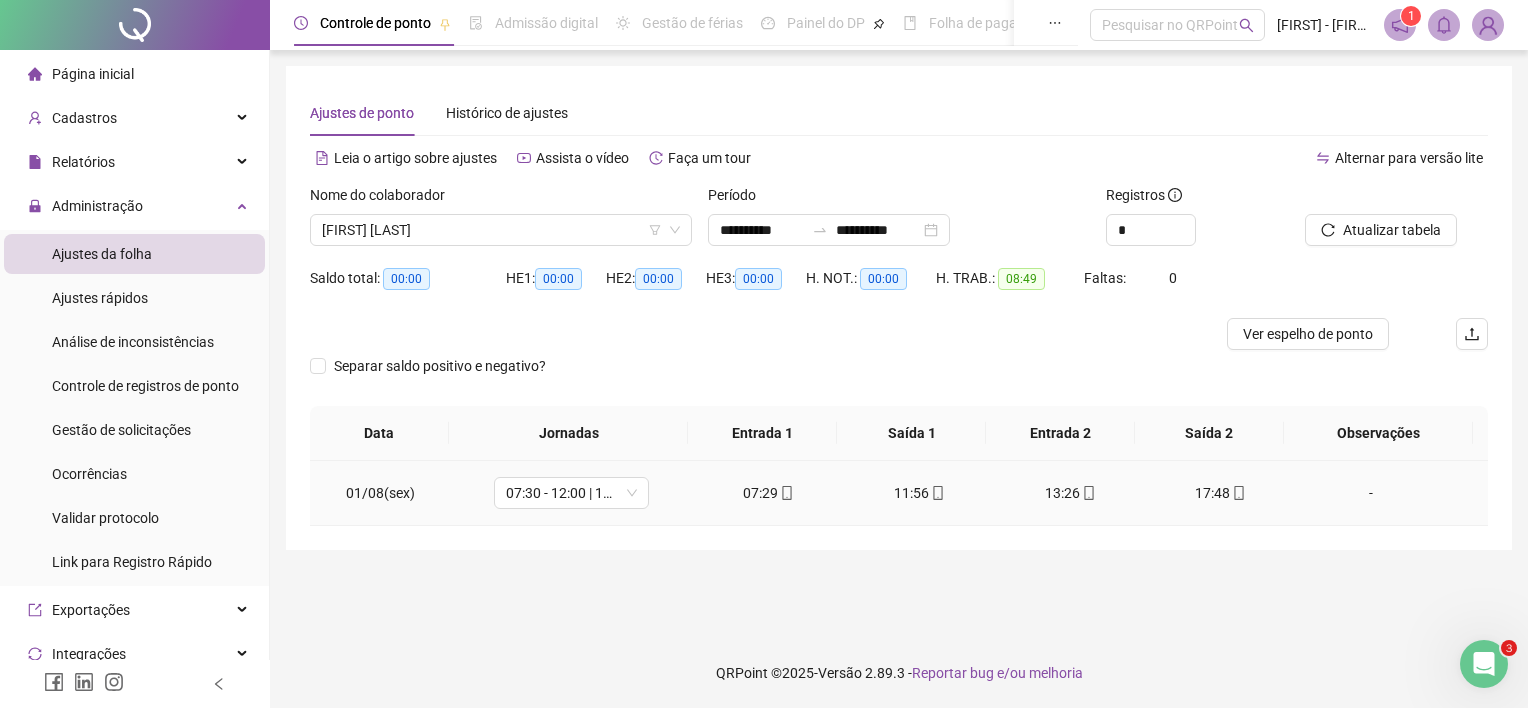 click 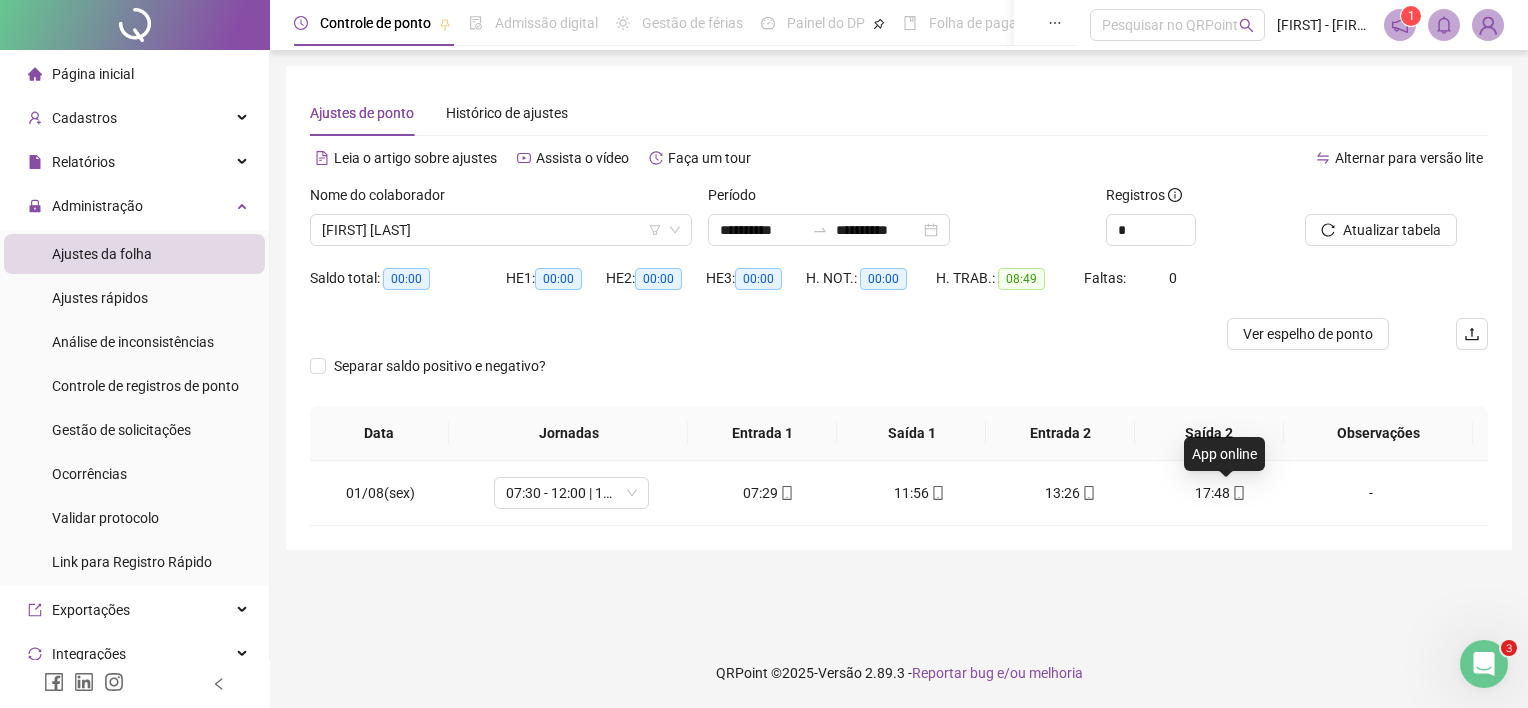 type on "**********" 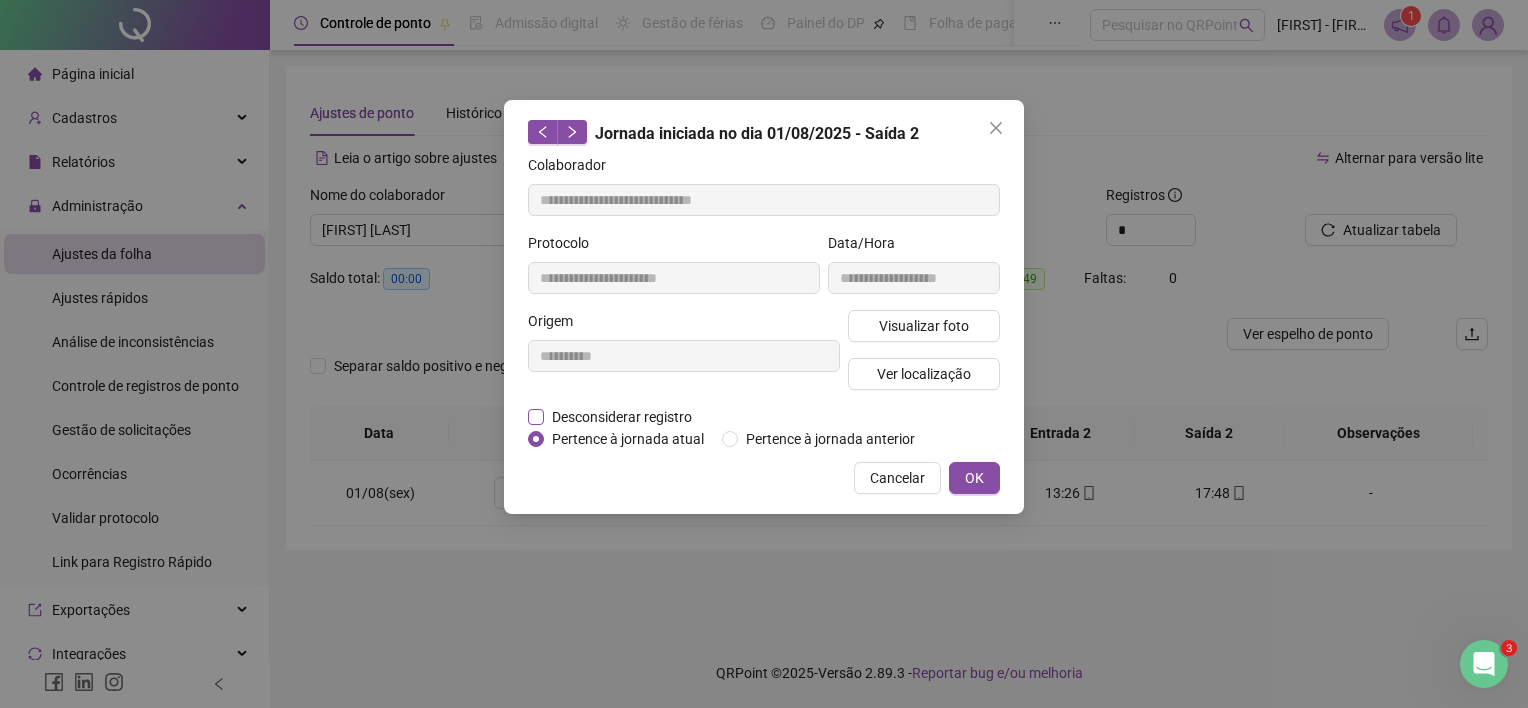 click on "Desconsiderar registro" at bounding box center [621, 417] 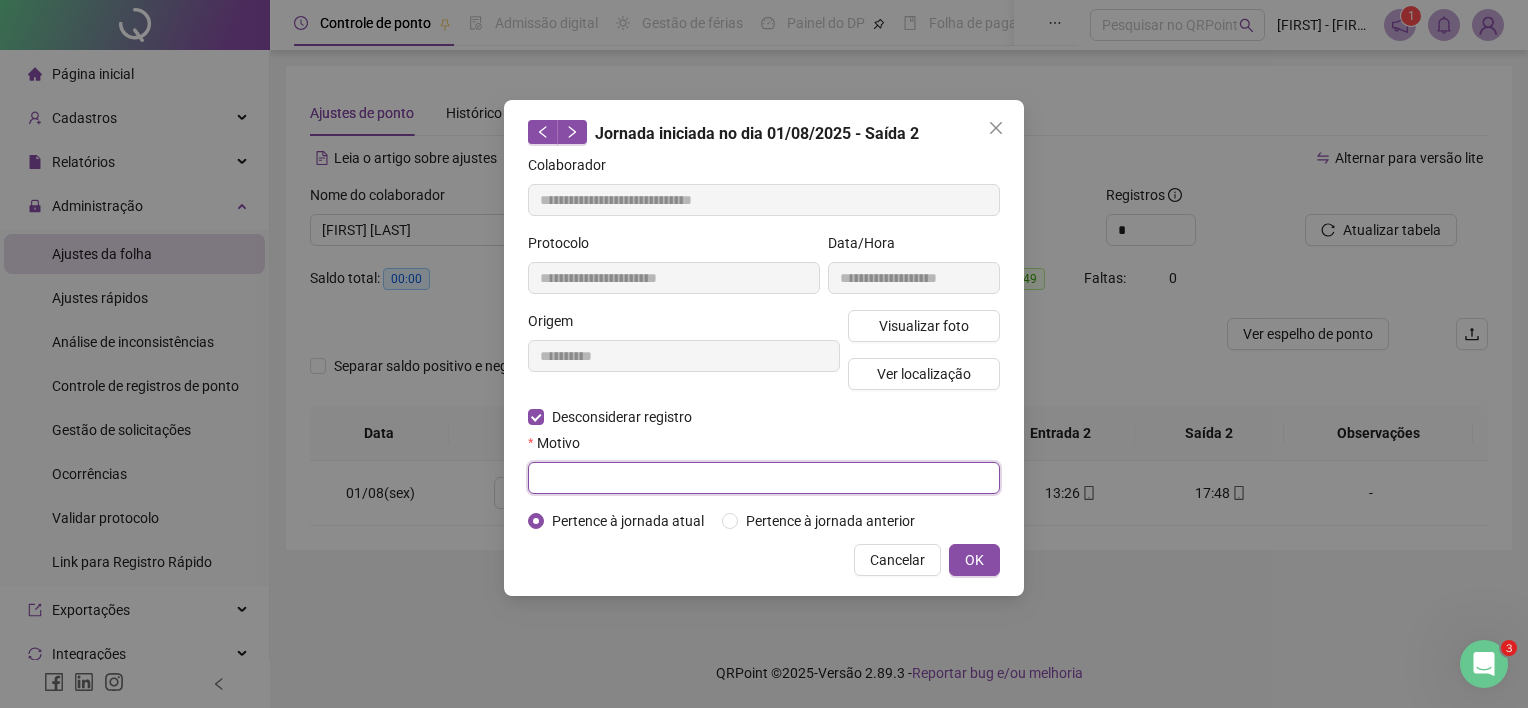 click at bounding box center [764, 478] 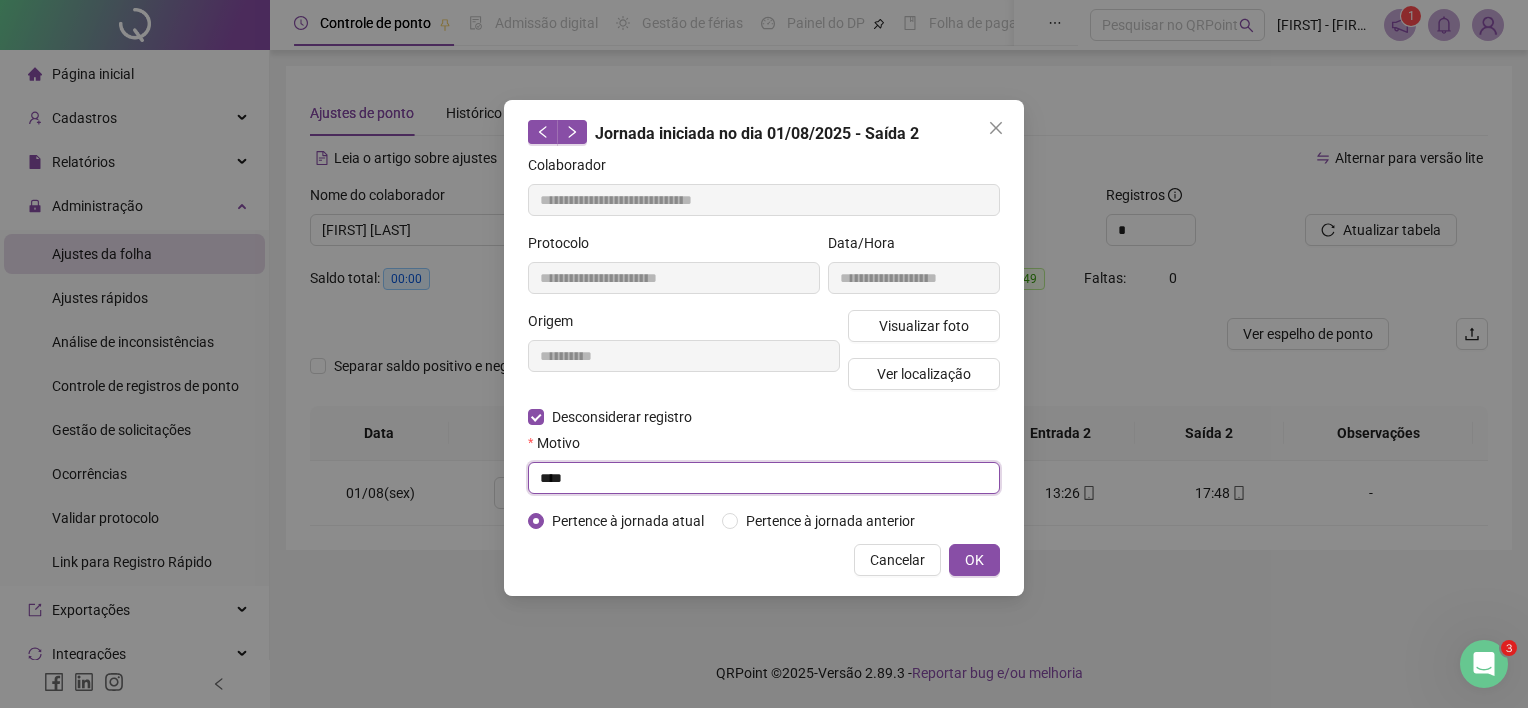 type on "****" 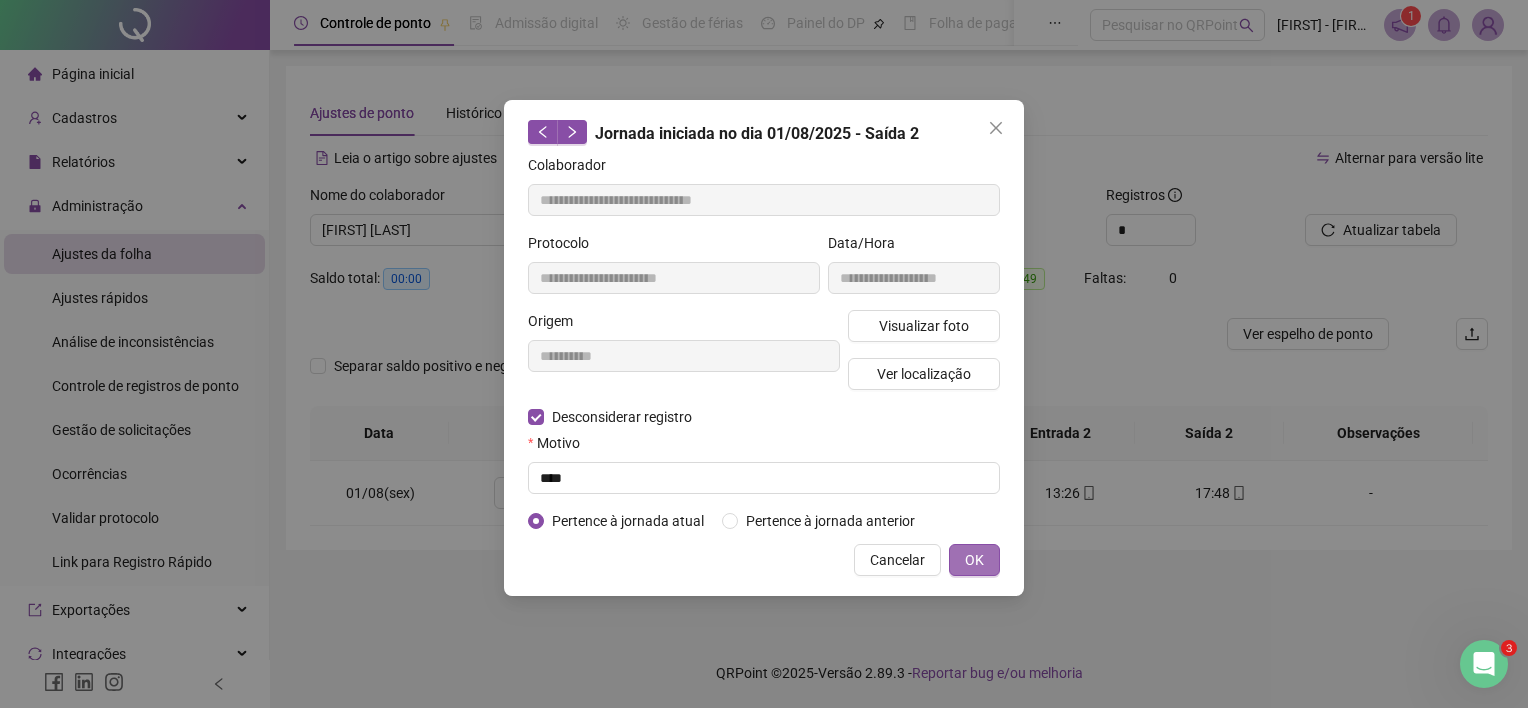 click on "OK" at bounding box center [974, 560] 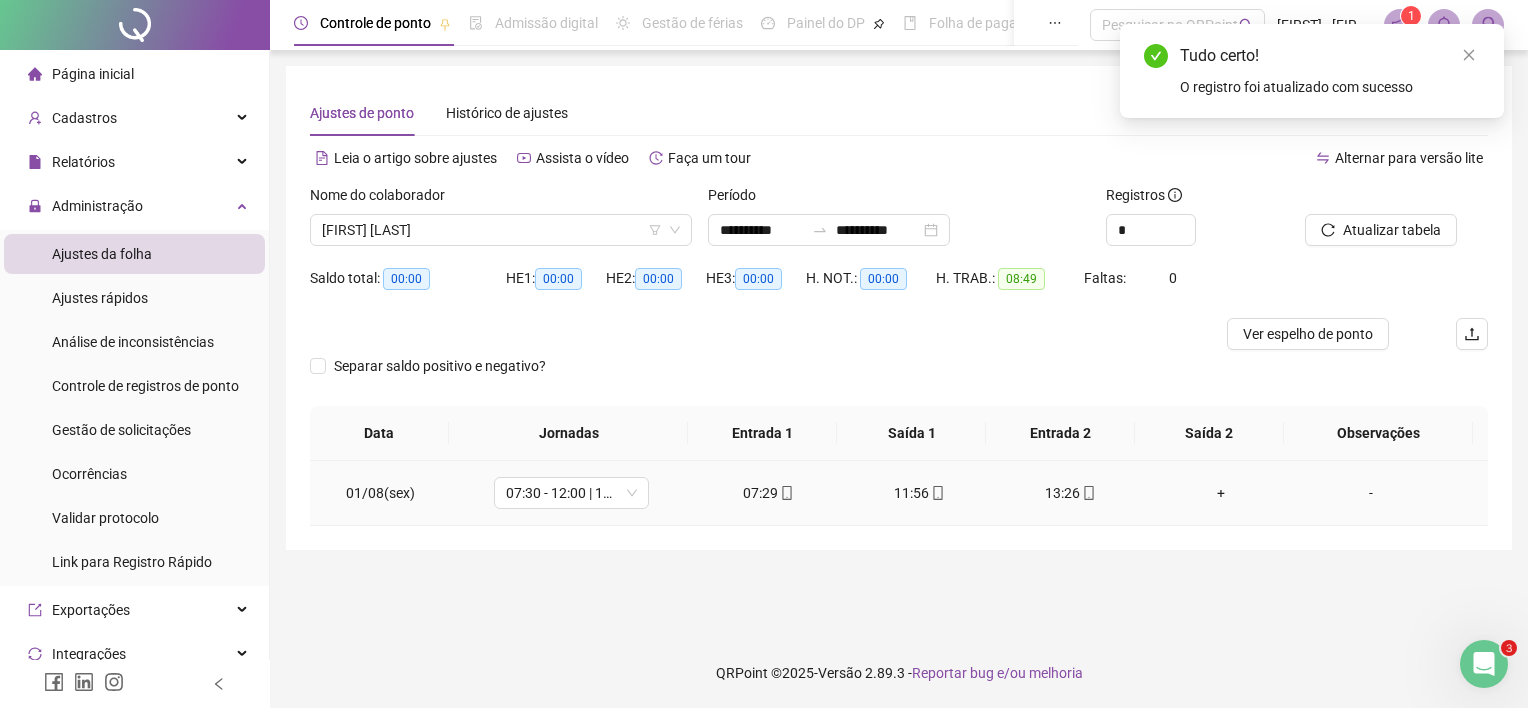 click on "+" at bounding box center (1221, 493) 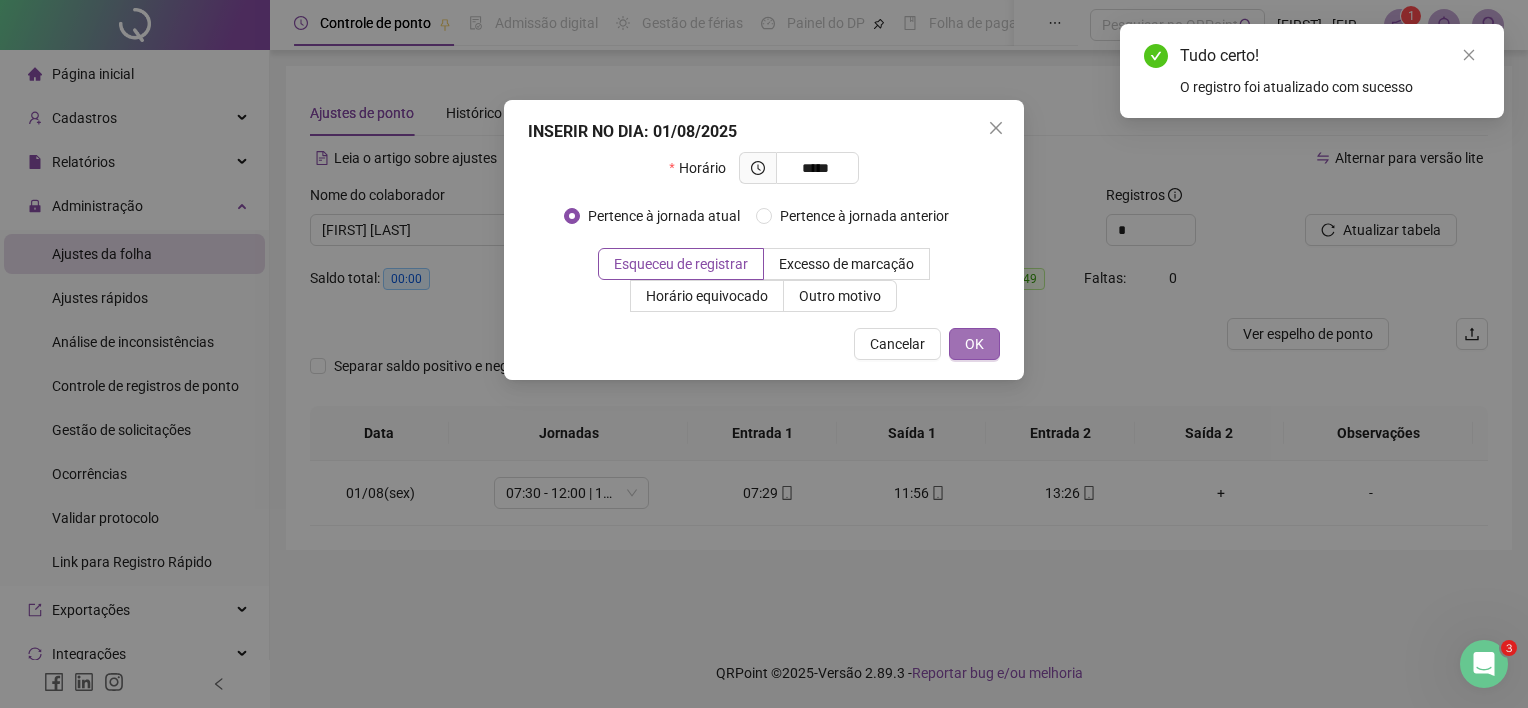 type on "*****" 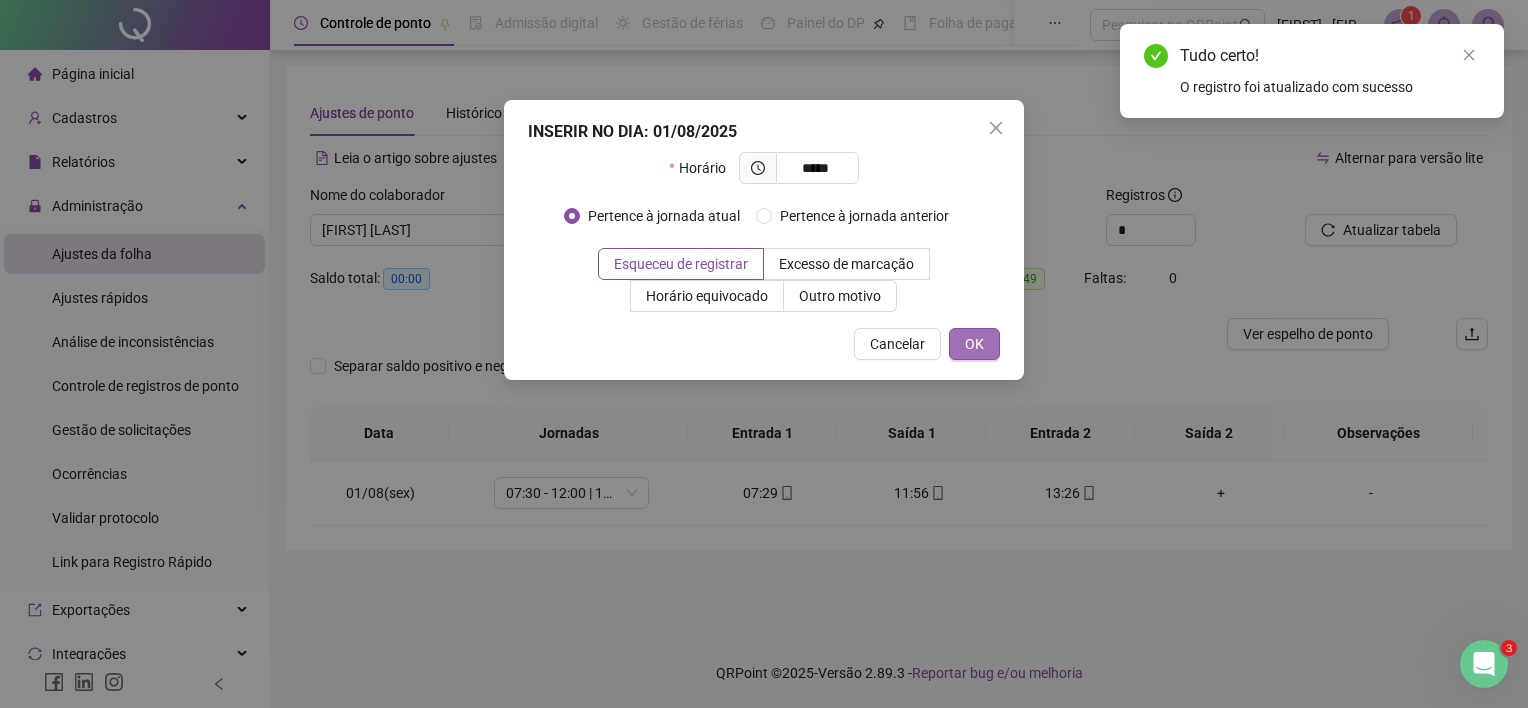 click on "OK" at bounding box center [974, 344] 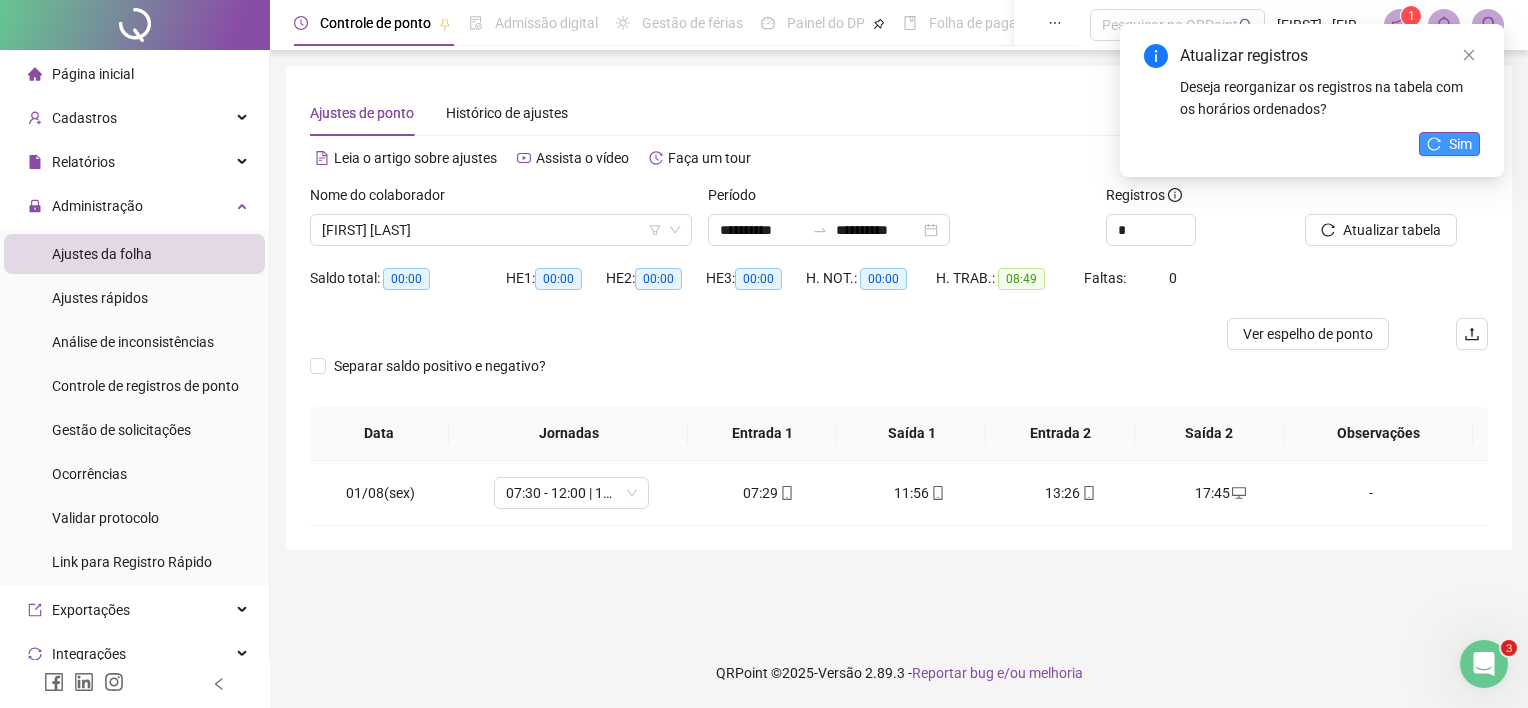 click on "Sim" at bounding box center [1460, 144] 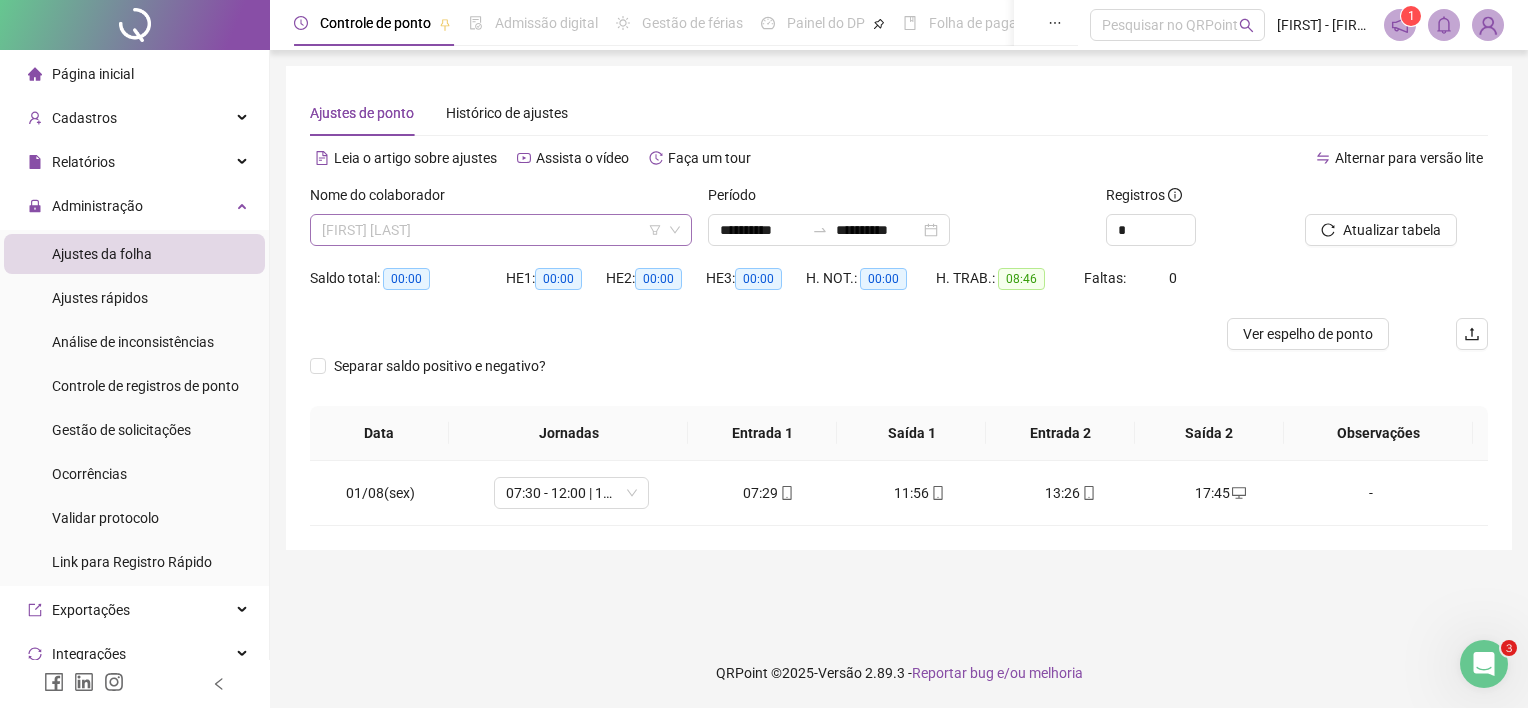 click on "[FIRST] [LAST]" at bounding box center [501, 230] 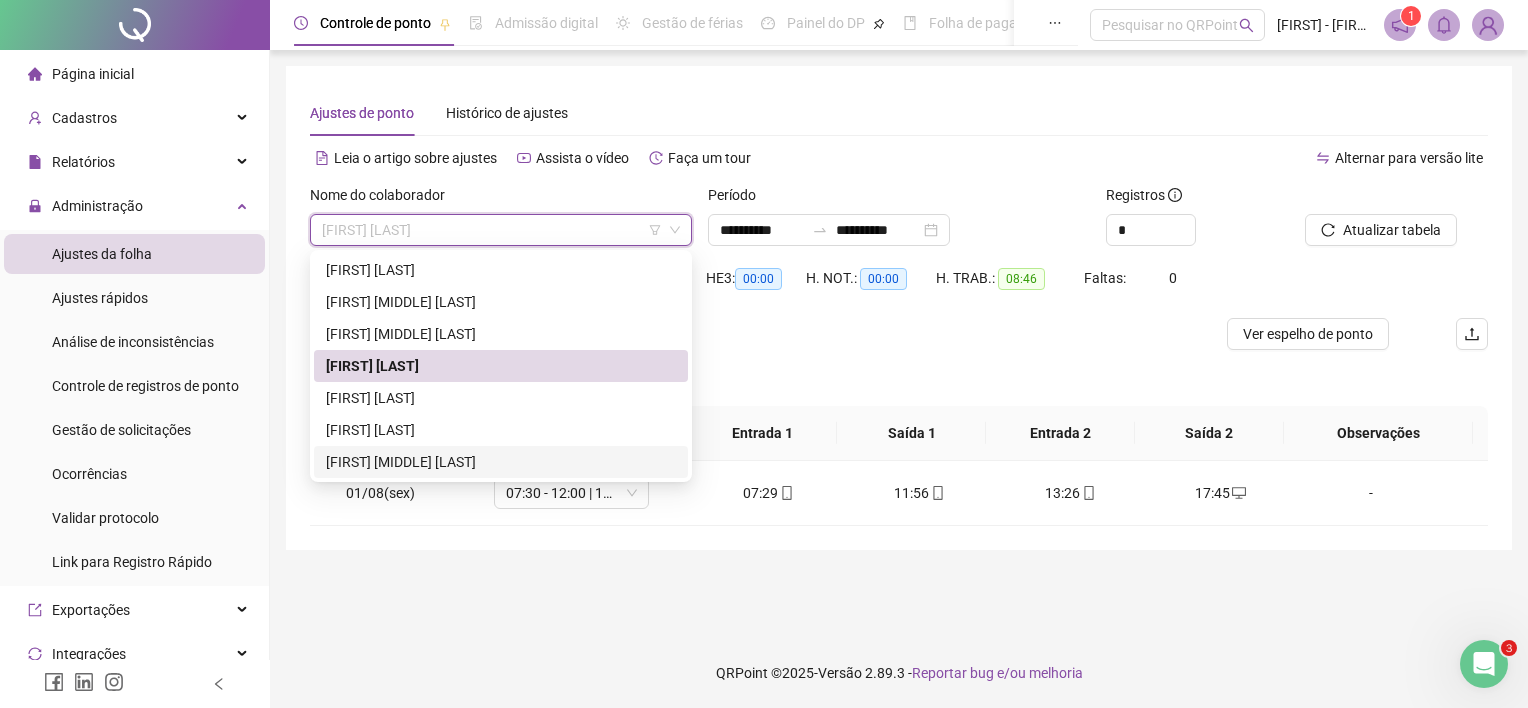 click on "[FIRST] [MIDDLE] [LAST]" at bounding box center [501, 462] 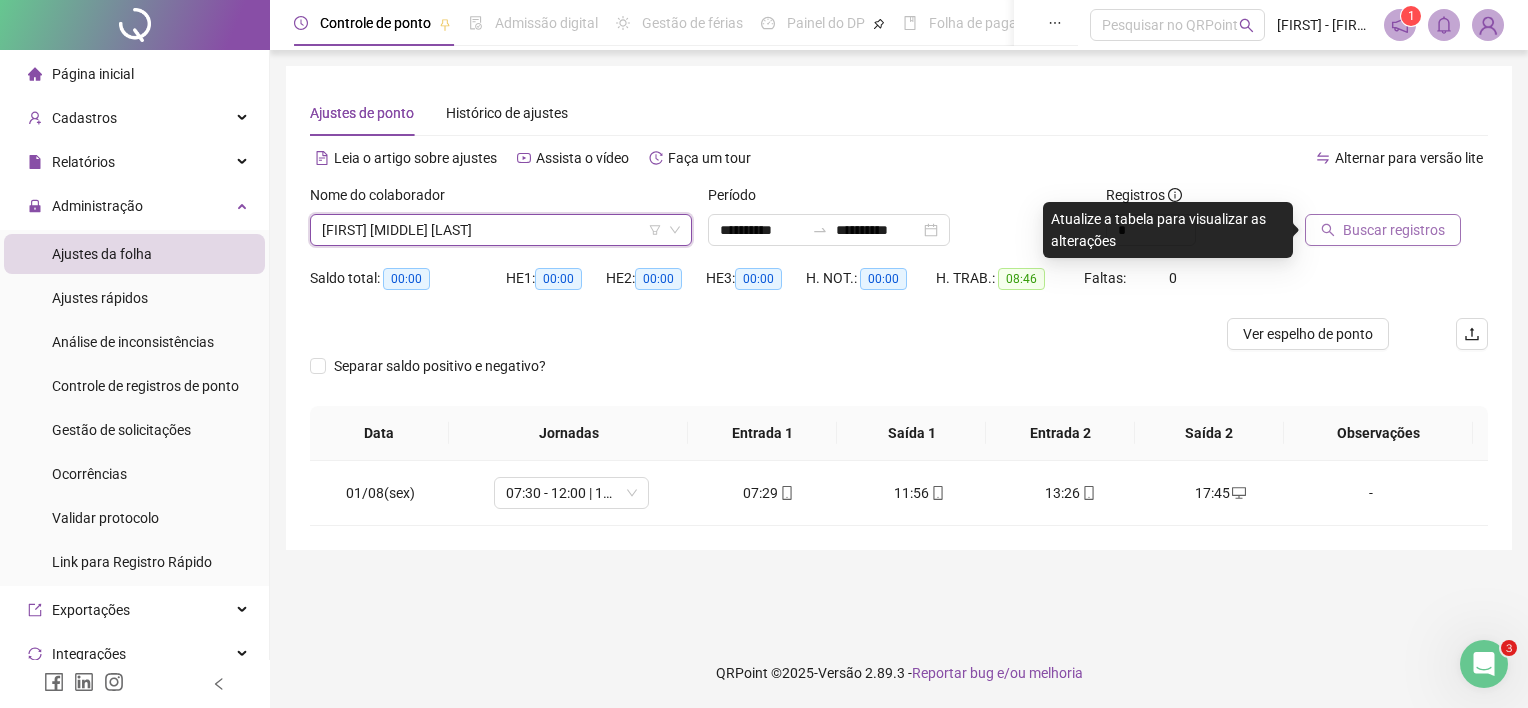 click on "Buscar registros" at bounding box center (1383, 230) 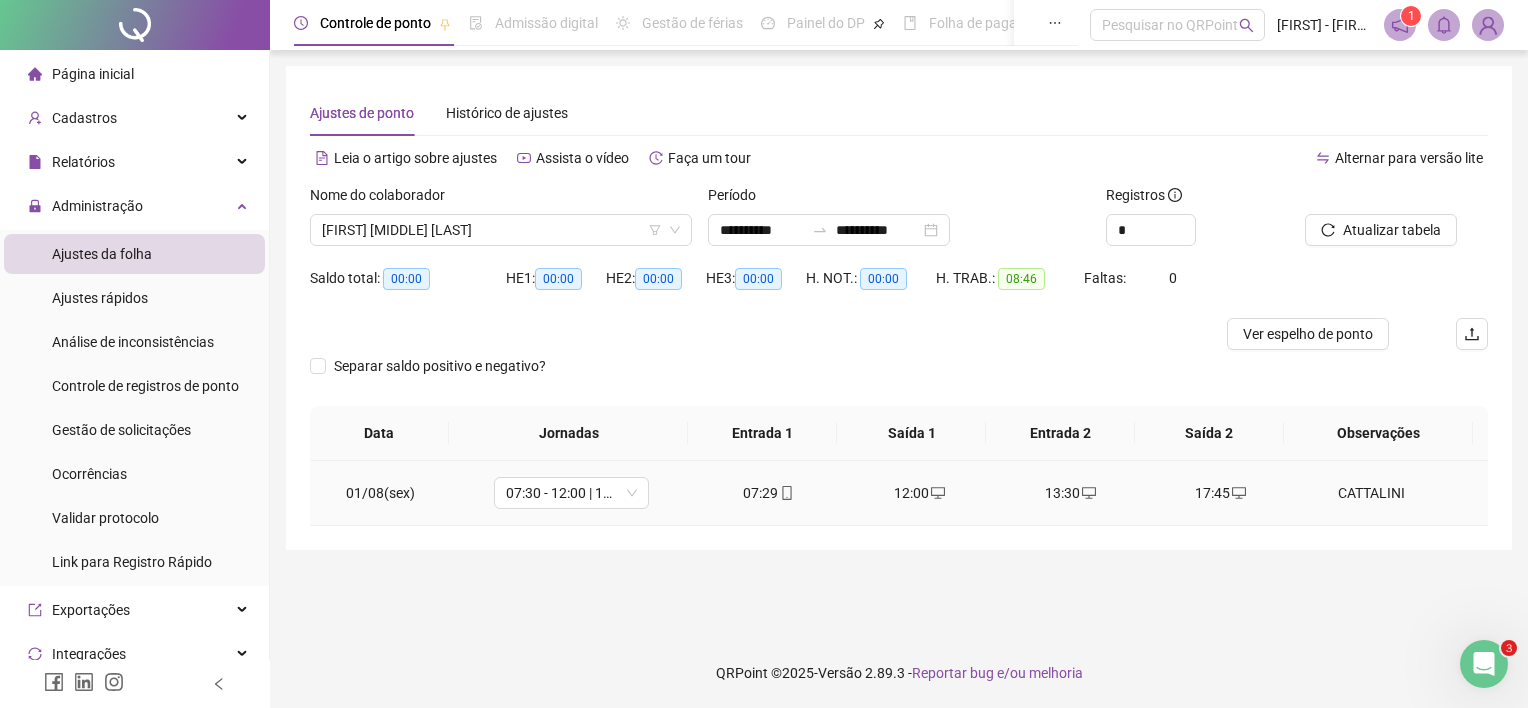click on "CATTALINI" at bounding box center [1371, 493] 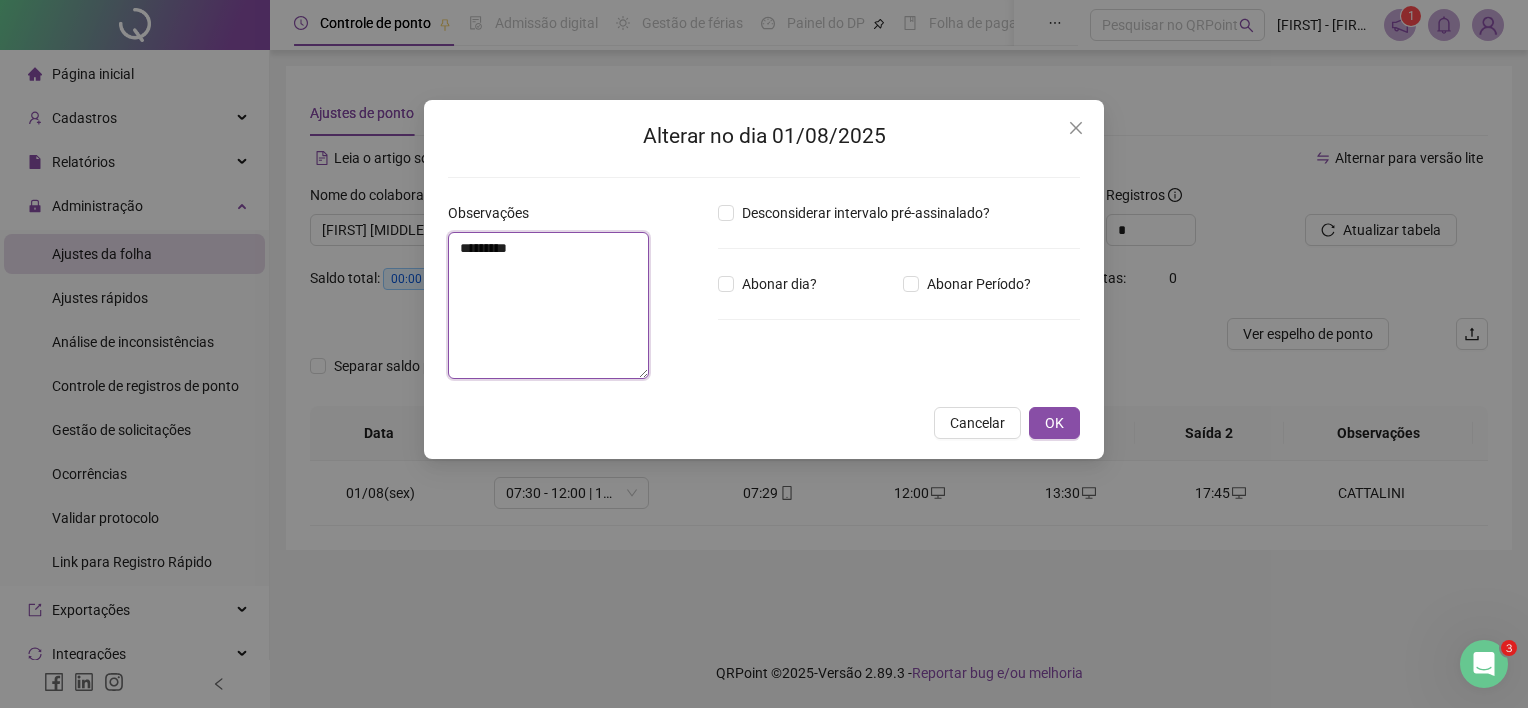 drag, startPoint x: 604, startPoint y: 260, endPoint x: 624, endPoint y: 258, distance: 20.09975 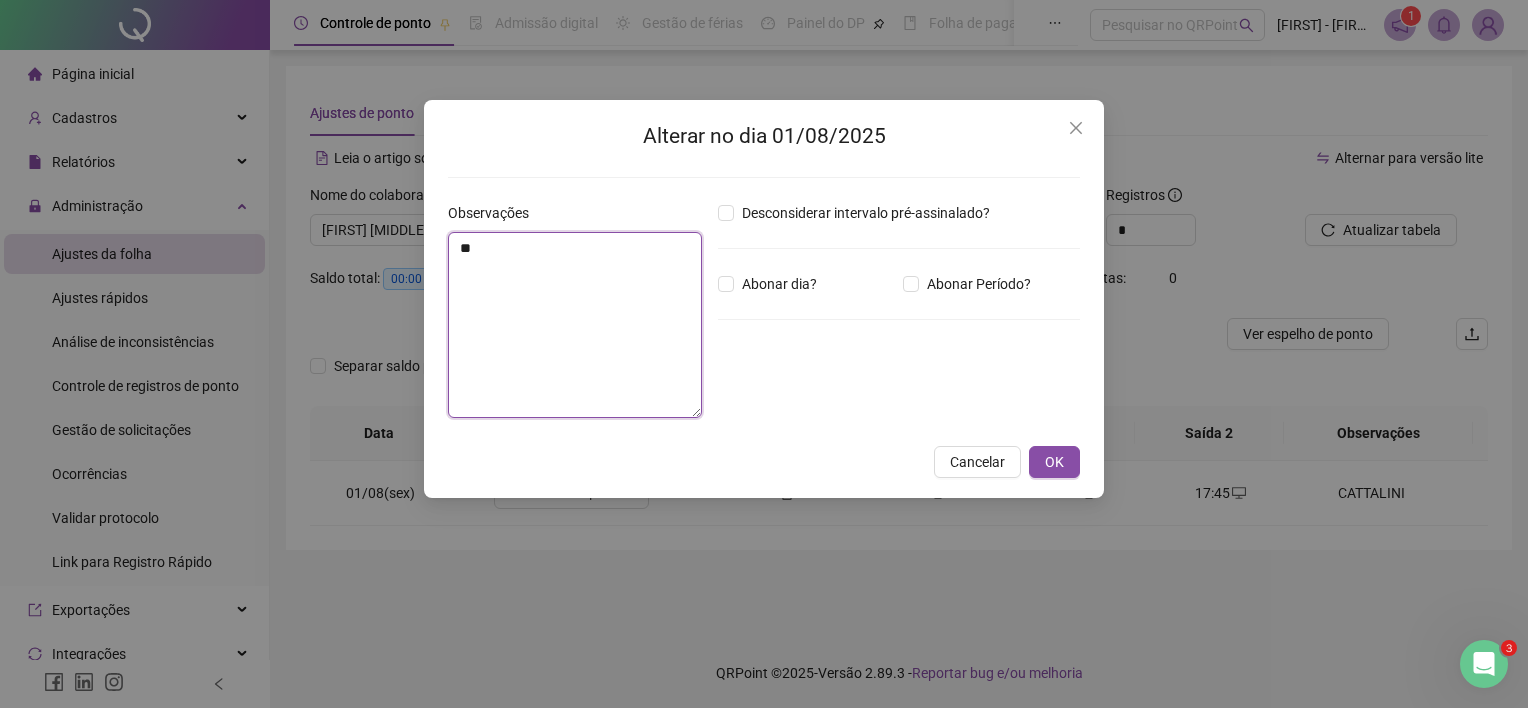 type on "*" 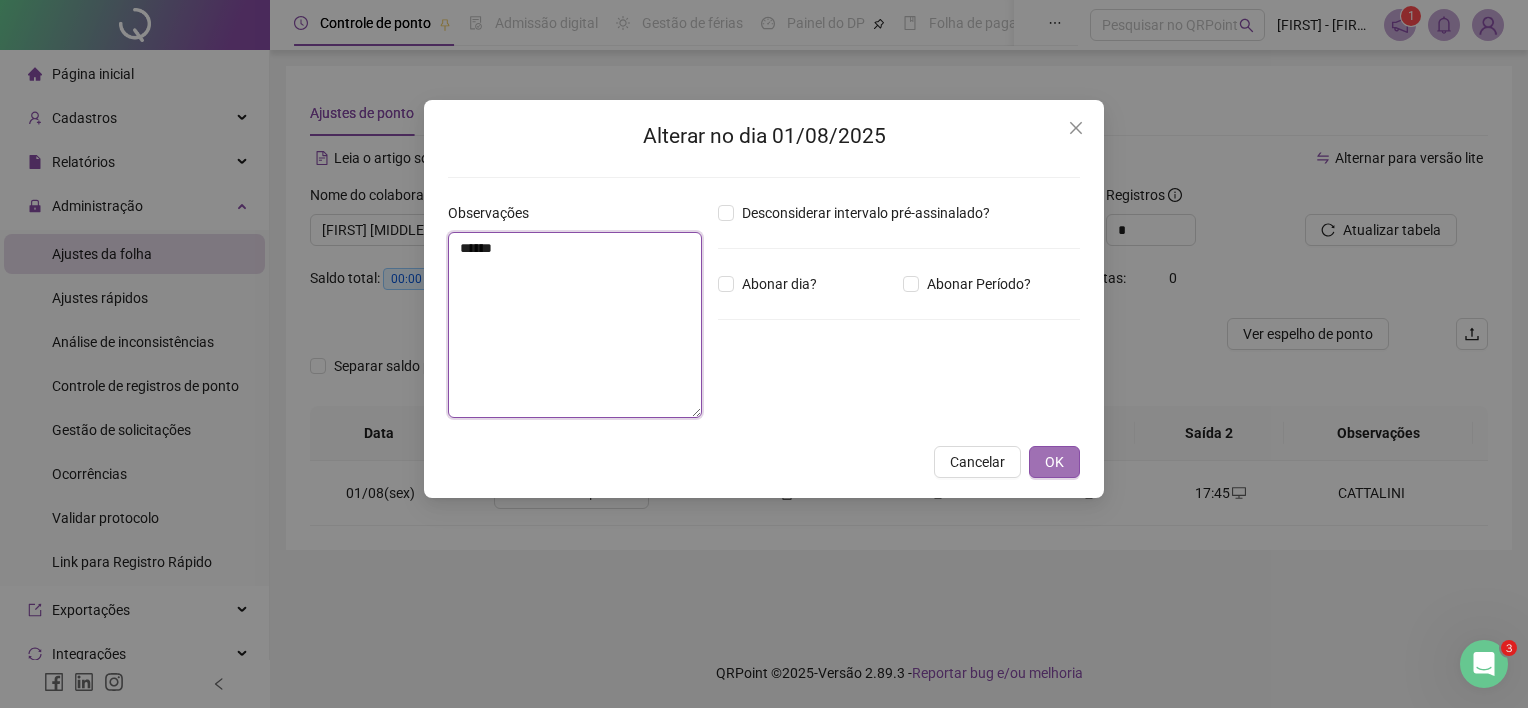 type on "*****" 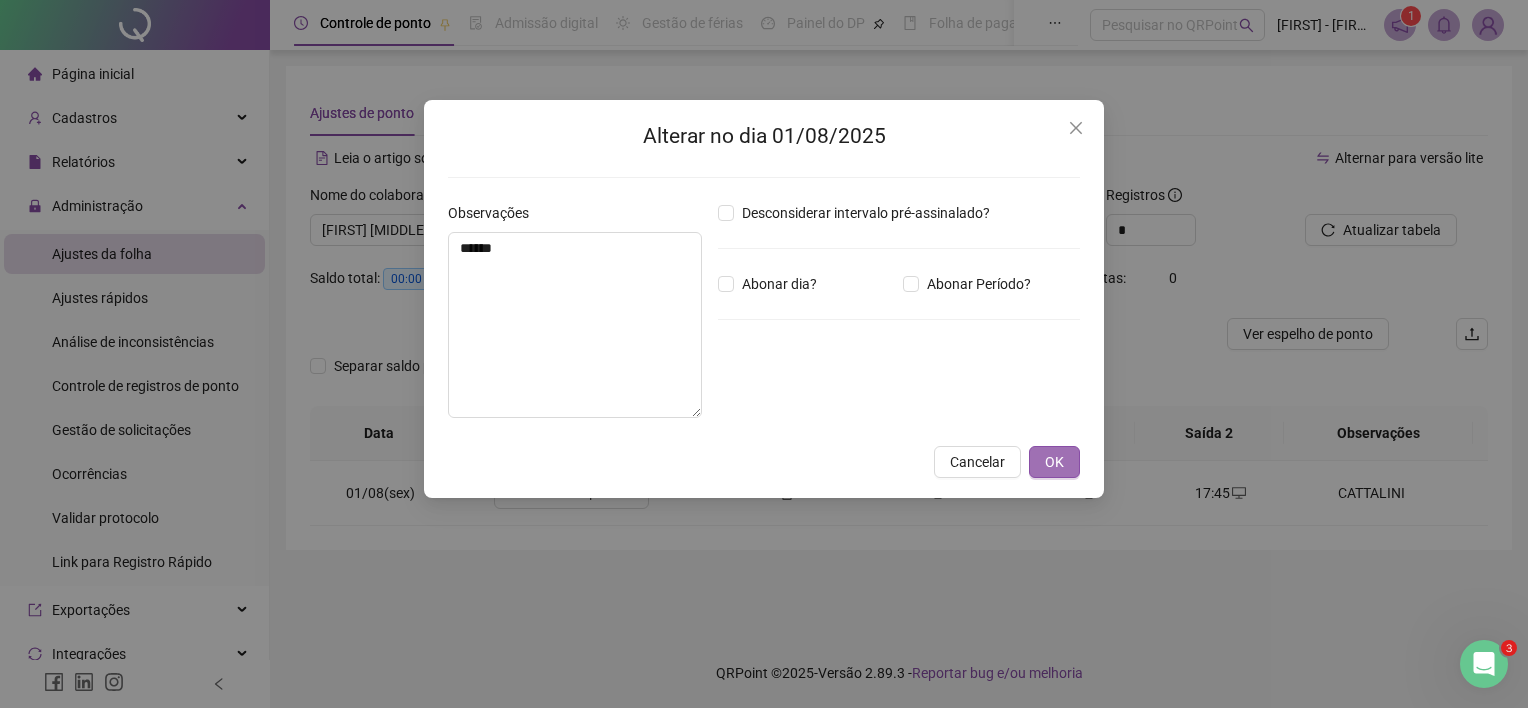 click on "OK" at bounding box center (1054, 462) 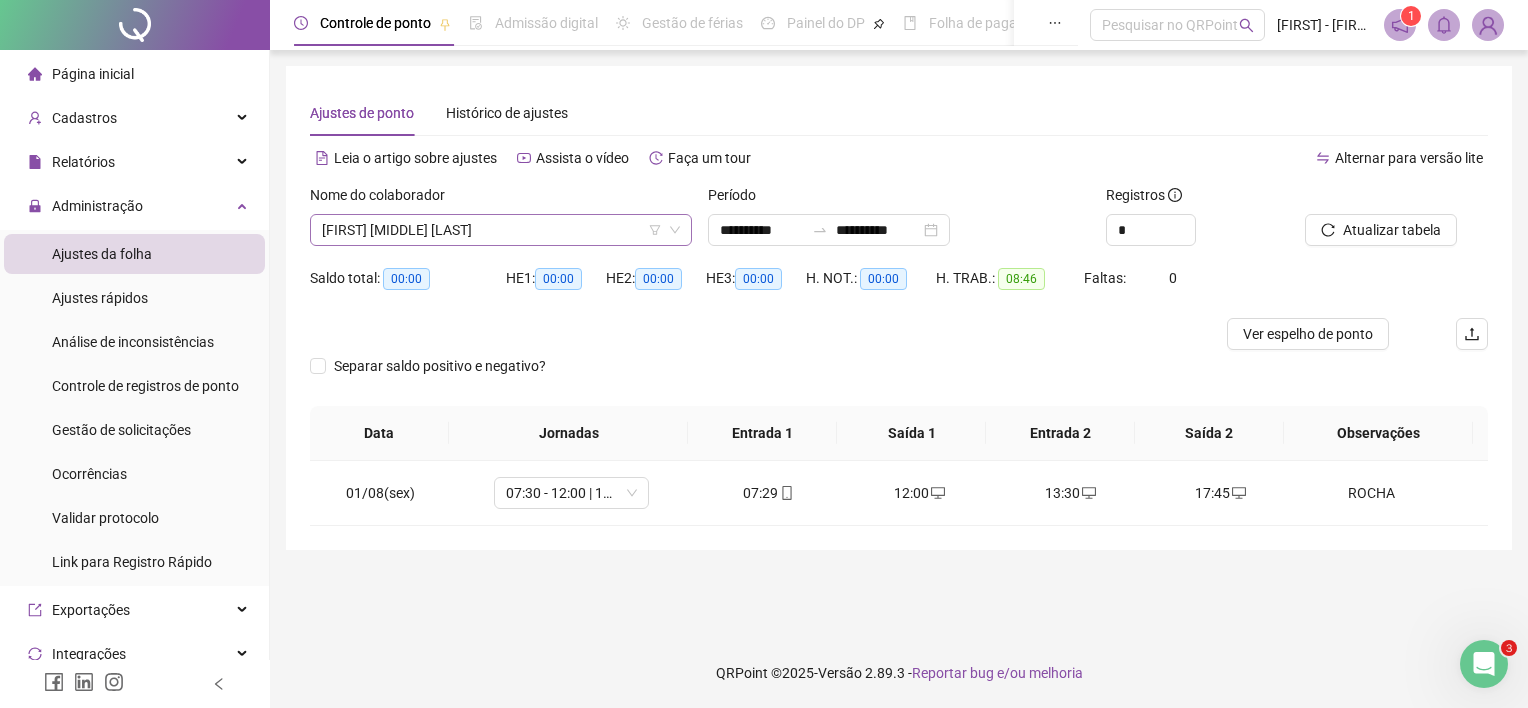 click on "[FIRST] [MIDDLE] [LAST]" at bounding box center [501, 230] 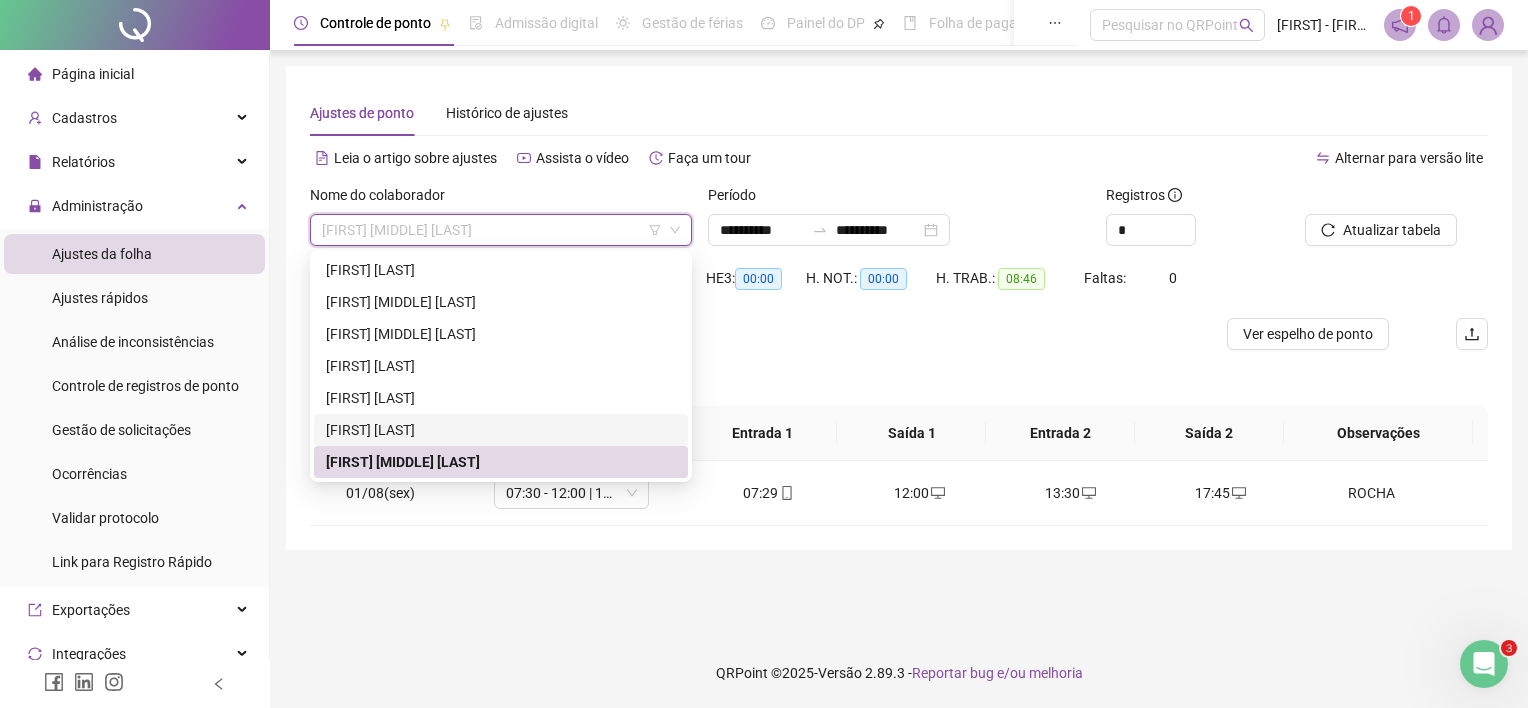 click on "[FIRST] [LAST]" at bounding box center (501, 430) 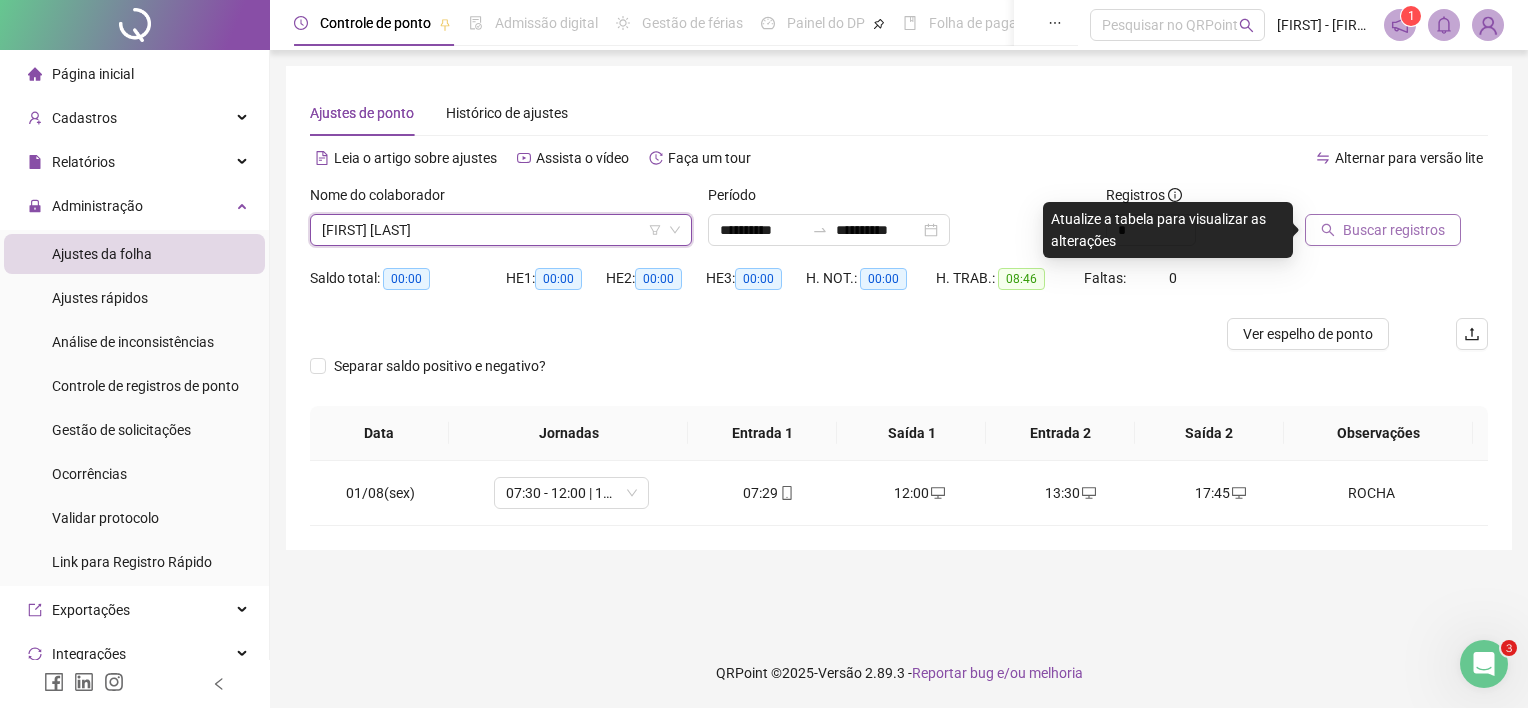 click on "Buscar registros" at bounding box center (1394, 230) 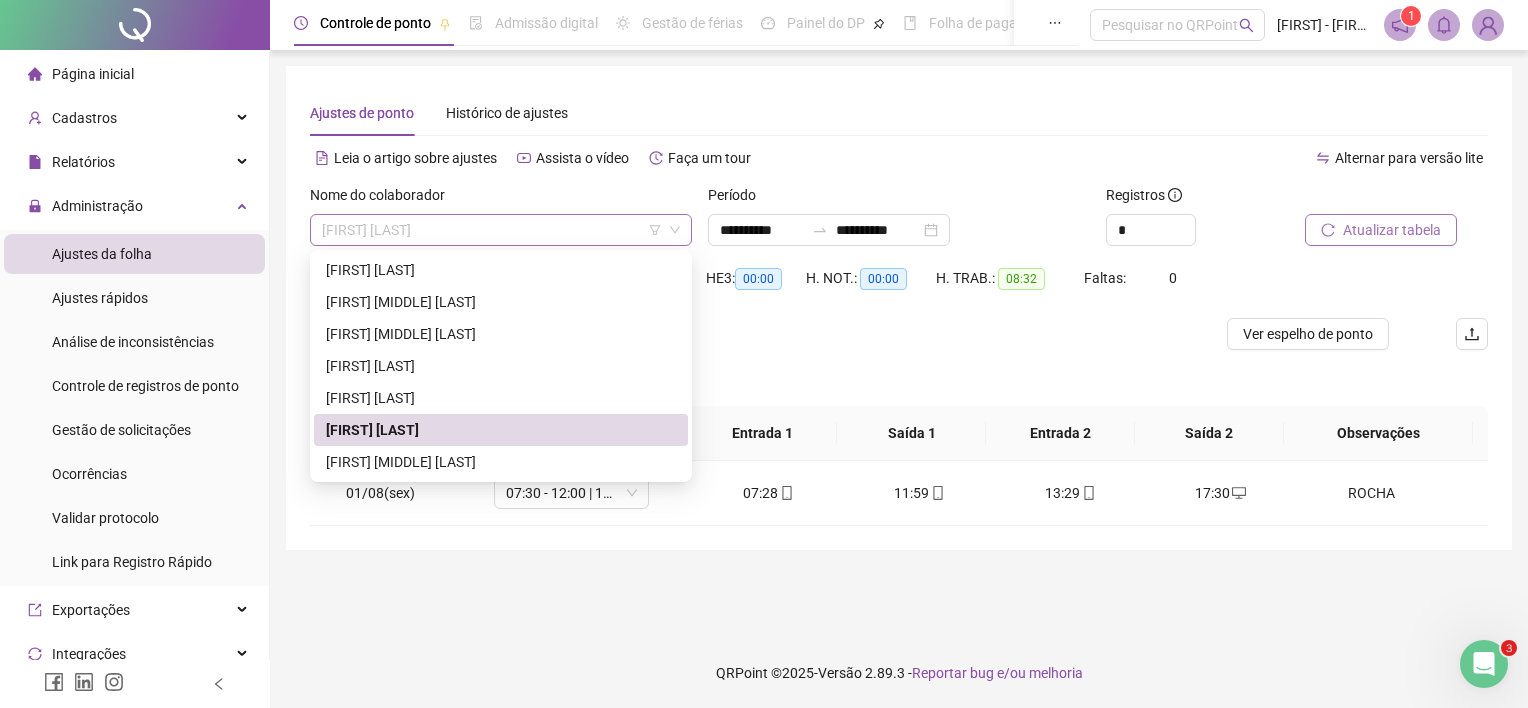 click on "[FIRST] [LAST]" at bounding box center [501, 230] 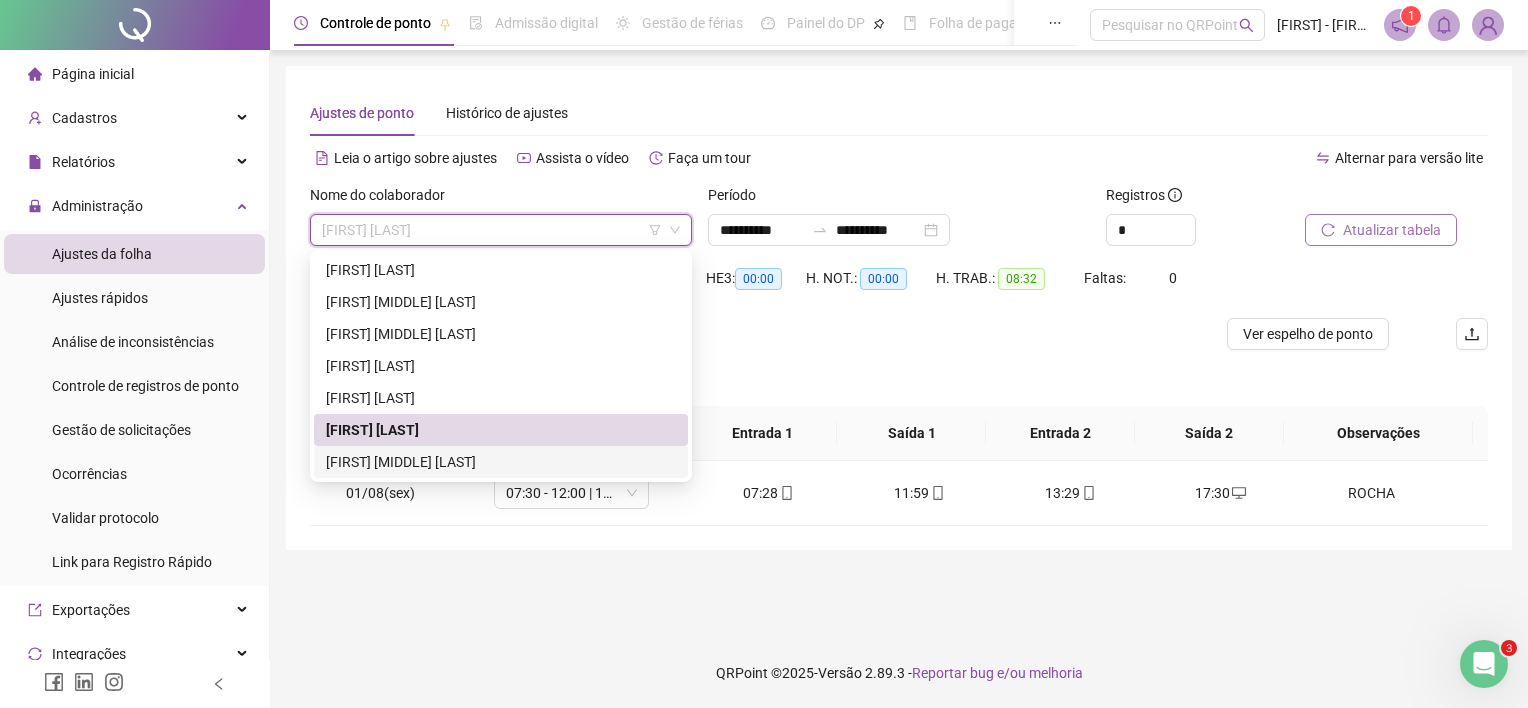 drag, startPoint x: 417, startPoint y: 456, endPoint x: 693, endPoint y: 399, distance: 281.8244 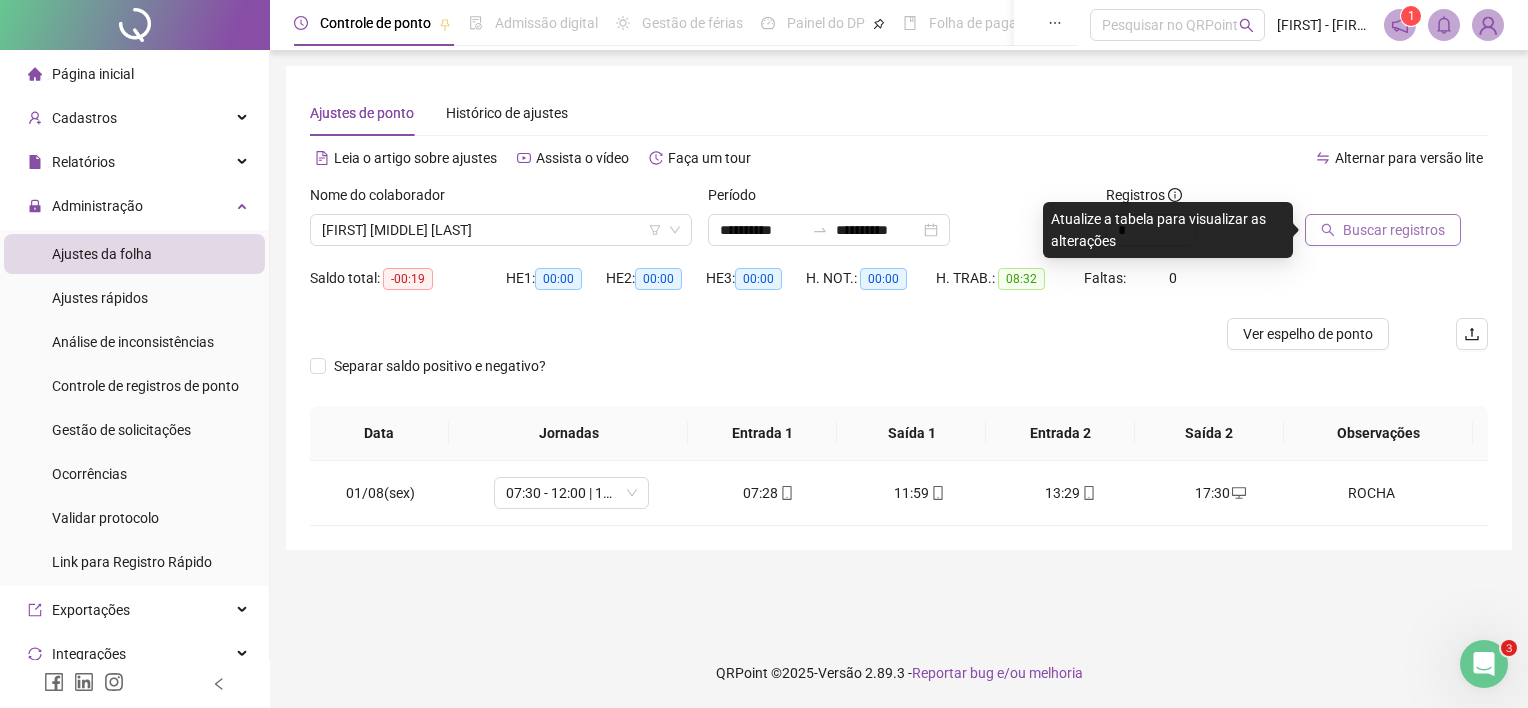 click on "Buscar registros" at bounding box center (1396, 215) 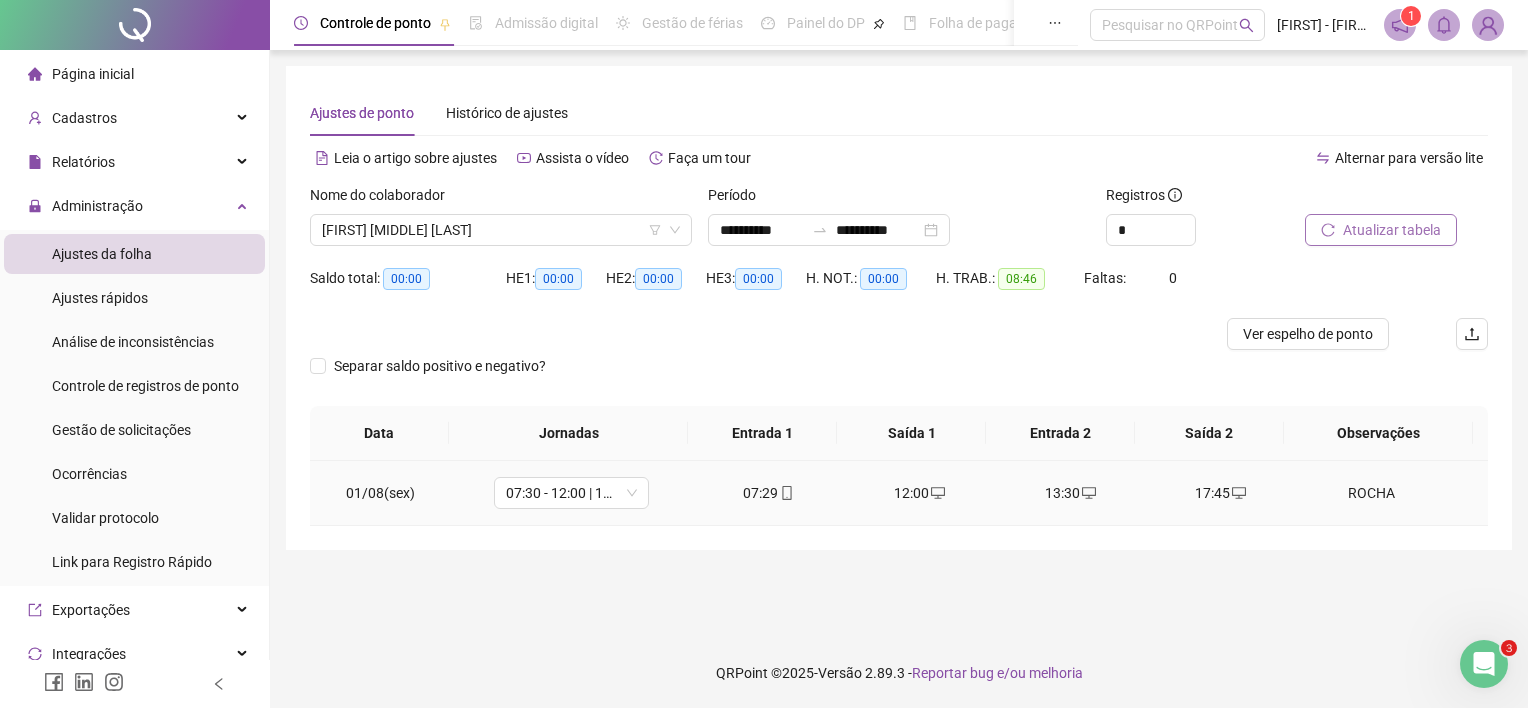 click on "ROCHA" at bounding box center [1371, 493] 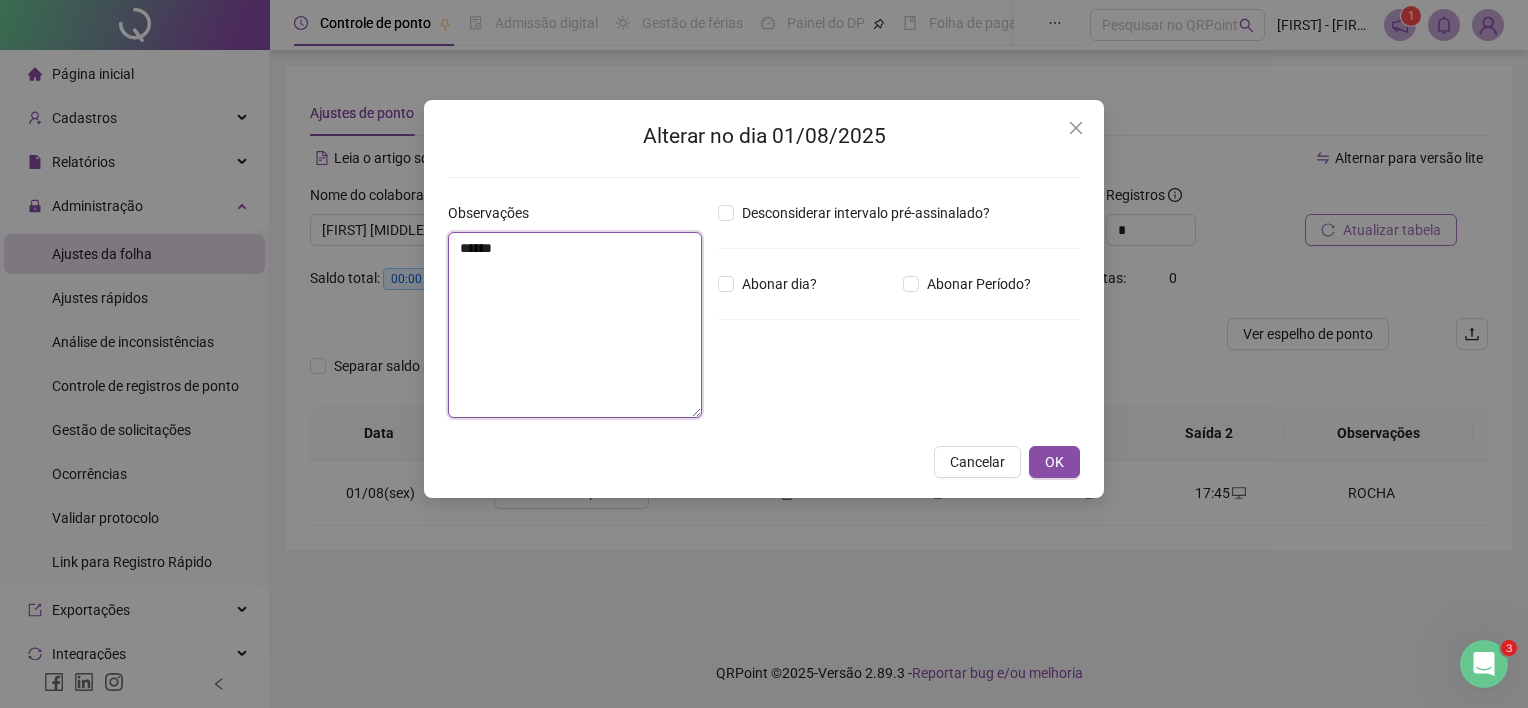 drag, startPoint x: 534, startPoint y: 238, endPoint x: 544, endPoint y: 231, distance: 12.206555 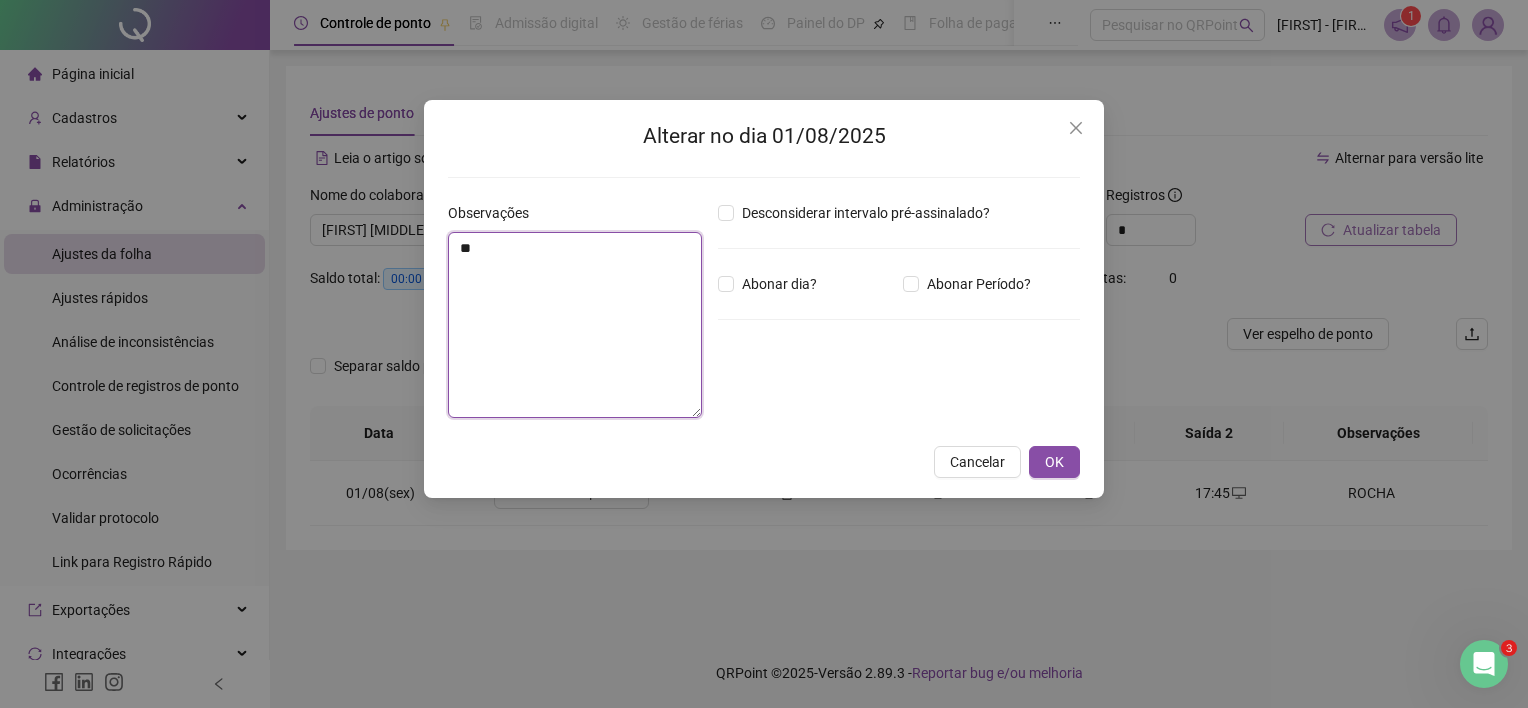 type on "*" 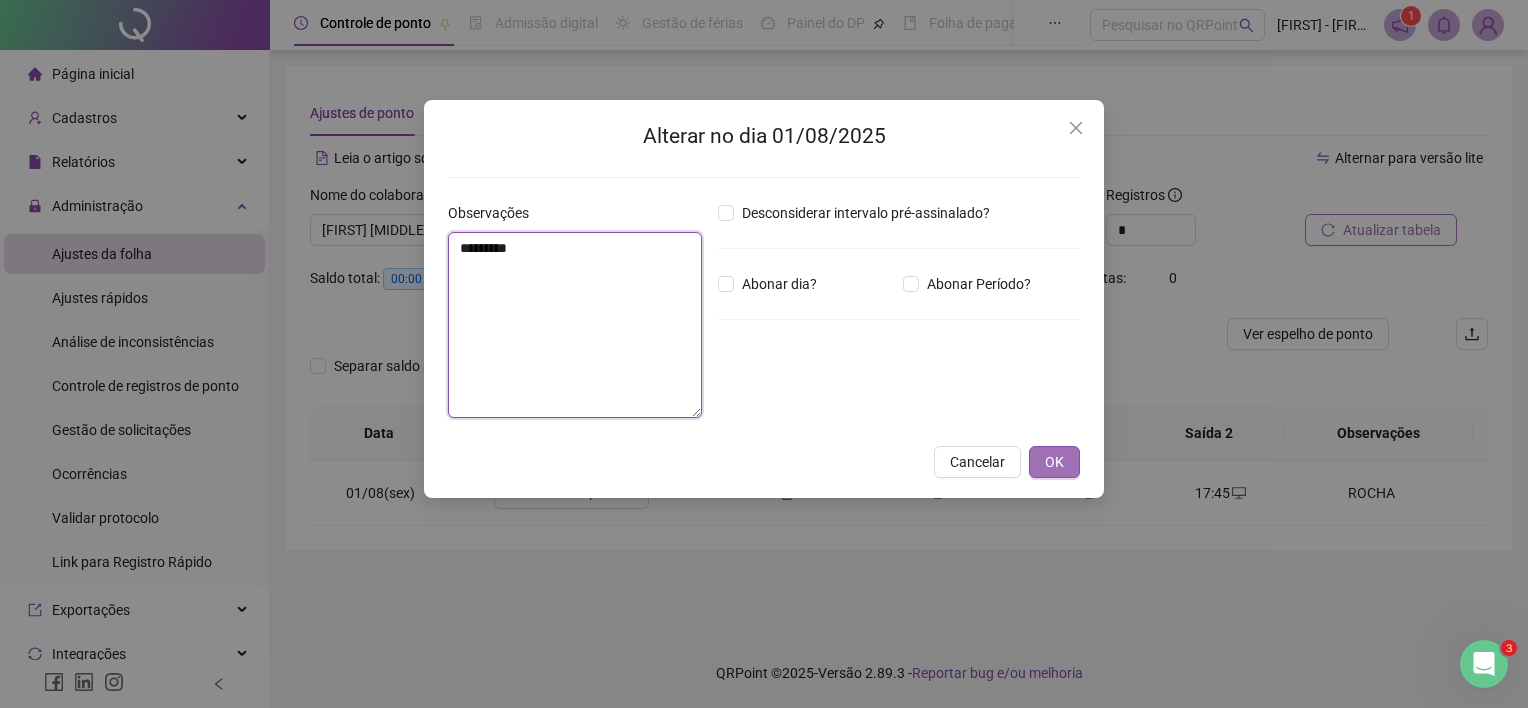 type on "*********" 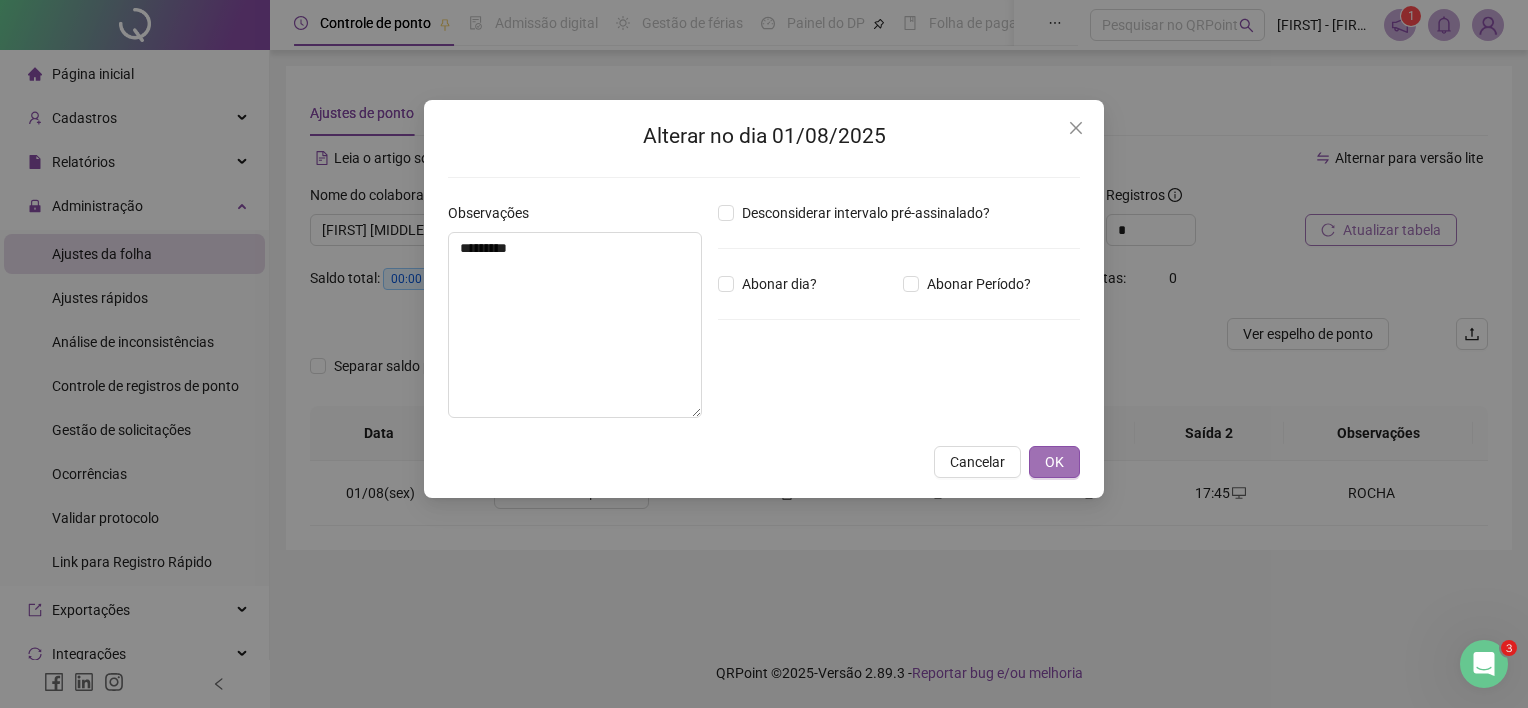 drag, startPoint x: 1051, startPoint y: 459, endPoint x: 1068, endPoint y: 458, distance: 17.029387 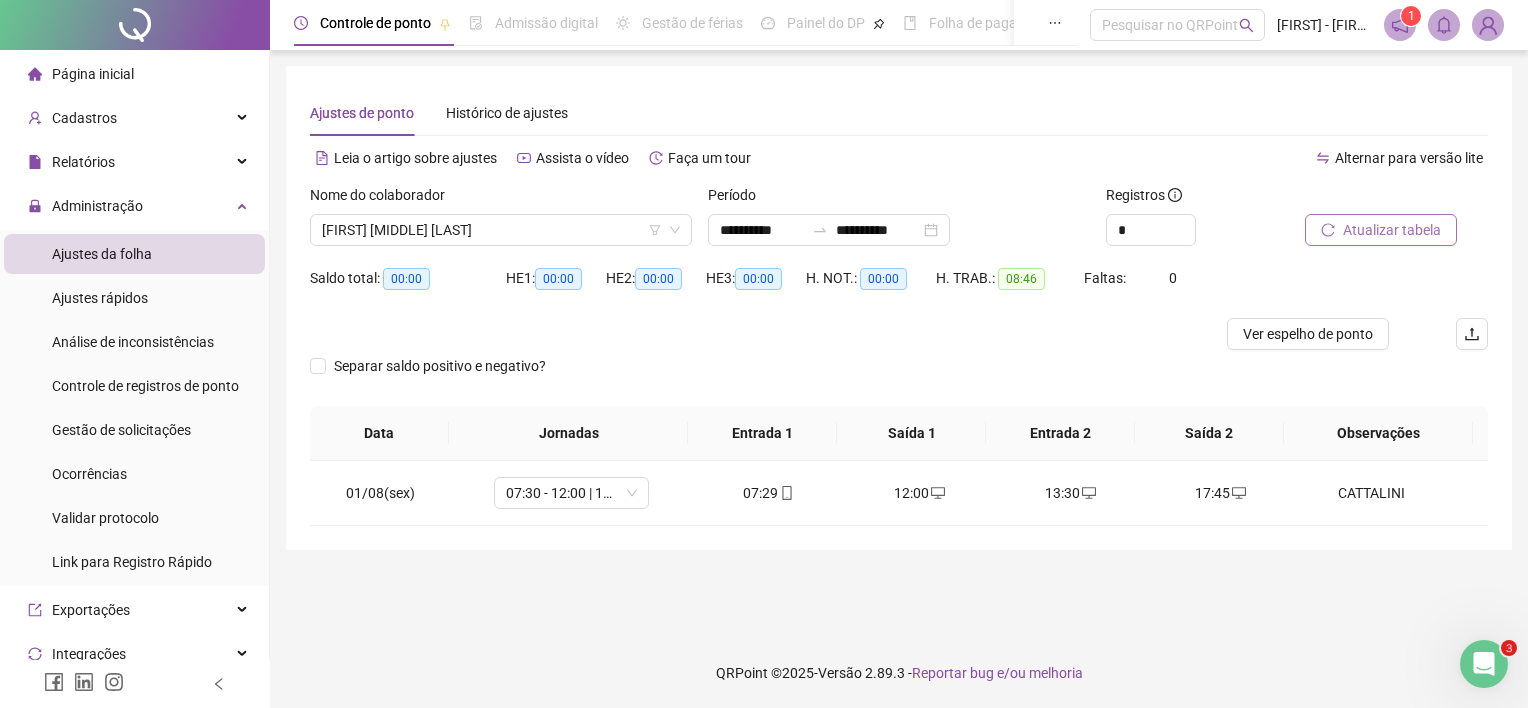 click 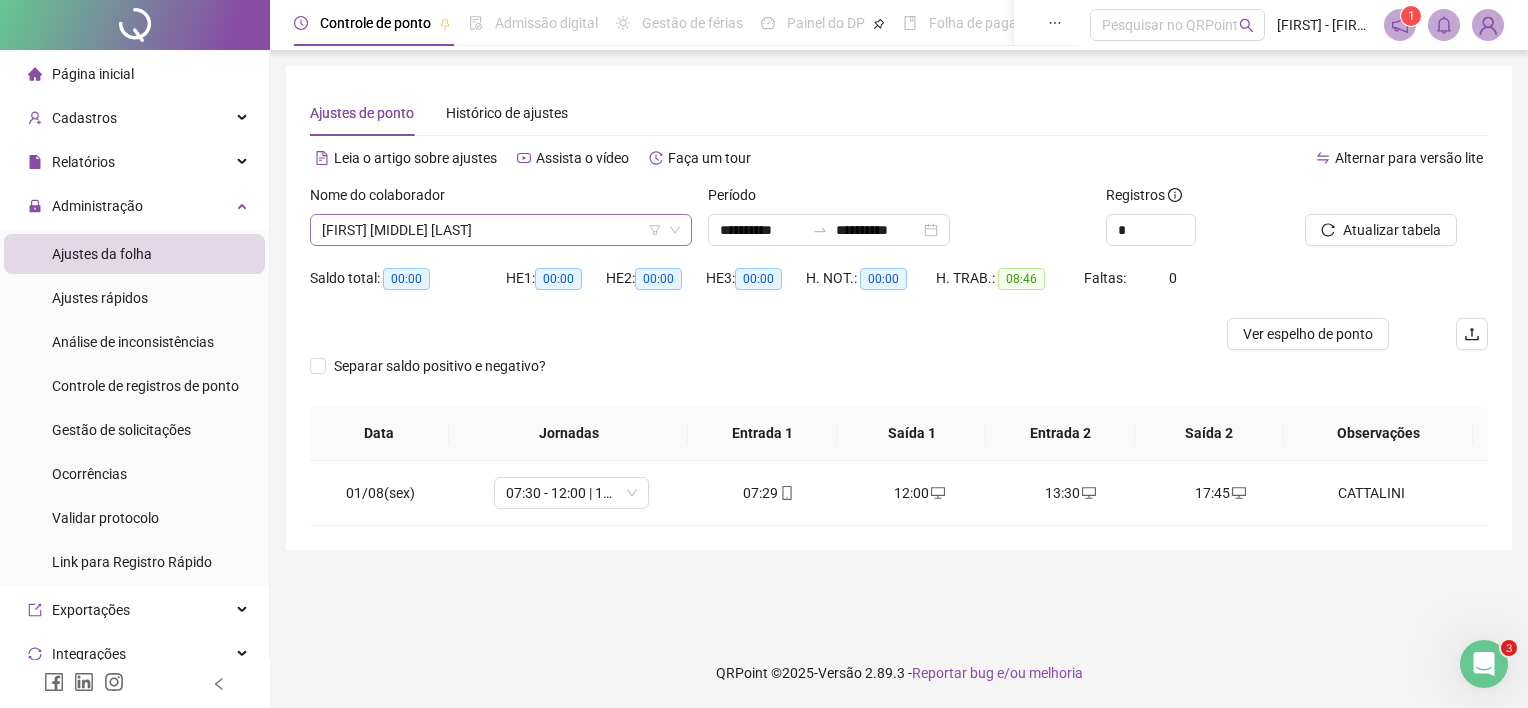 click on "[FIRST] [MIDDLE] [LAST]" at bounding box center [501, 230] 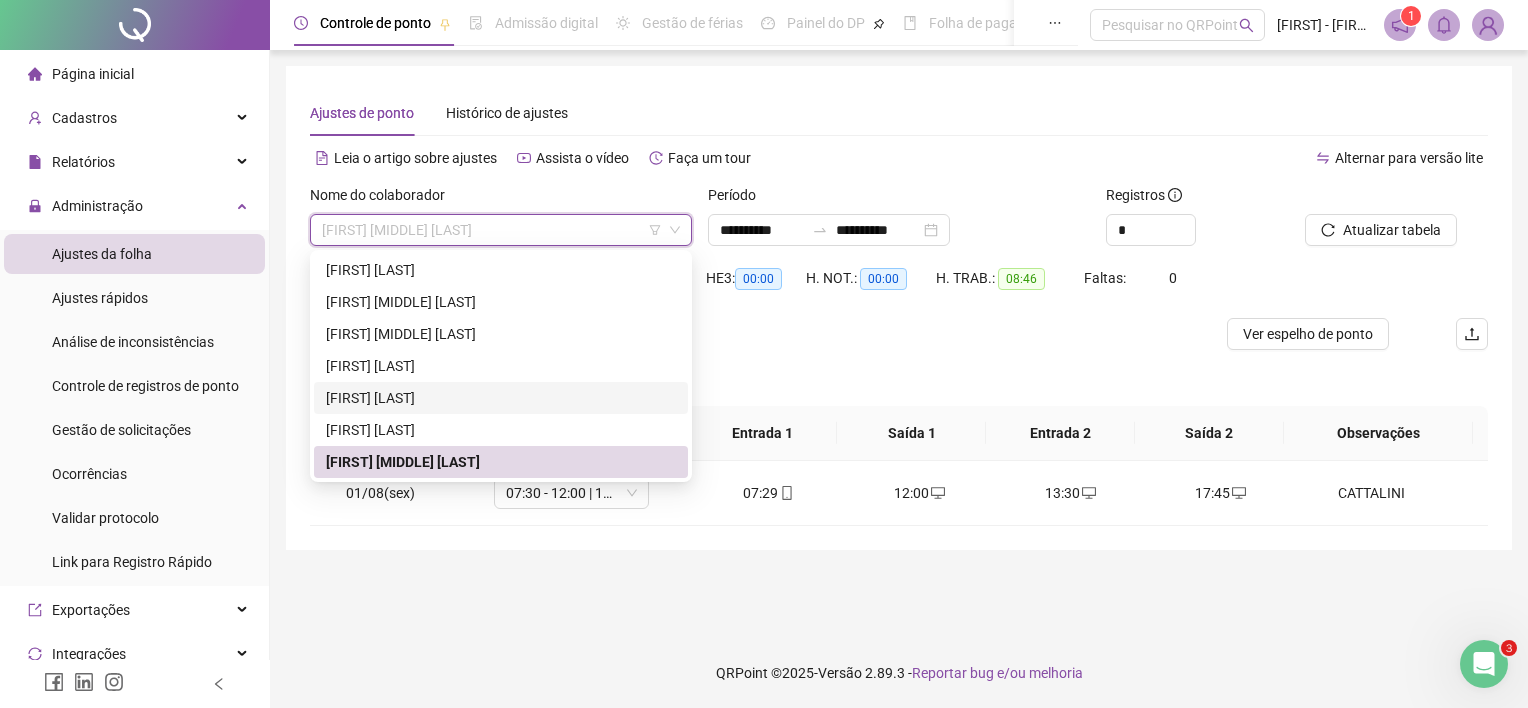 drag, startPoint x: 410, startPoint y: 389, endPoint x: 585, endPoint y: 367, distance: 176.37744 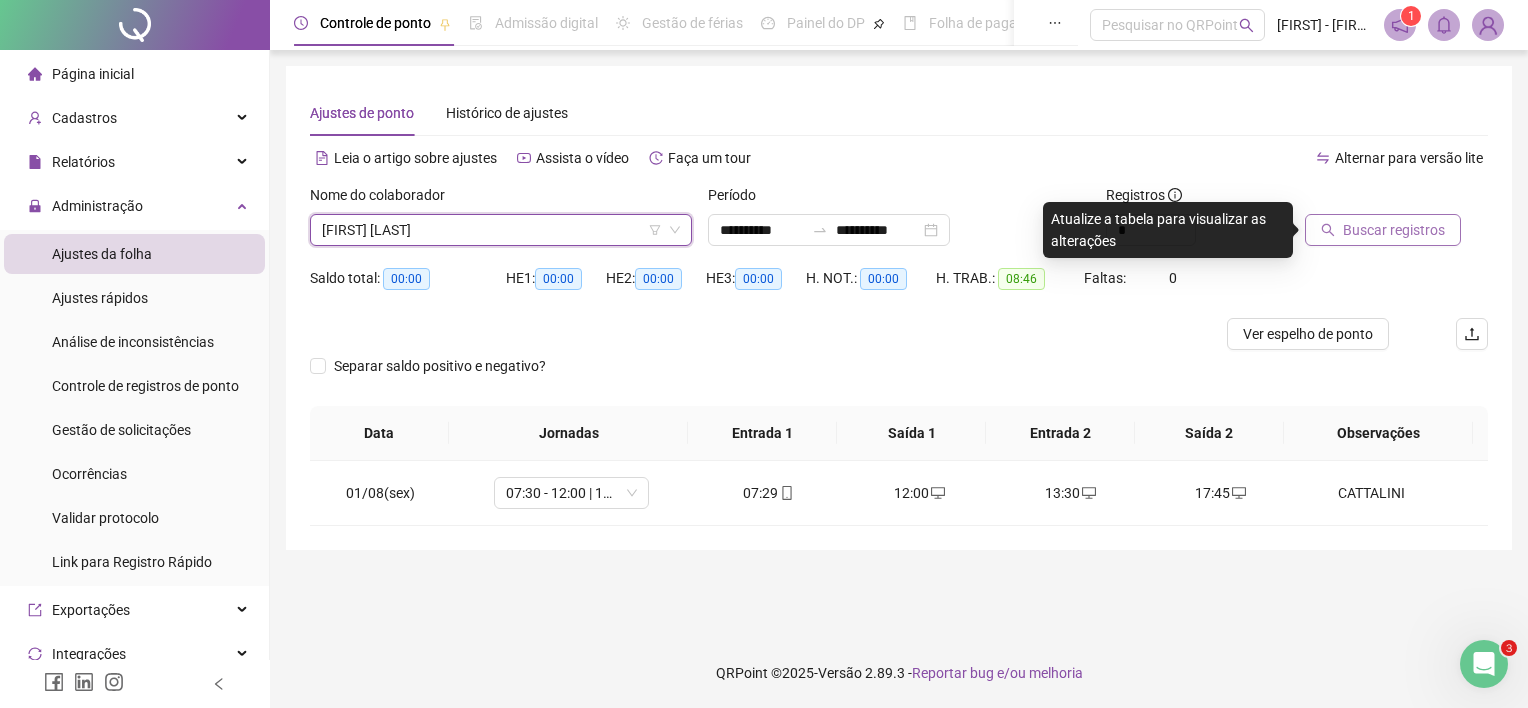 click on "Buscar registros" at bounding box center (1394, 230) 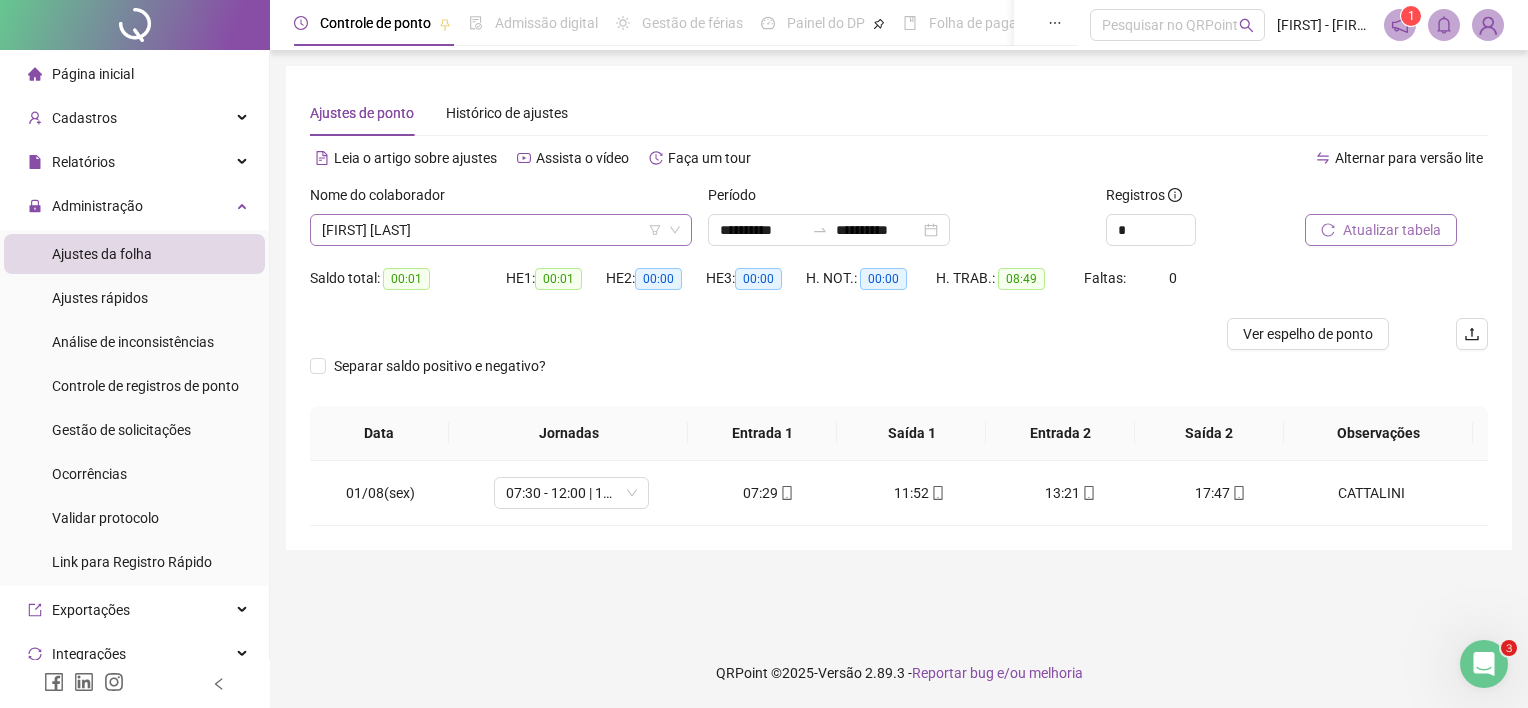 click on "[FIRST] [LAST]" at bounding box center (501, 230) 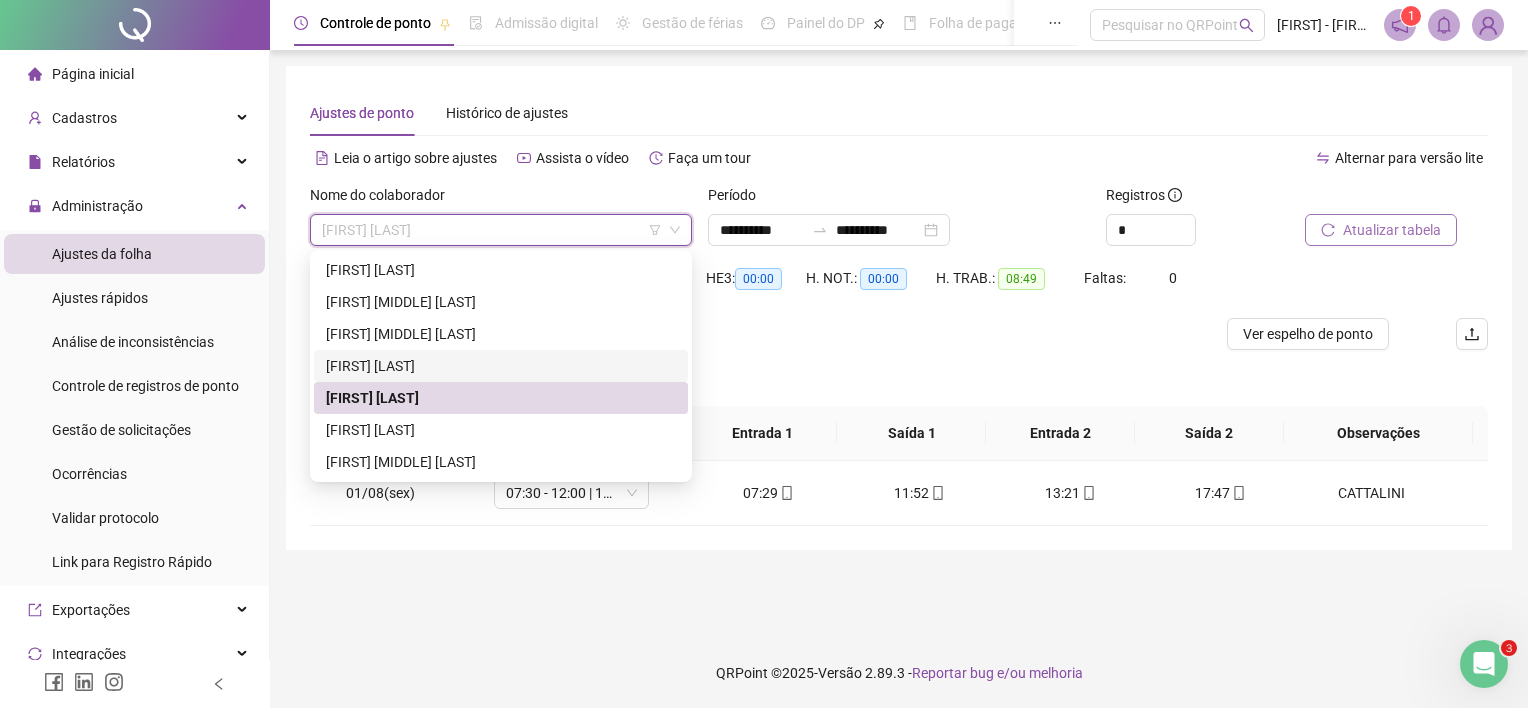 click on "[FIRST] [LAST]" at bounding box center [501, 366] 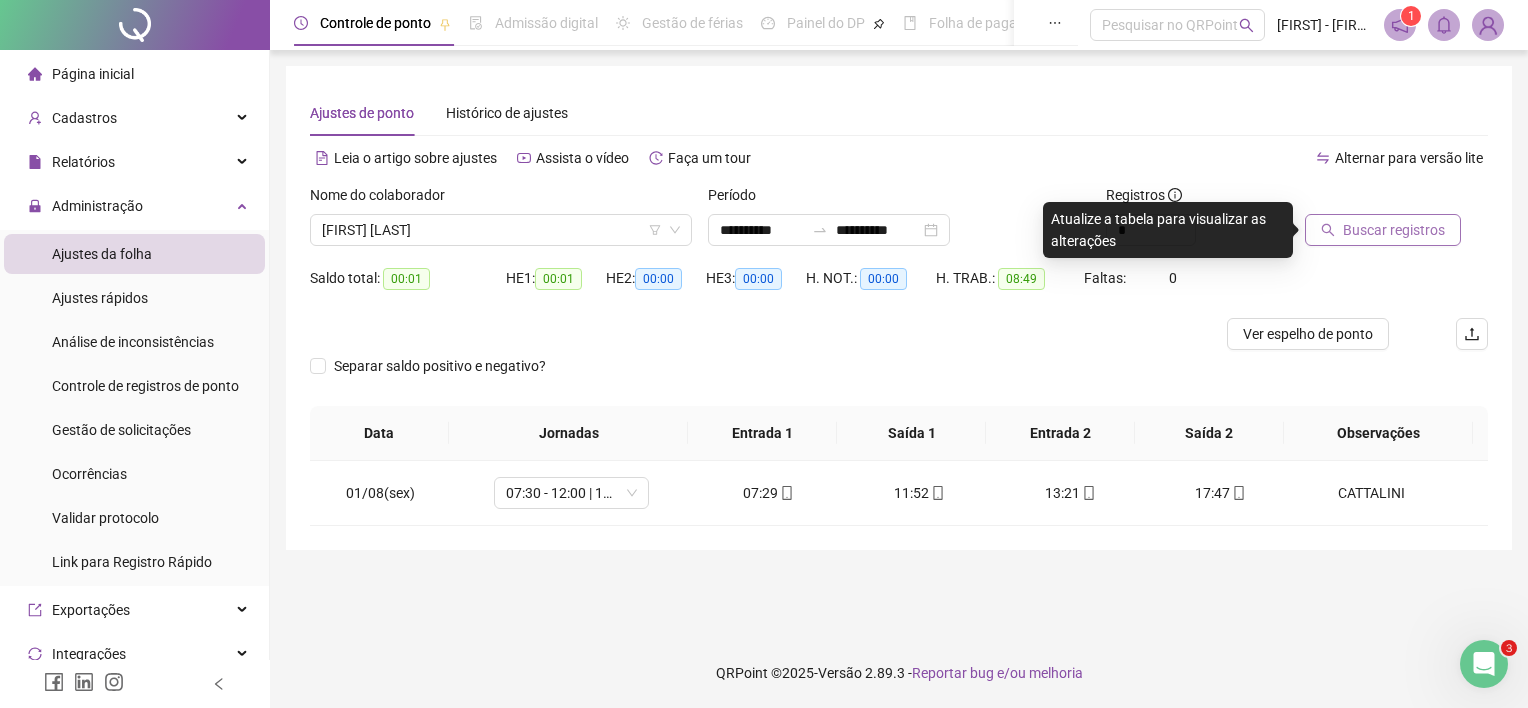 click on "Buscar registros" at bounding box center [1383, 230] 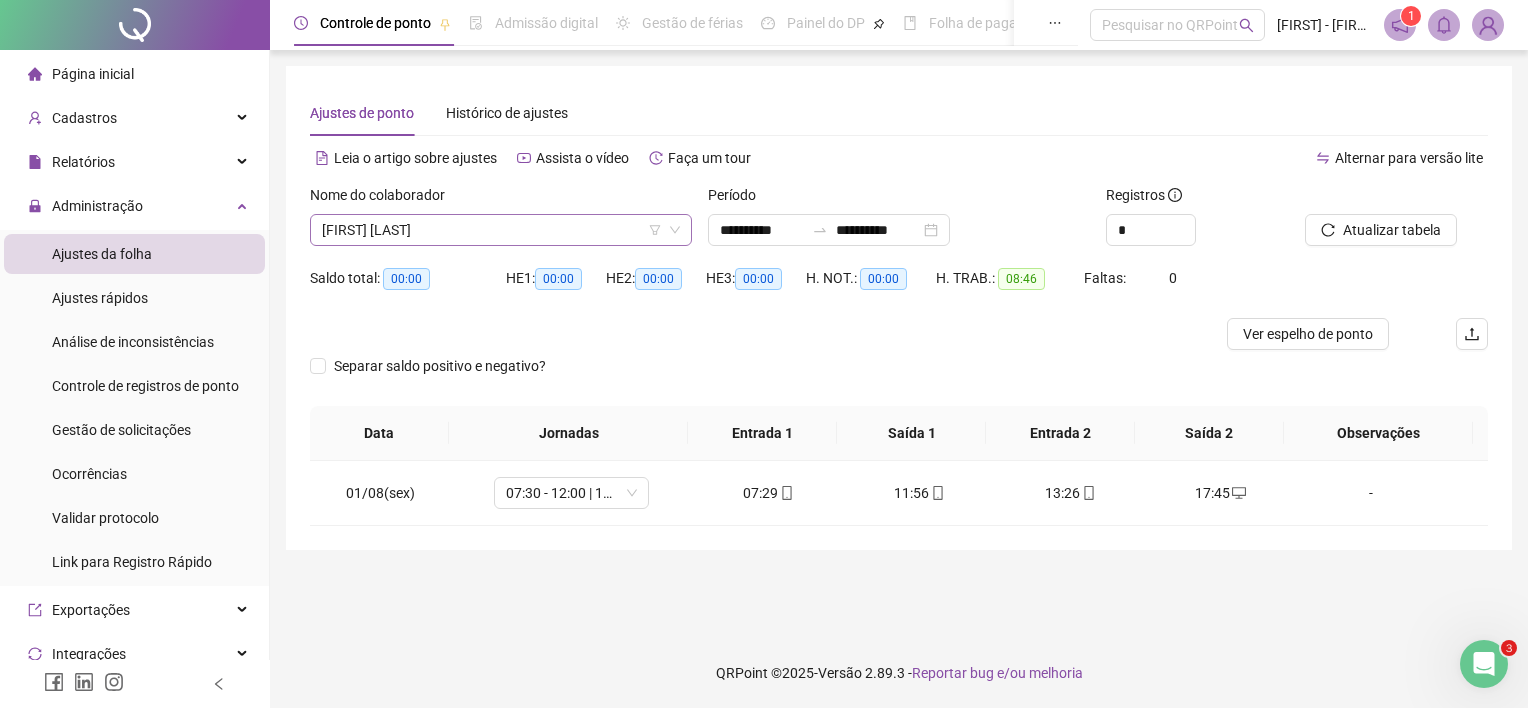 click on "[FIRST] [LAST]" at bounding box center [501, 230] 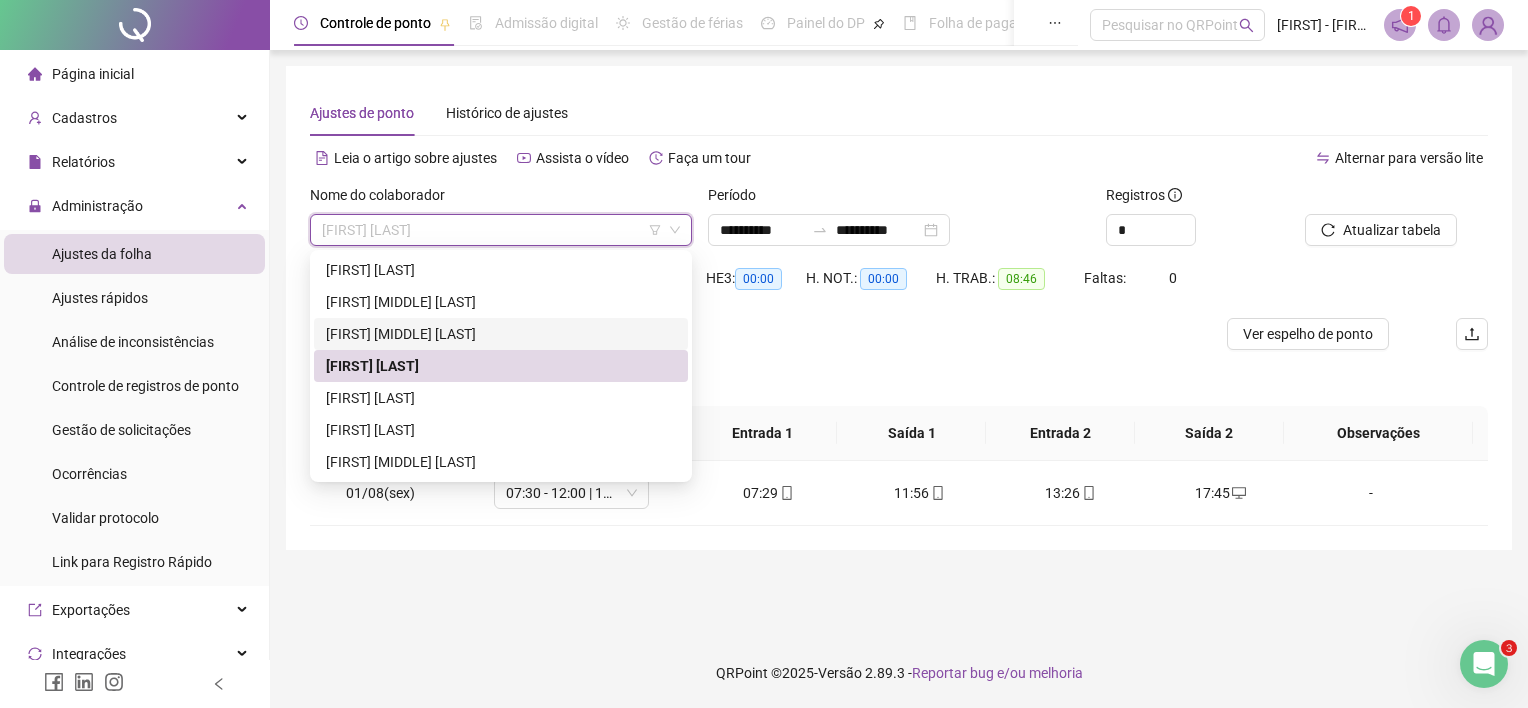 drag, startPoint x: 363, startPoint y: 336, endPoint x: 463, endPoint y: 320, distance: 101.27191 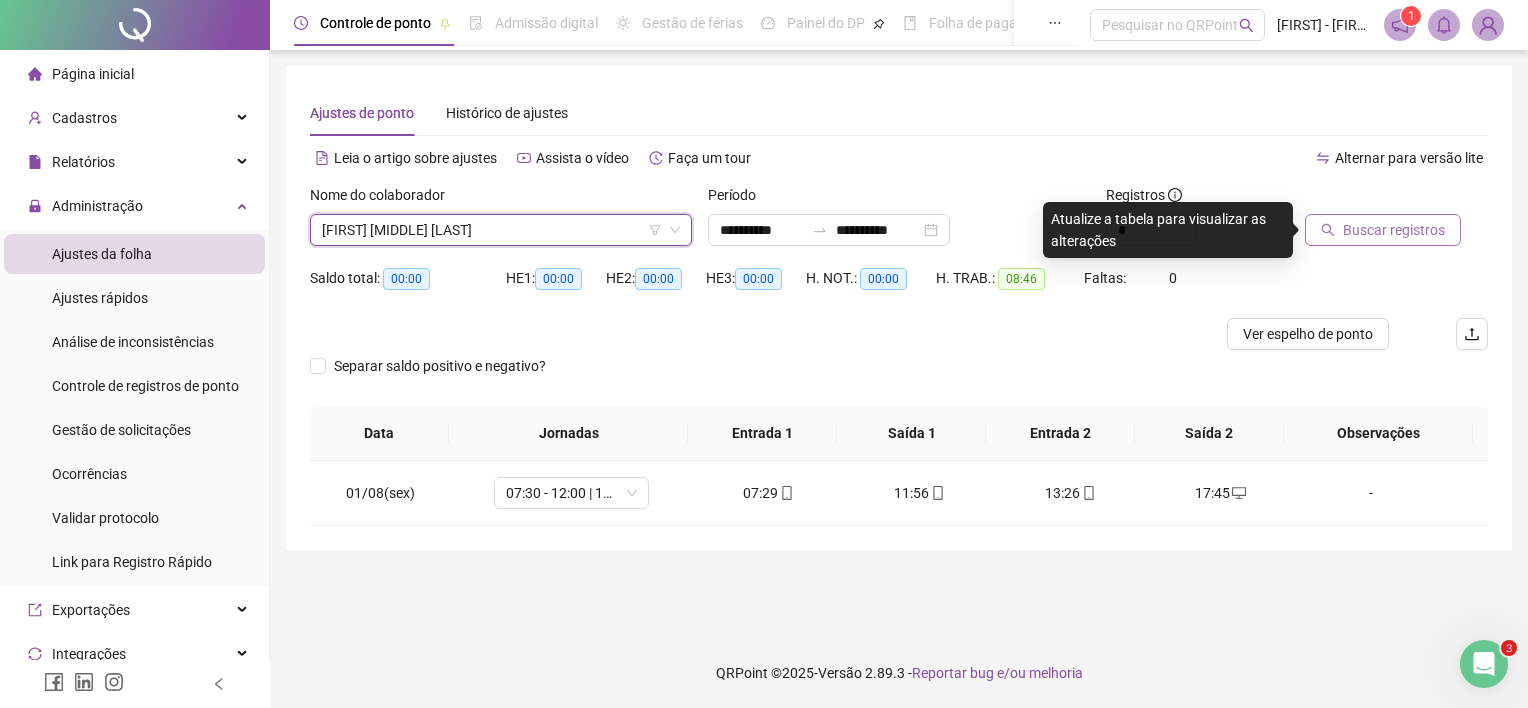 click 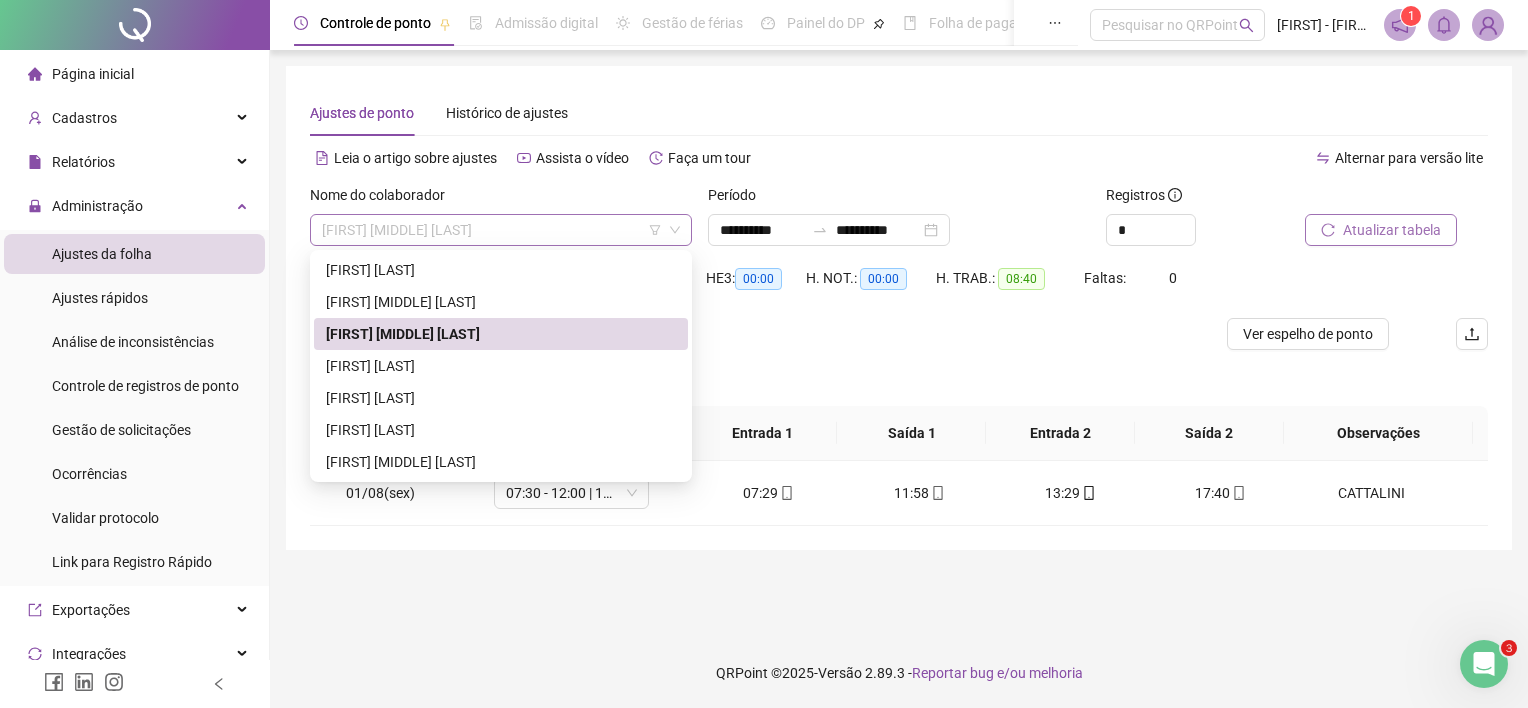 click on "[FIRST]   [MIDDLE] [LAST]" at bounding box center [501, 230] 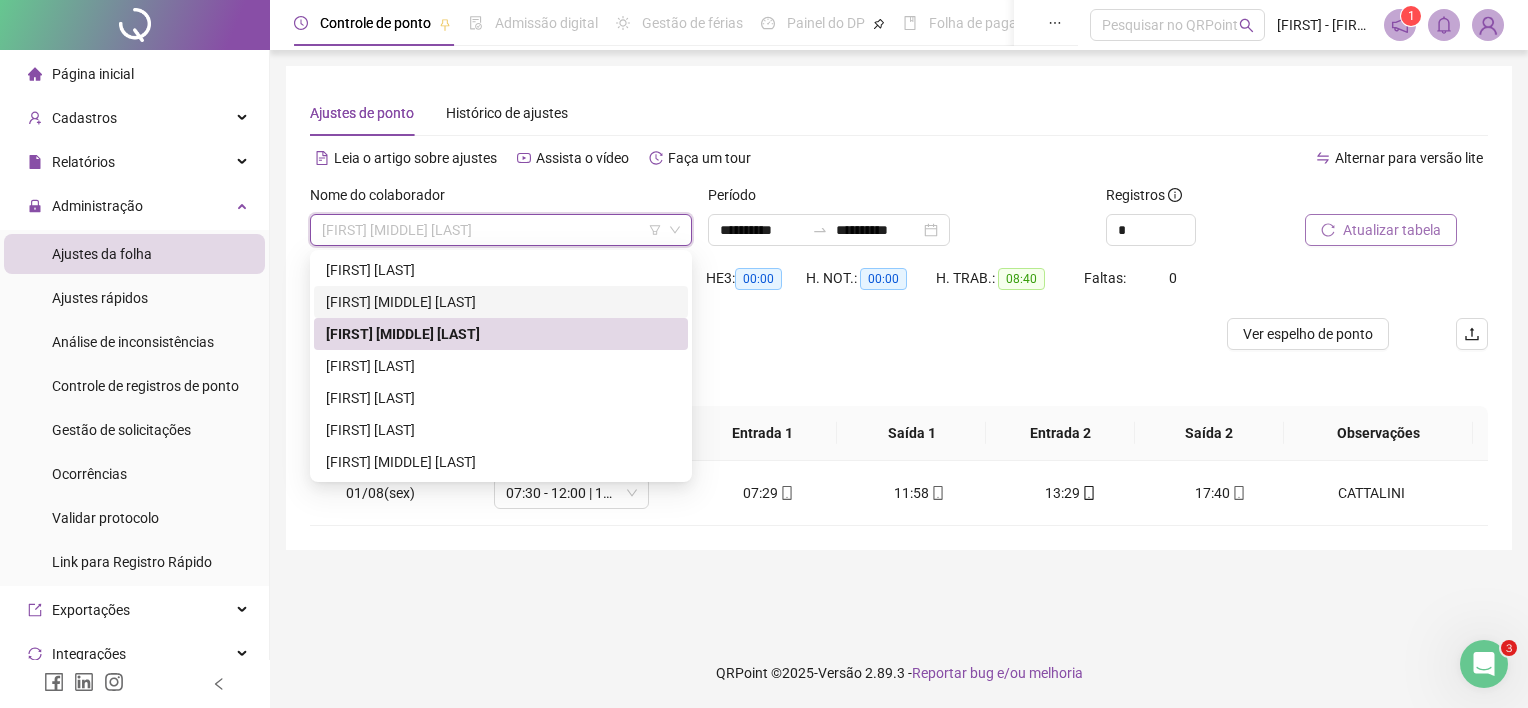 click on "[FIRST]  [MIDDLE] [LAST]" at bounding box center [501, 302] 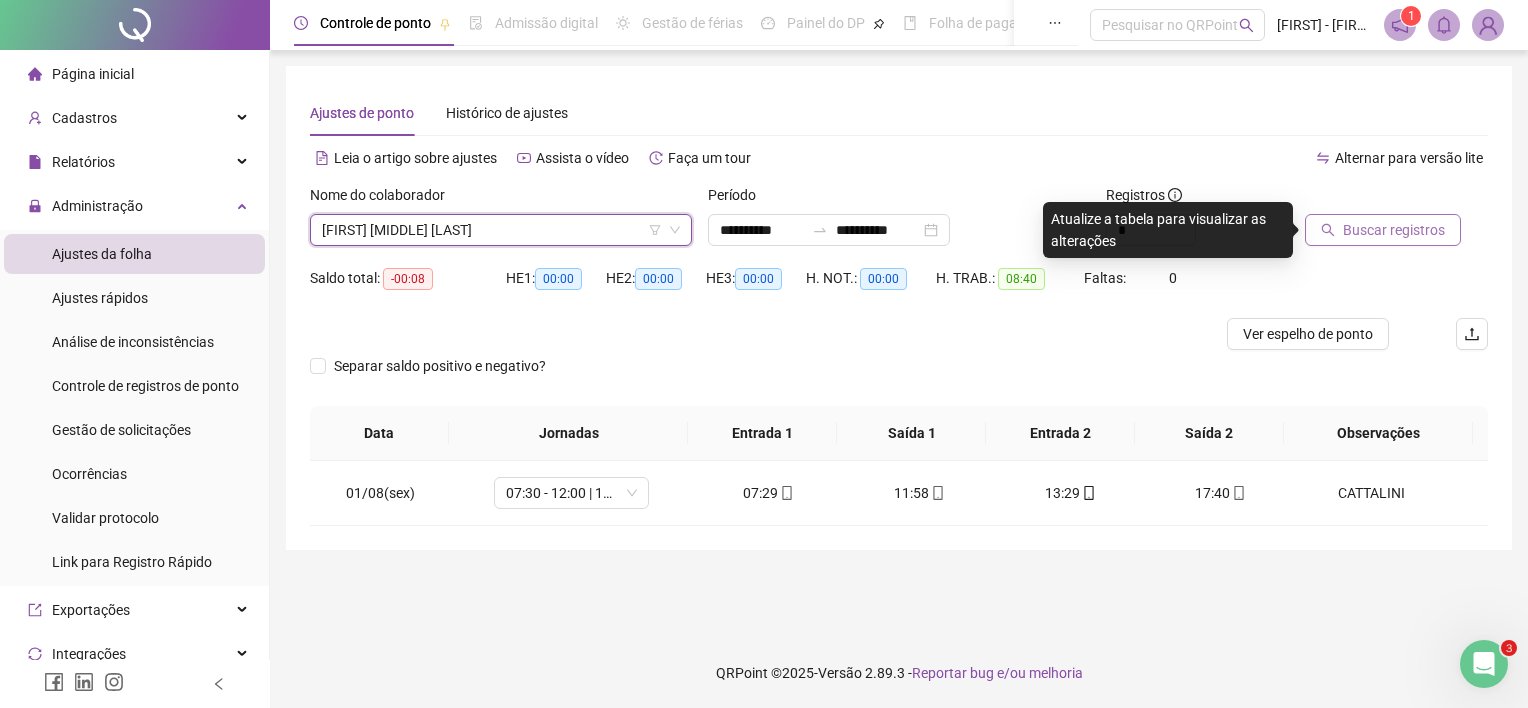 click on "Buscar registros" at bounding box center (1394, 230) 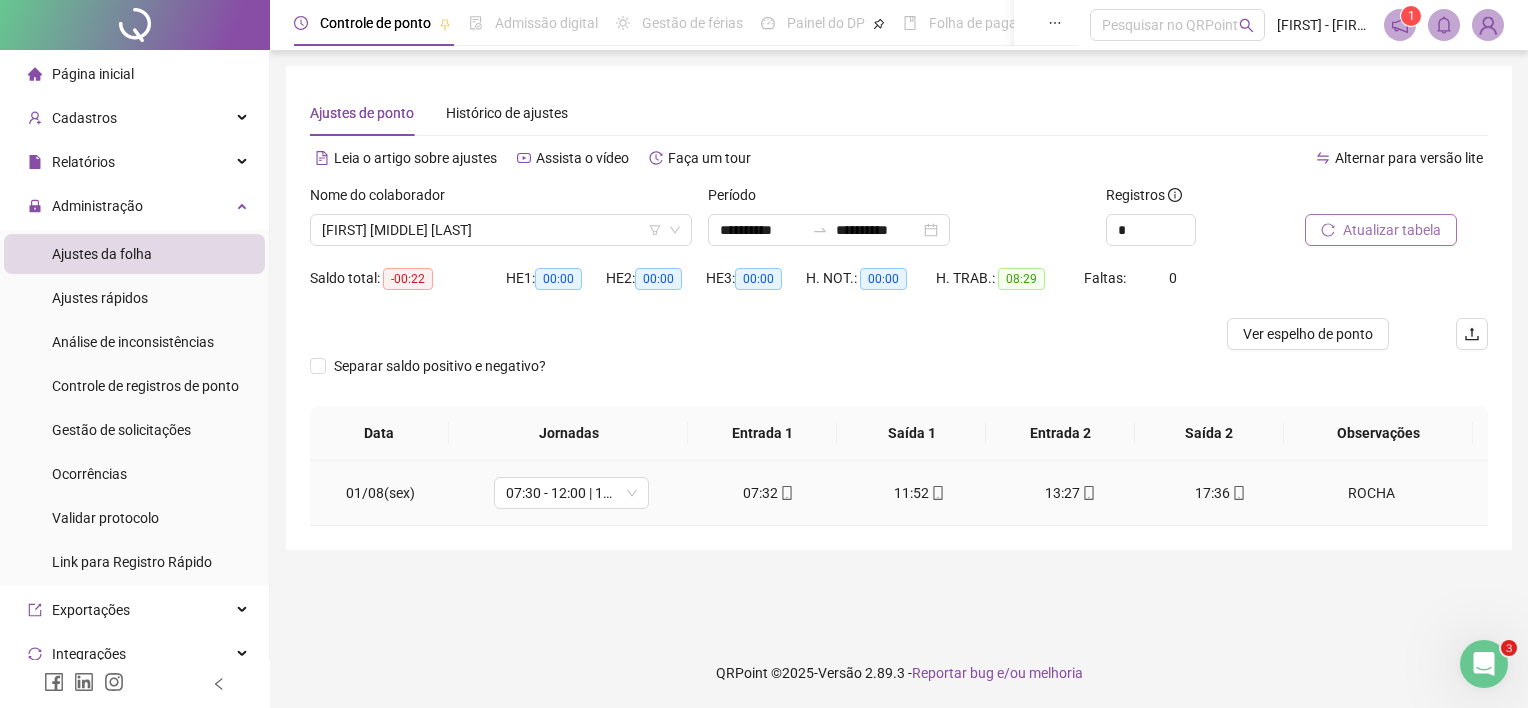 click on "ROCHA" at bounding box center (1392, 493) 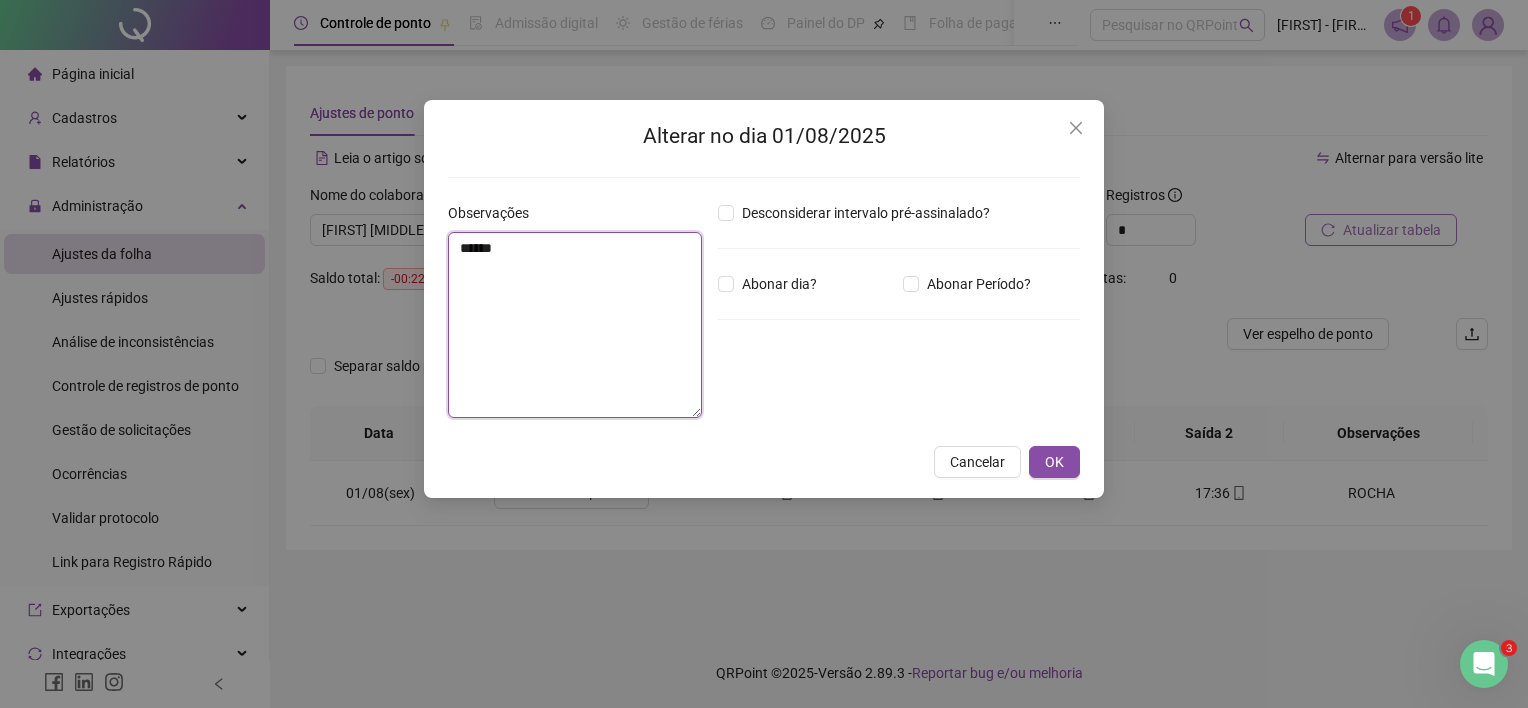 click on "*****" at bounding box center [575, 325] 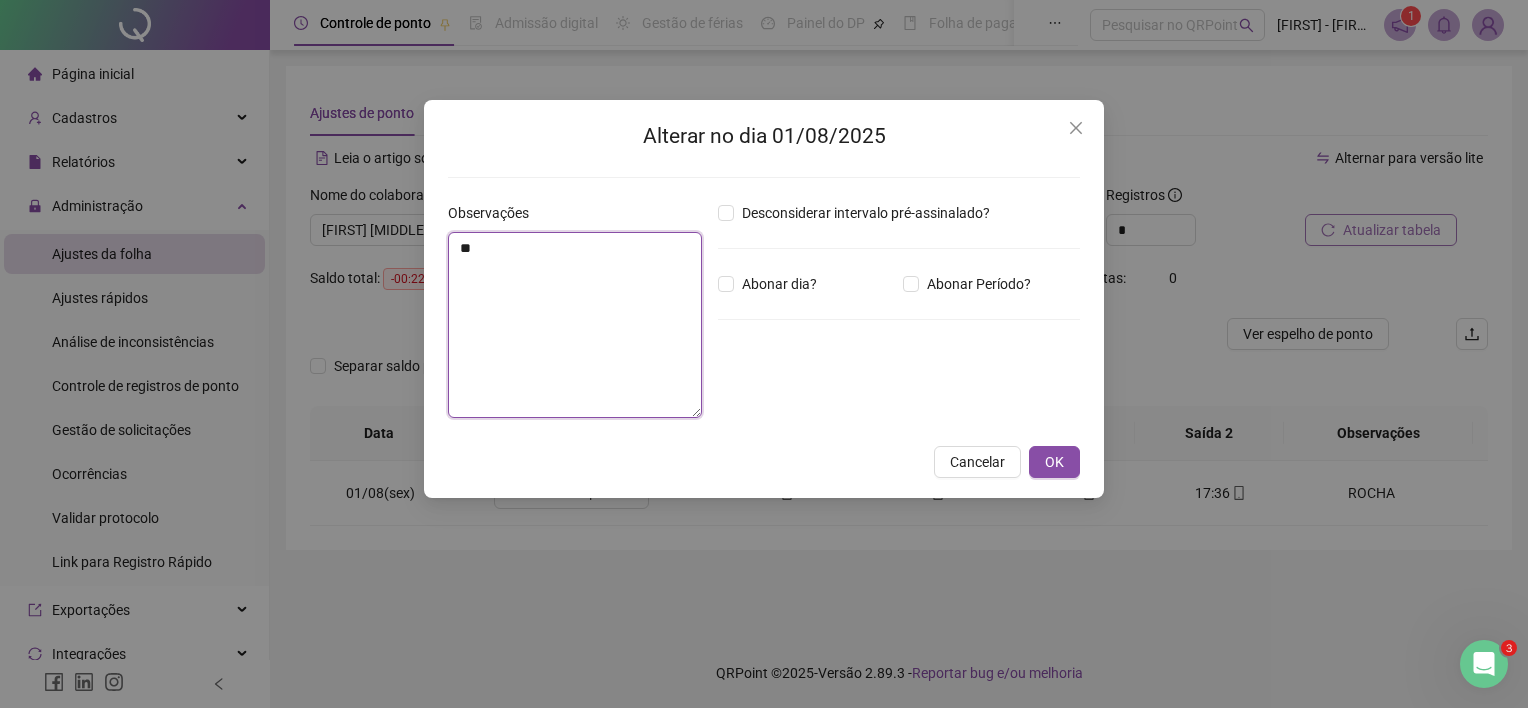 type on "*" 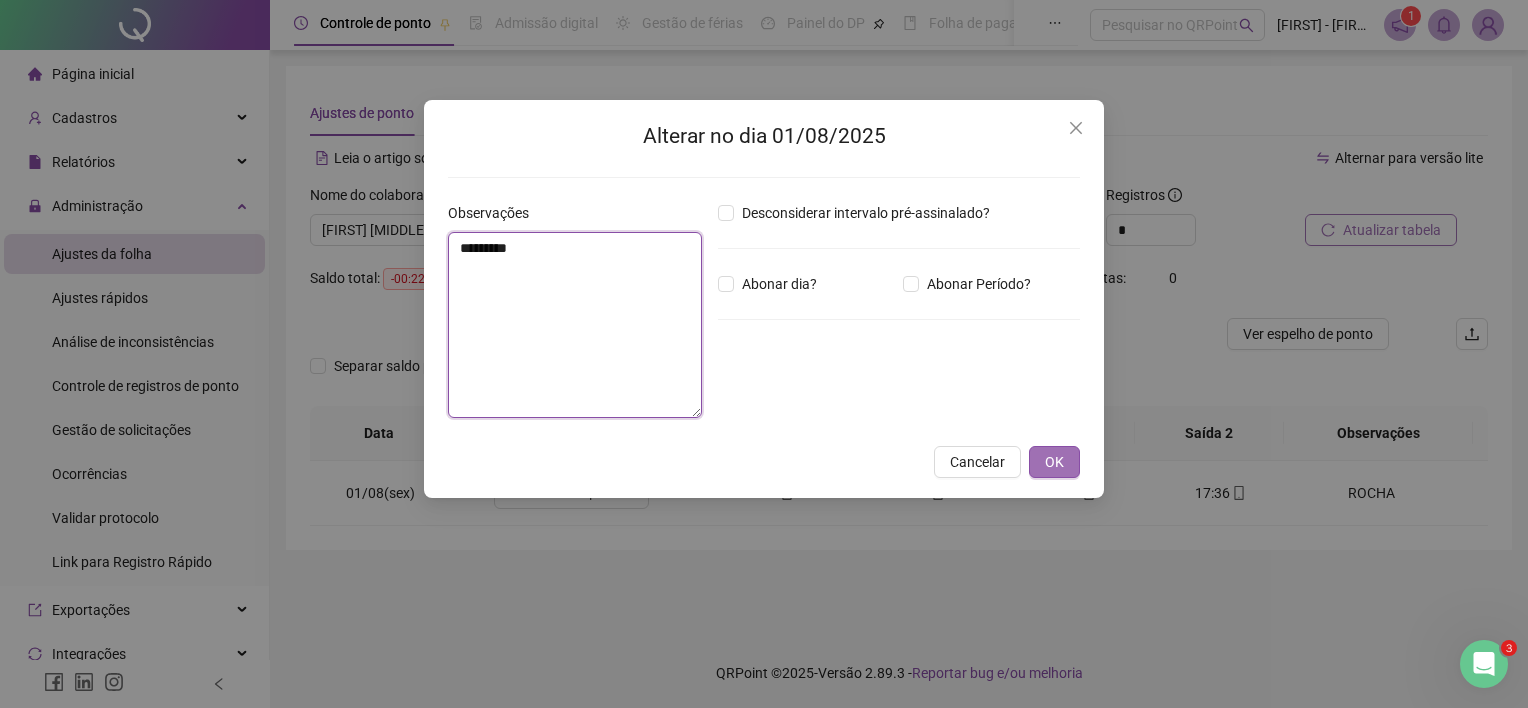 type on "*********" 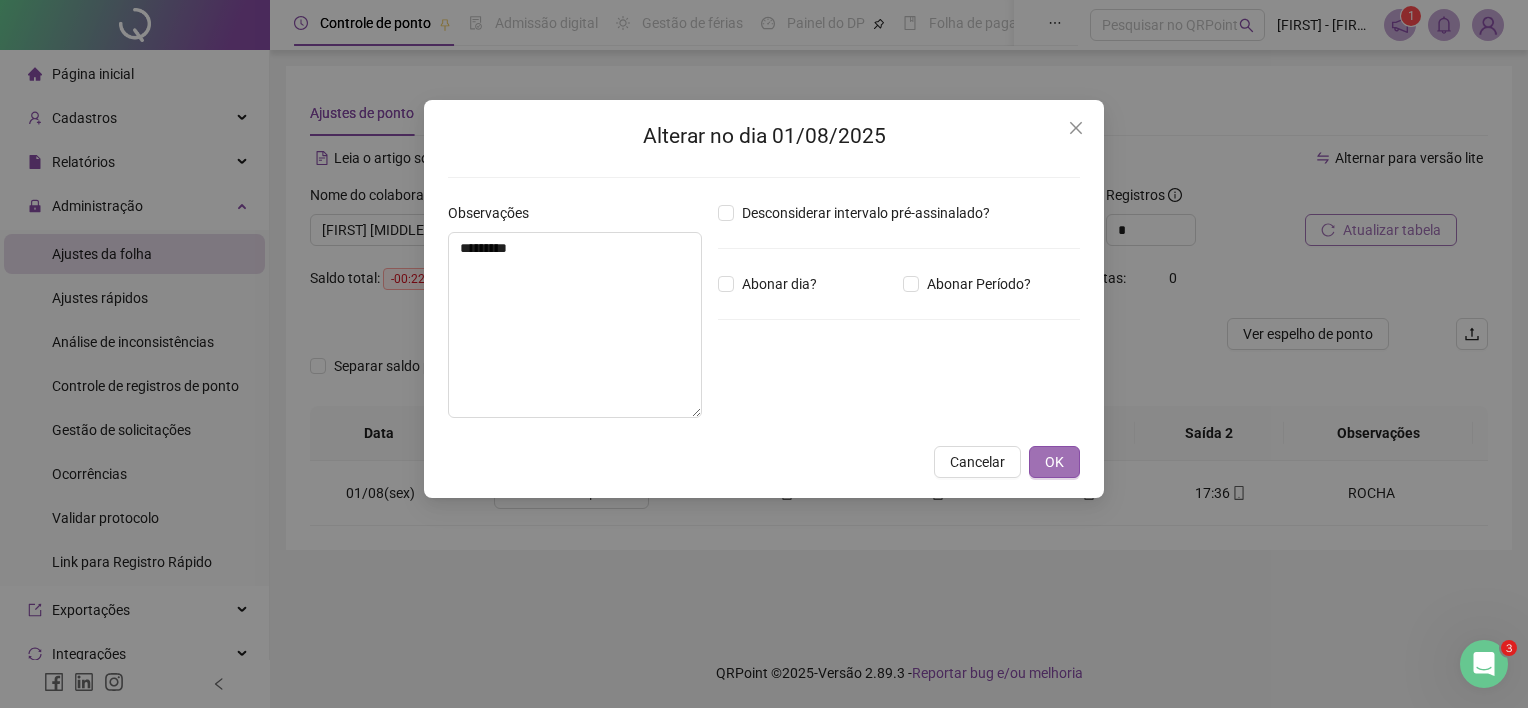 click on "OK" at bounding box center [1054, 462] 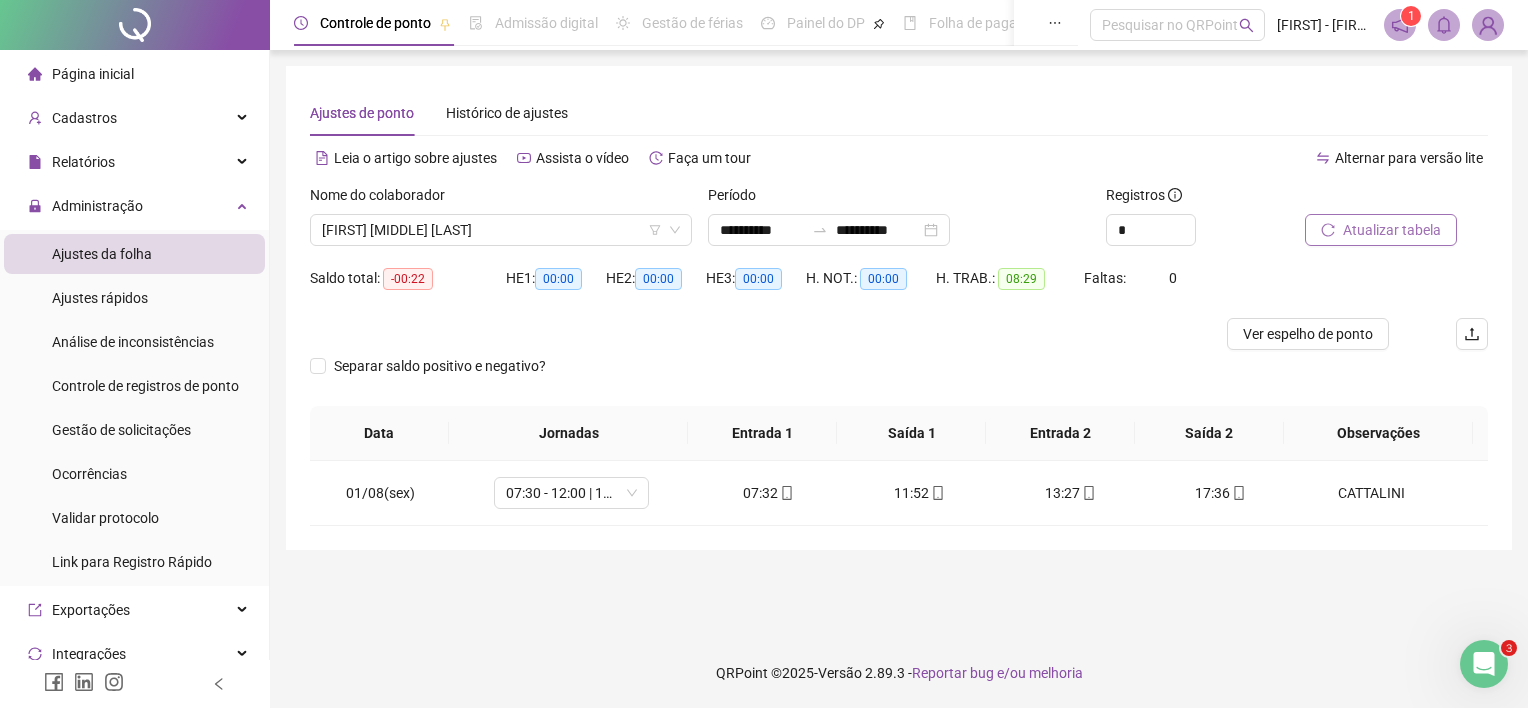 click on "Atualizar tabela" at bounding box center [1392, 230] 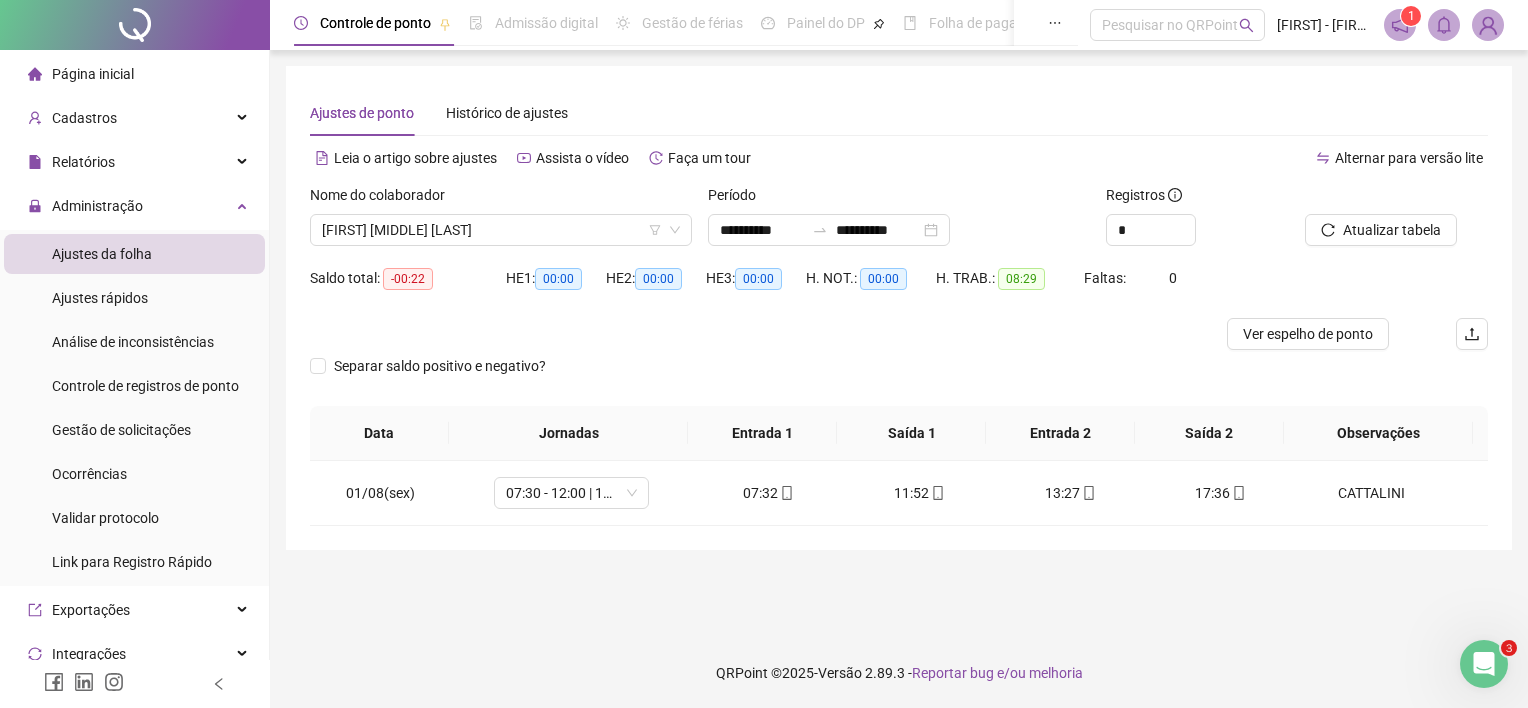 click on "[FIRST]  [MIDDLE] [LAST]" at bounding box center [501, 230] 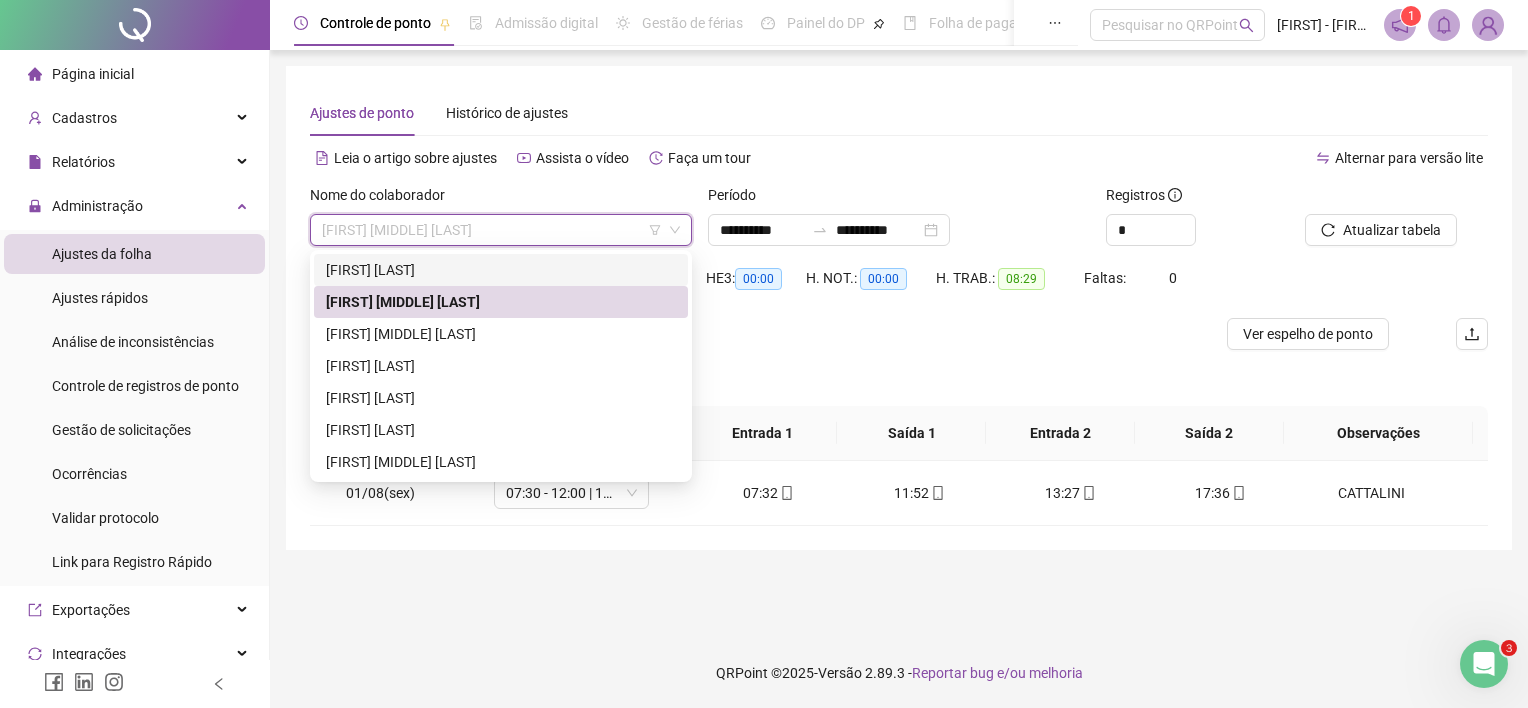 click on "[FIRST] [LAST]" at bounding box center (501, 270) 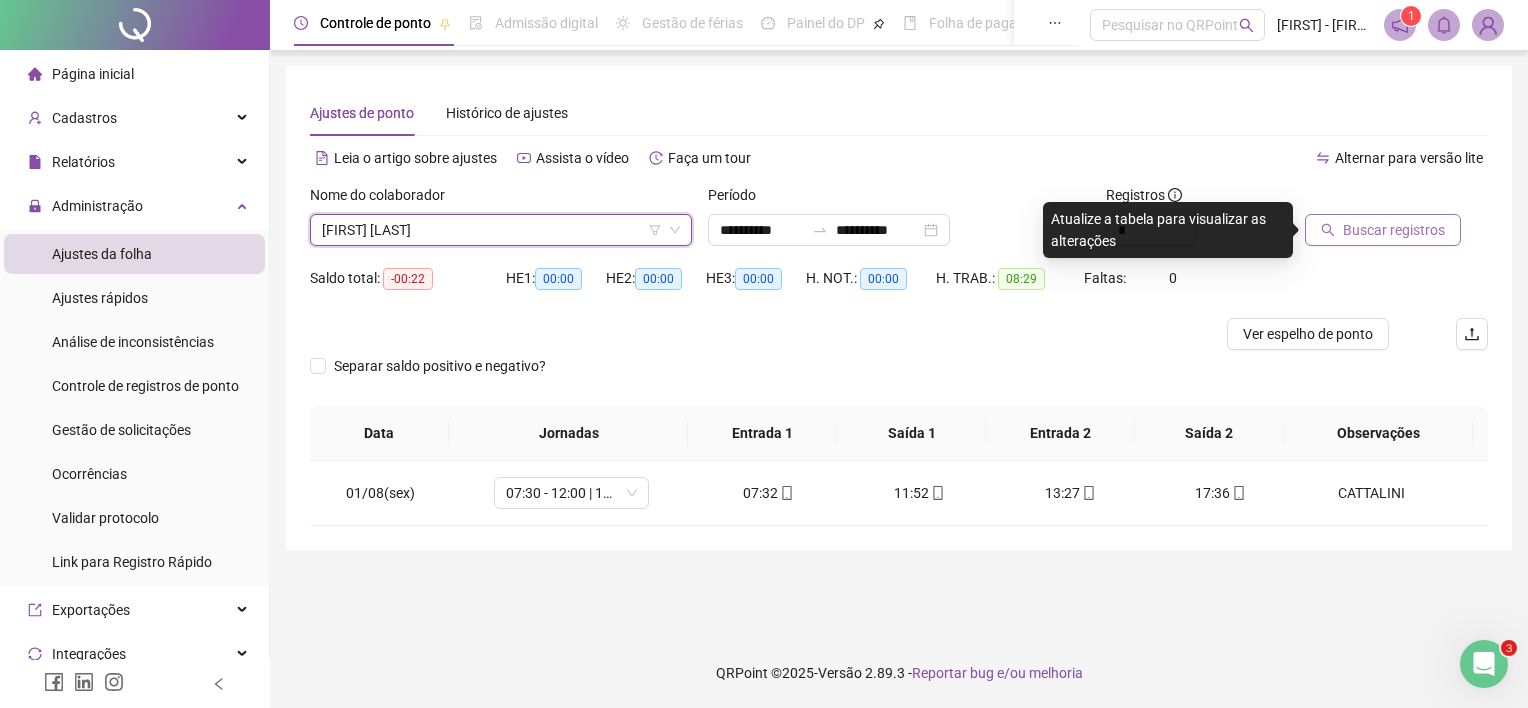click on "Buscar registros" at bounding box center (1383, 230) 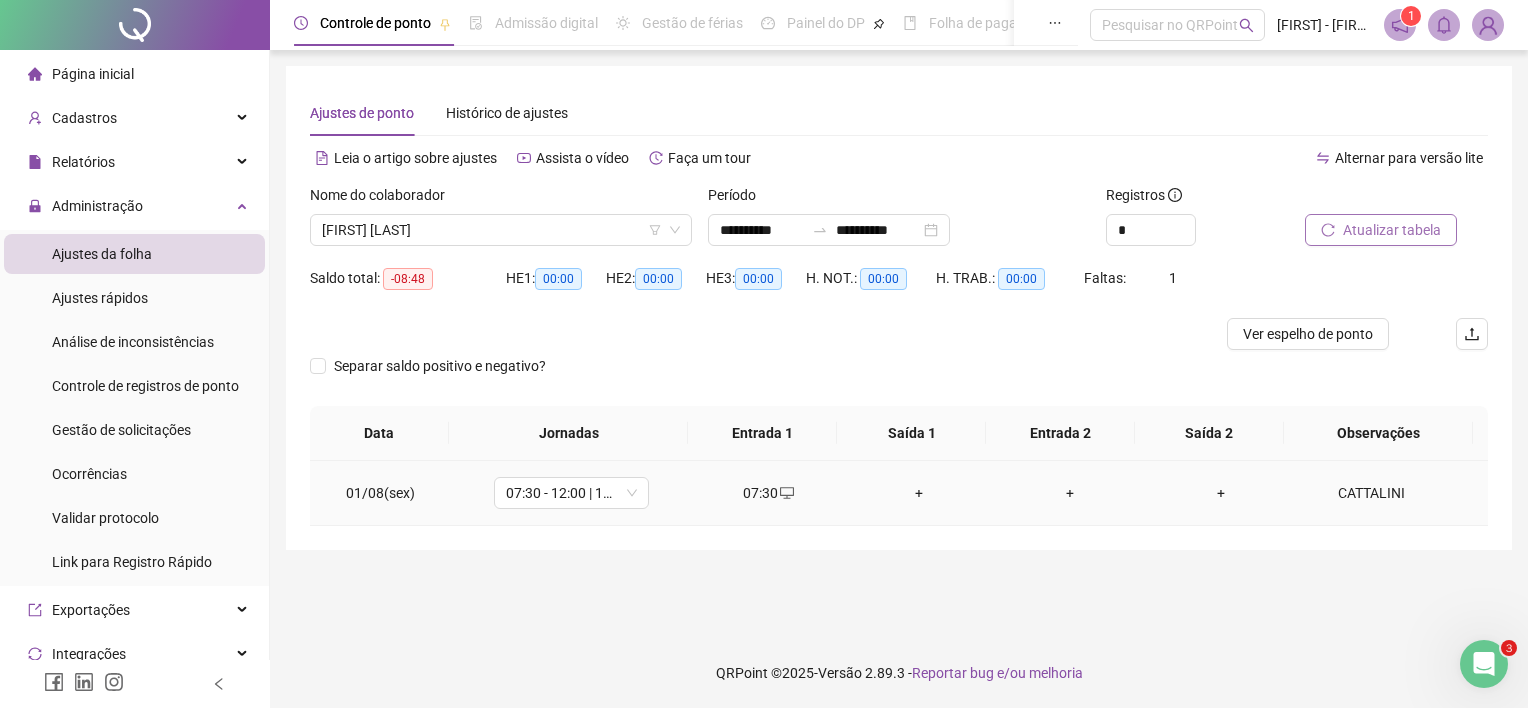 click on "+" at bounding box center [919, 493] 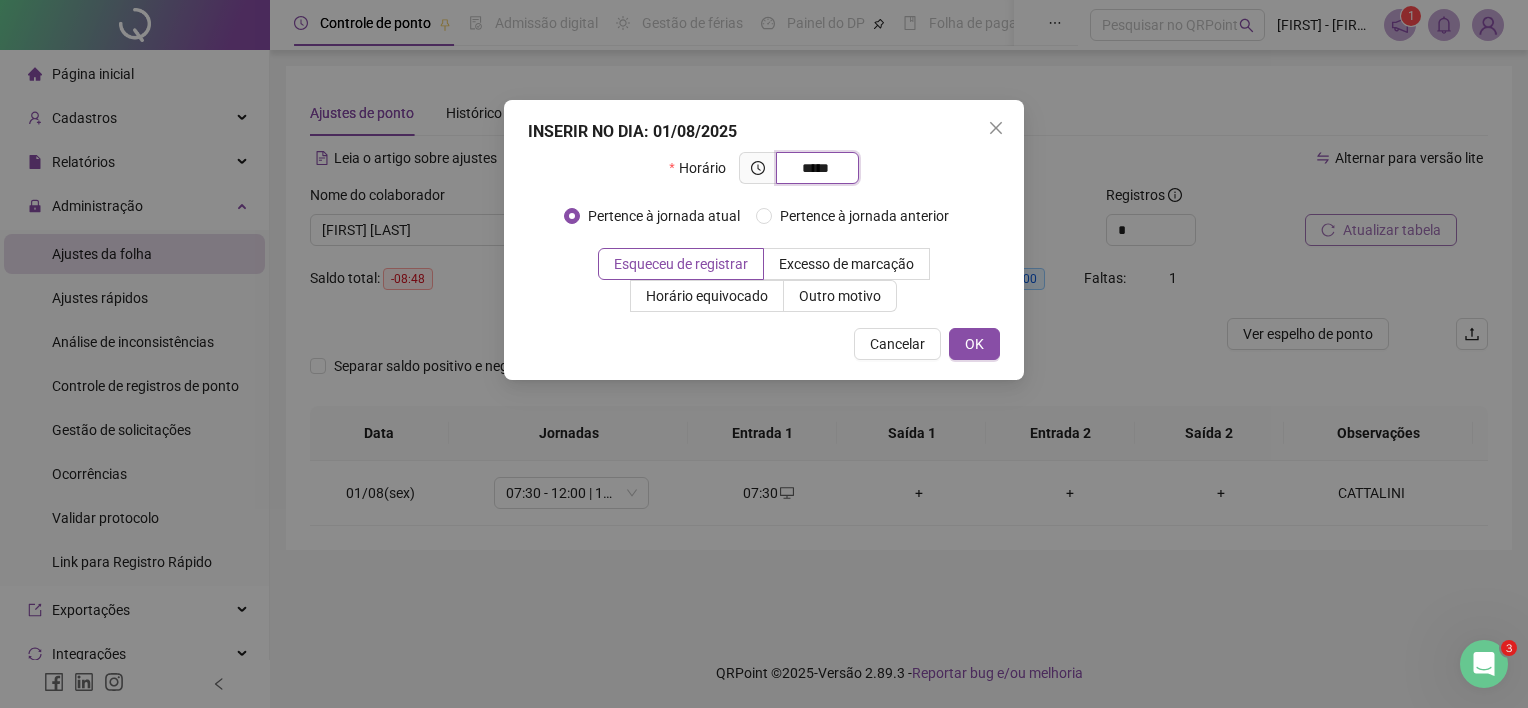 type on "*****" 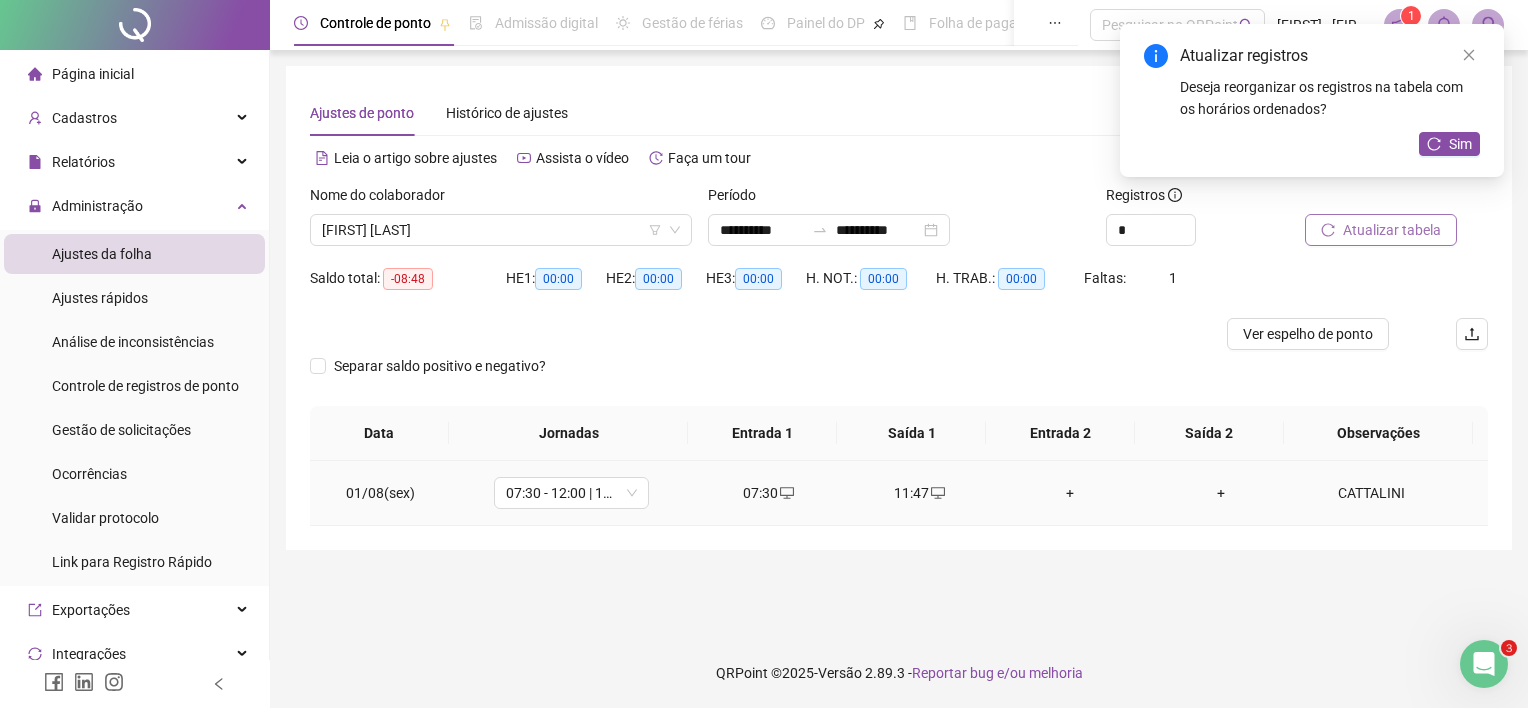 click on "+" at bounding box center [1070, 493] 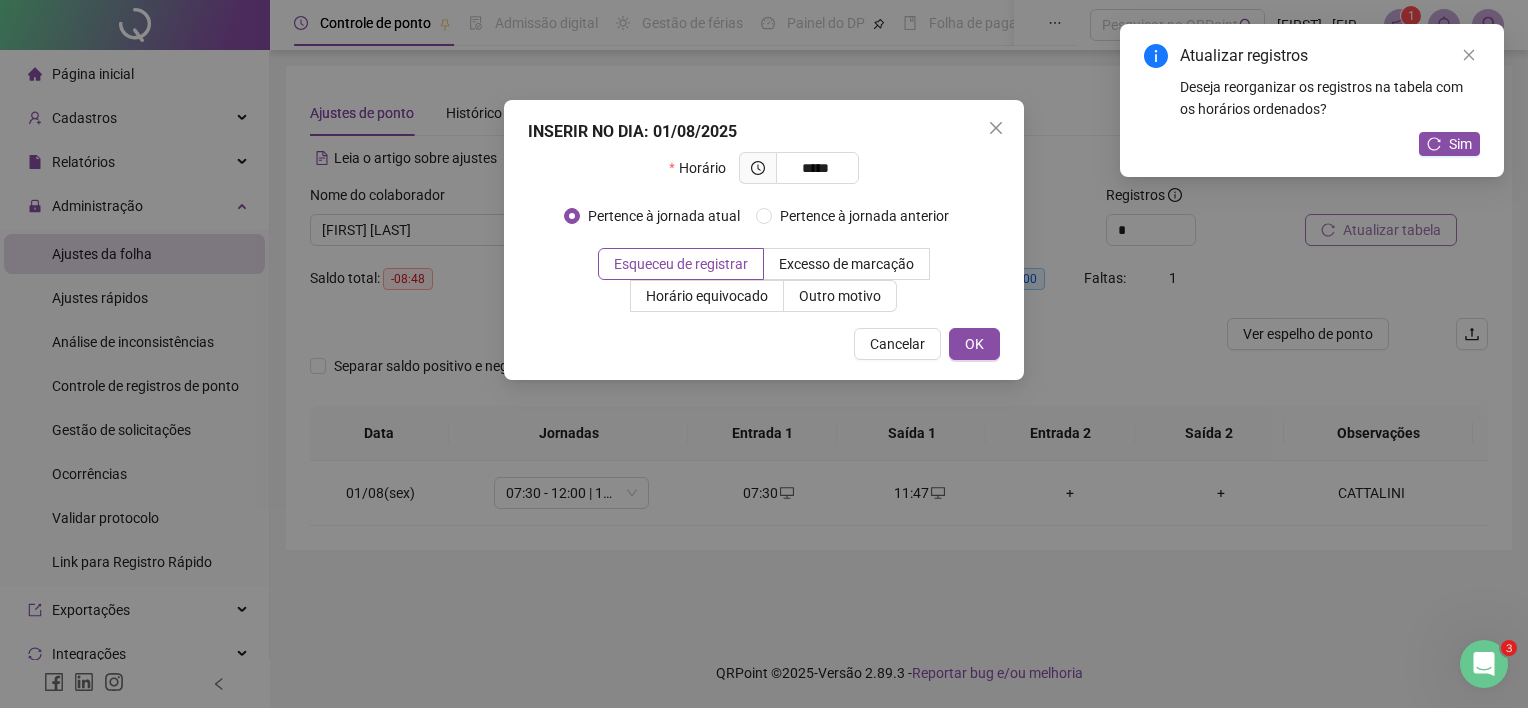 type on "*****" 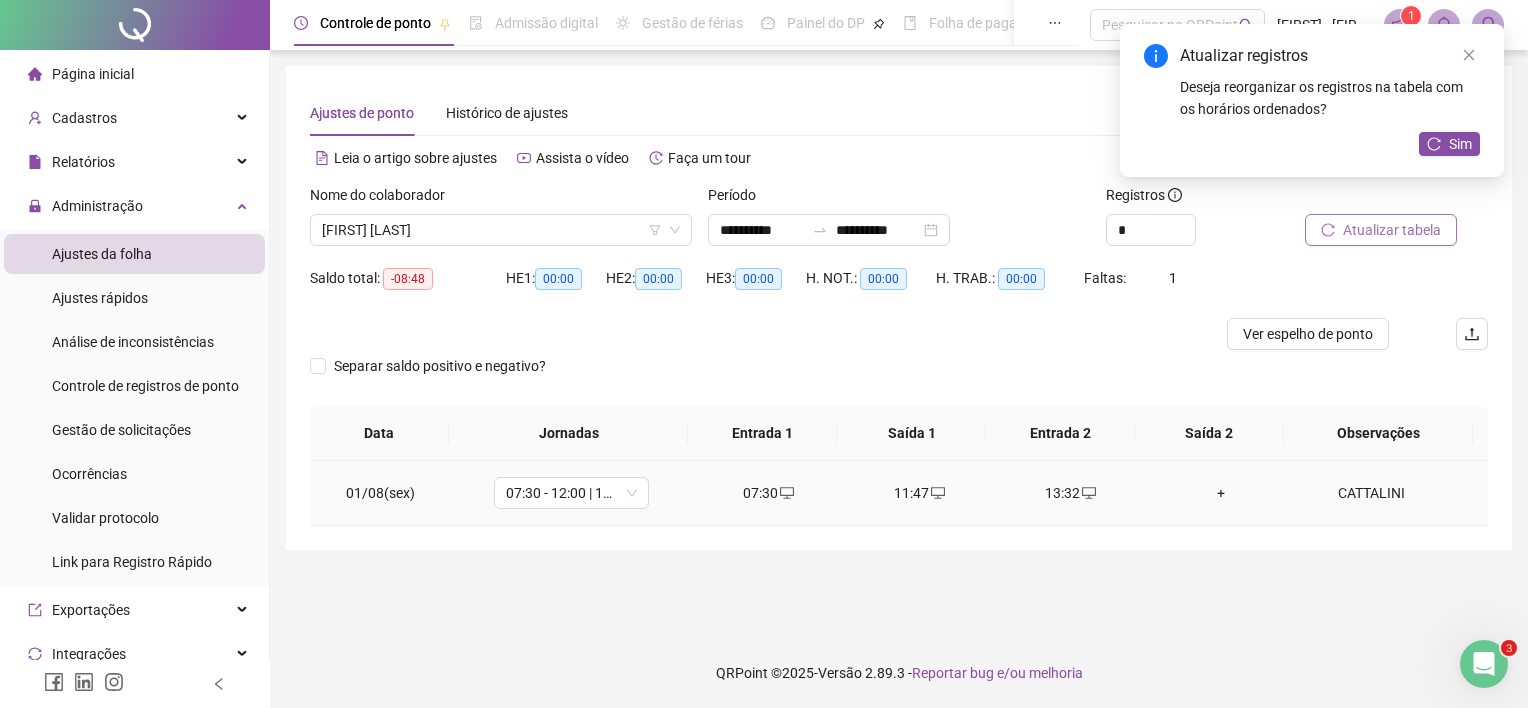 click on "+" at bounding box center (1221, 493) 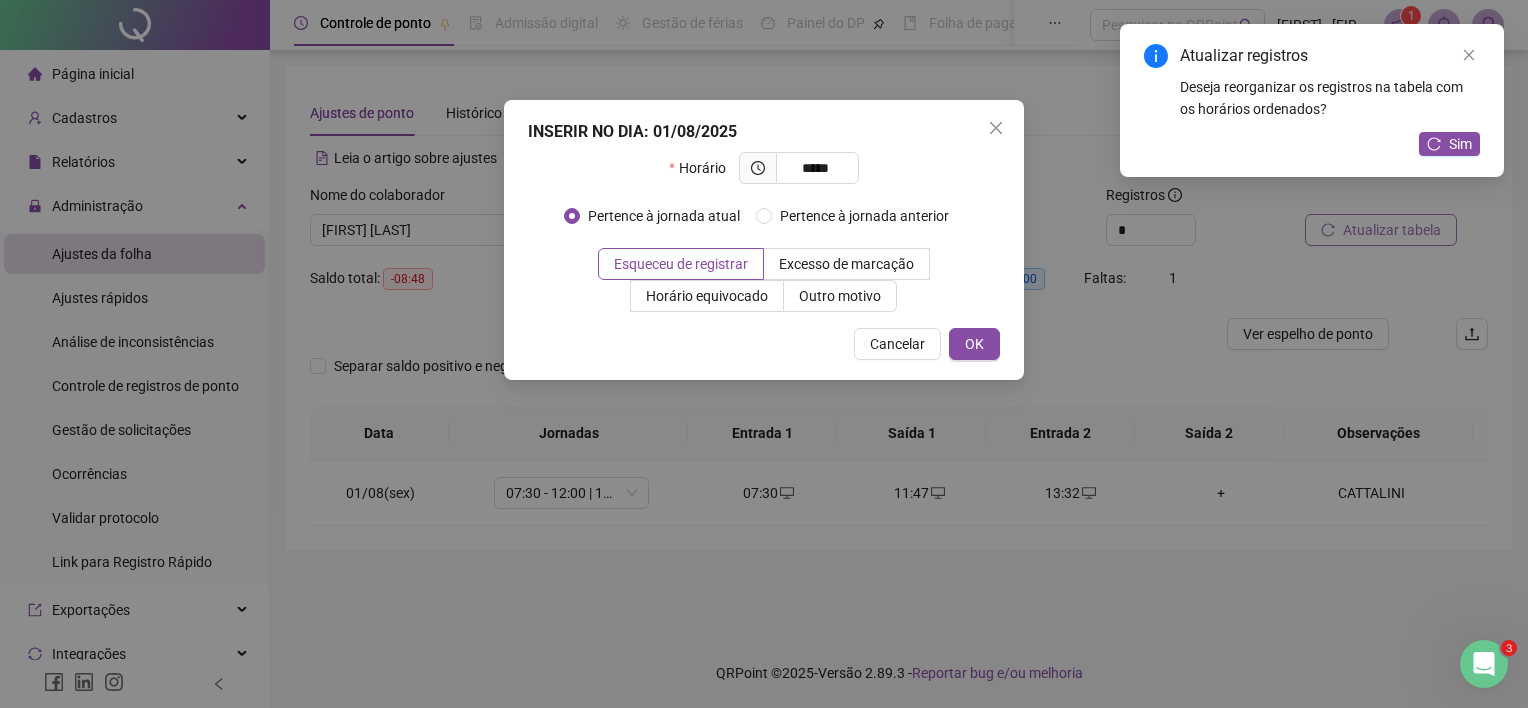 type on "*****" 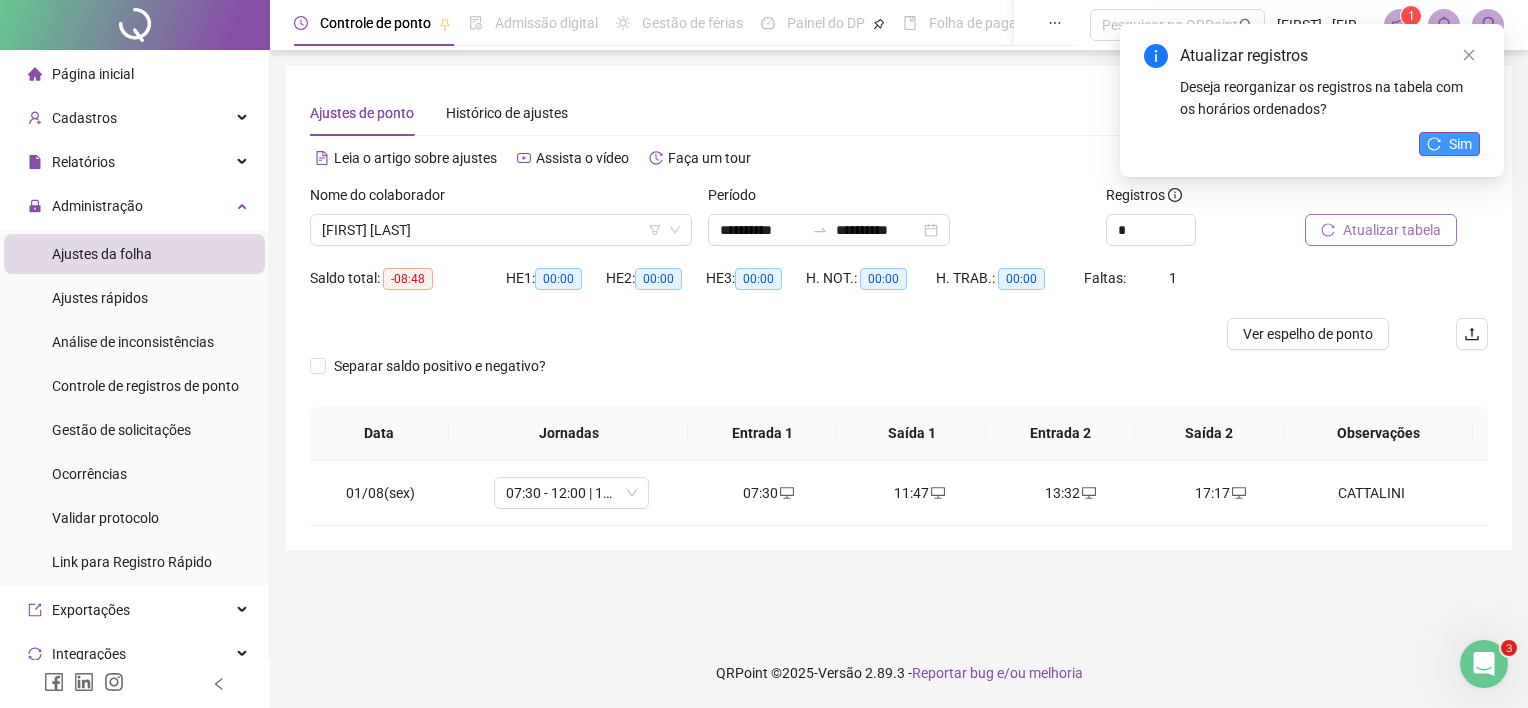 click on "Sim" at bounding box center (1460, 144) 